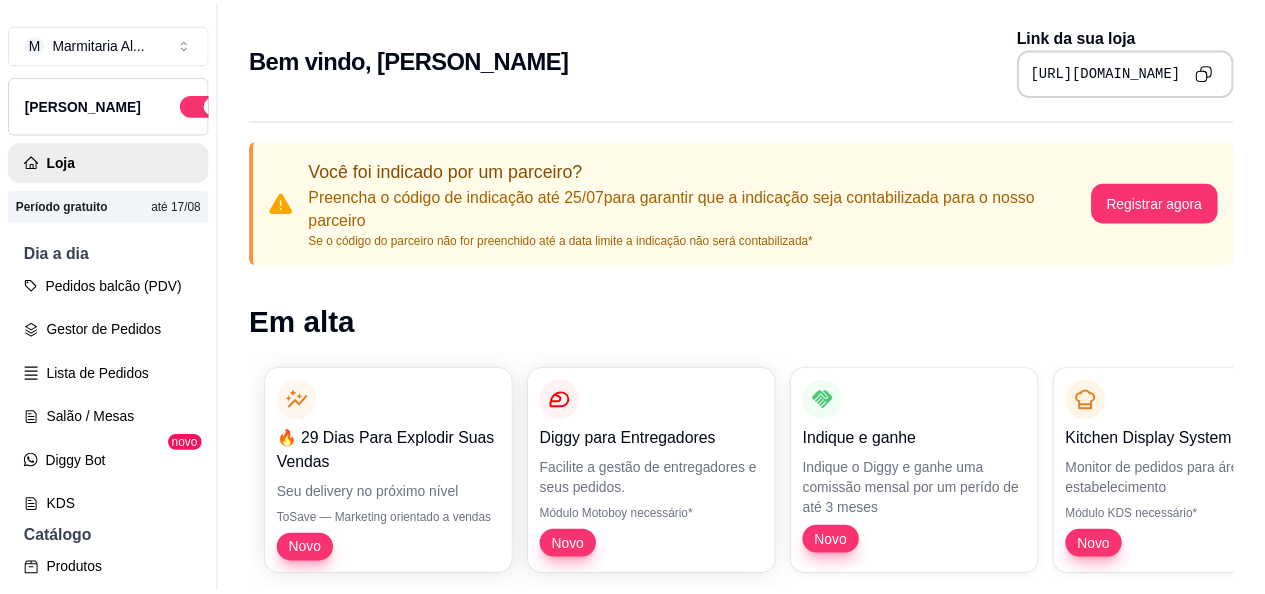 scroll, scrollTop: 0, scrollLeft: 0, axis: both 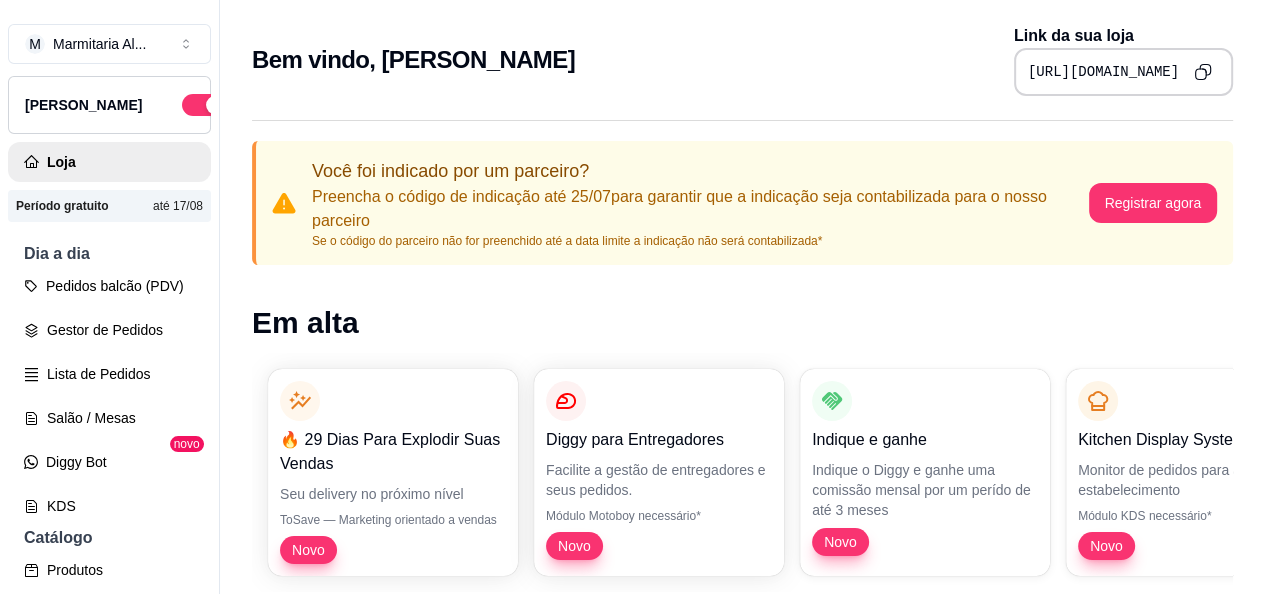click on "Você foi indicado por um parceiro? Preencha o código de indicação até   25/07  para garantir que a indicação seja contabilizada para o nosso parceiro Se o código do parceiro não for preenchido até a data limite a indicação não será contabilizada* Registrar agora Em alta 🔥 29 Dias Para Explodir Suas Vendas Seu delivery no próximo nível   ToSave — Marketing orientado a vendas Novo Diggy para Entregadores Facilite a gestão de entregadores e seus pedidos. Módulo Motoboy necessário* Novo Indique e ganhe Indique o Diggy e ganhe uma comissão mensal por um perído de até 3 meses Novo Kitchen Display System (KDS) Monitor de pedidos para áreas do estabelecimento Módulo KDS necessário* Novo Nota Fiscal (NFC-e) Emita notas fiscais (NFC-e) do seus pedidos do Diggy Módulo fiscal necessário* Novo Controle de Fiado Registre as suas vendas em fiado e tenha o controle das contas de cada cliente Novo Robô de Atendimento Otimize o atendimento dos seus pedidos vindos do WhatsApp com nosso robô 2 2" at bounding box center [742, 997] 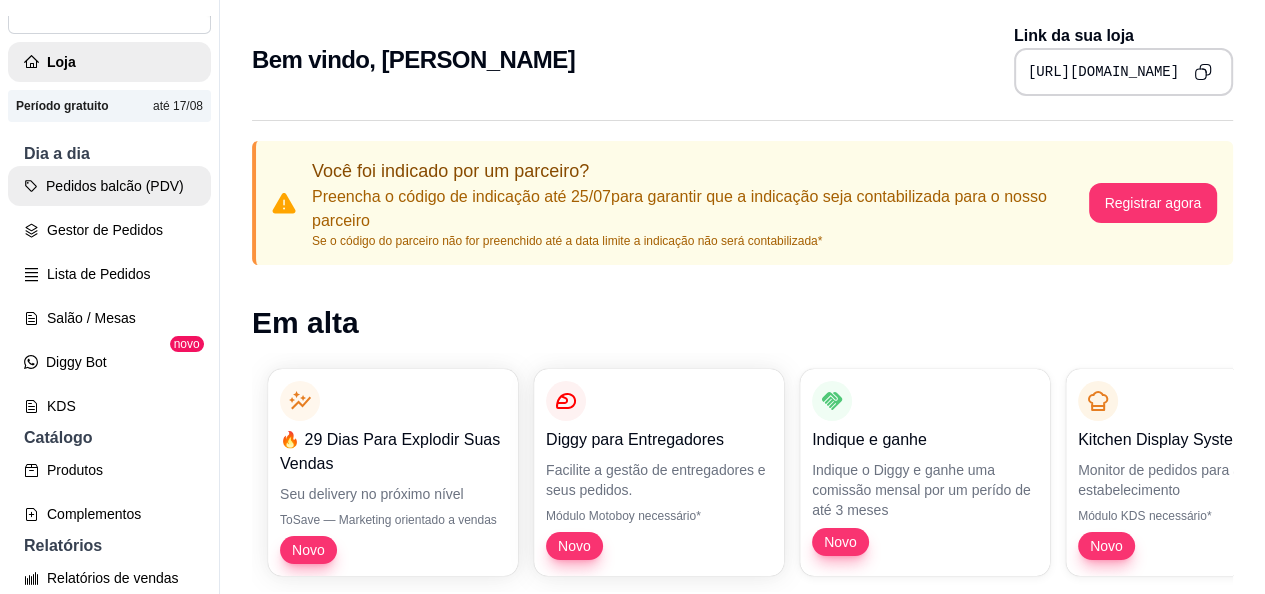 scroll, scrollTop: 200, scrollLeft: 0, axis: vertical 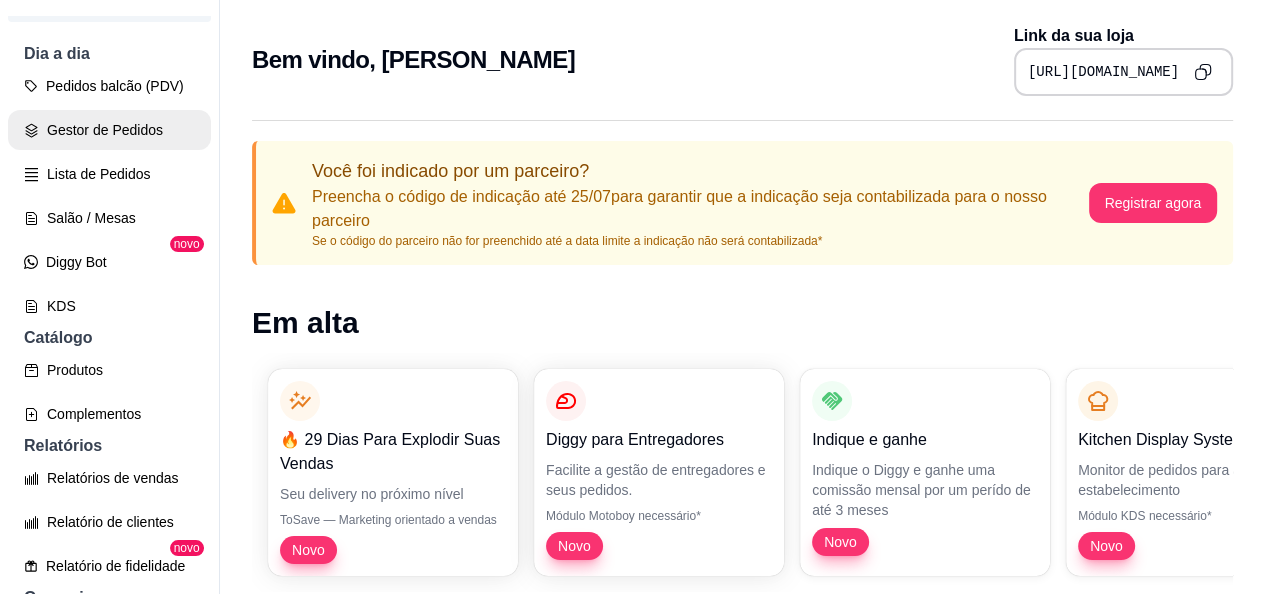 click on "Gestor de Pedidos" at bounding box center [109, 130] 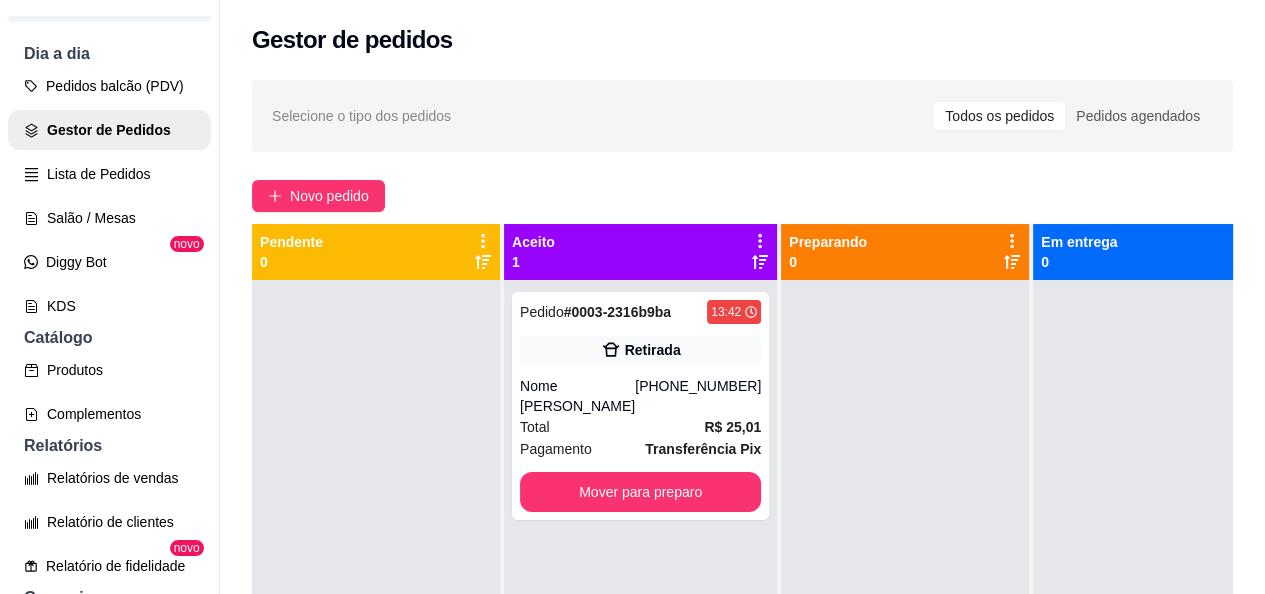 click 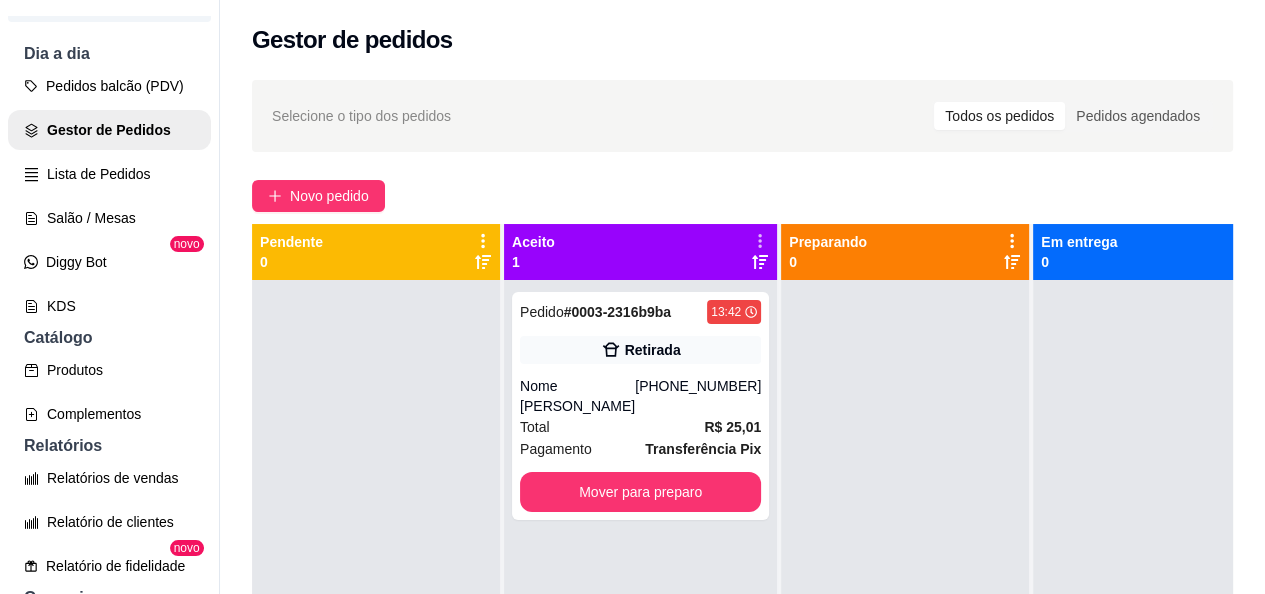 click on "Selecione o tipo dos pedidos Todos os pedidos Pedidos agendados Novo pedido Pendente 0 Aceito 1 Pedido  # 0003-2316b9ba 13:42 Retirada Nome [PERSON_NAME]  [PHONE_NUMBER] Total R$ 25,01 Pagamento Transferência Pix Mover para preparo Preparando 0 Em entrega 0" at bounding box center (742, 455) 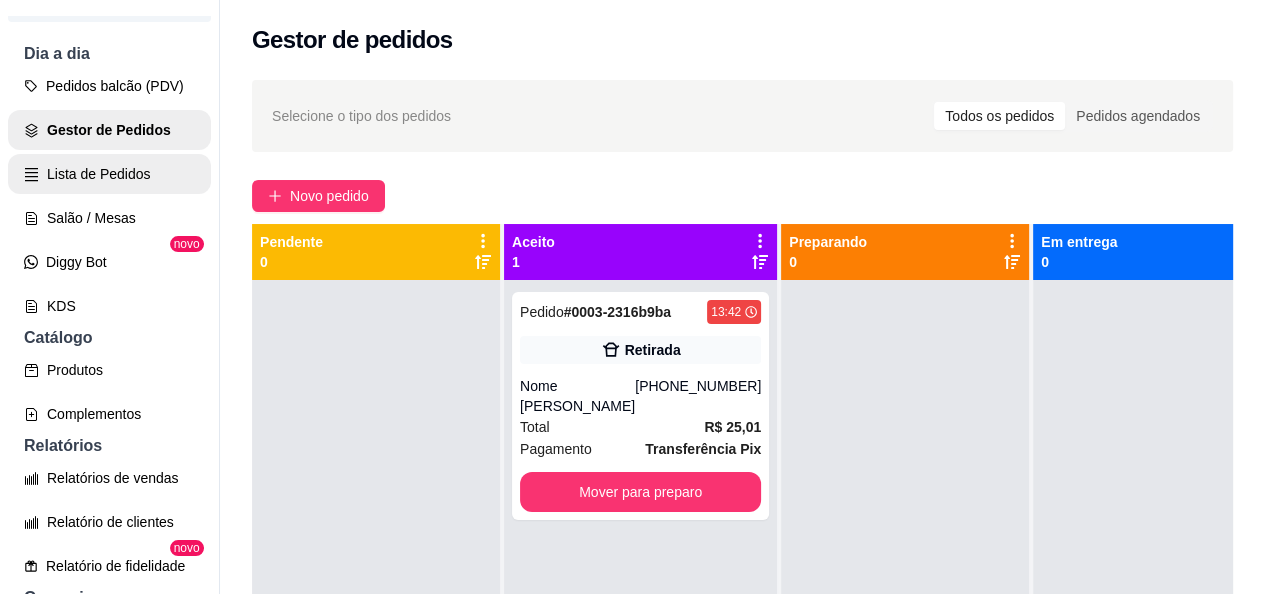 click on "Lista de Pedidos" at bounding box center [109, 174] 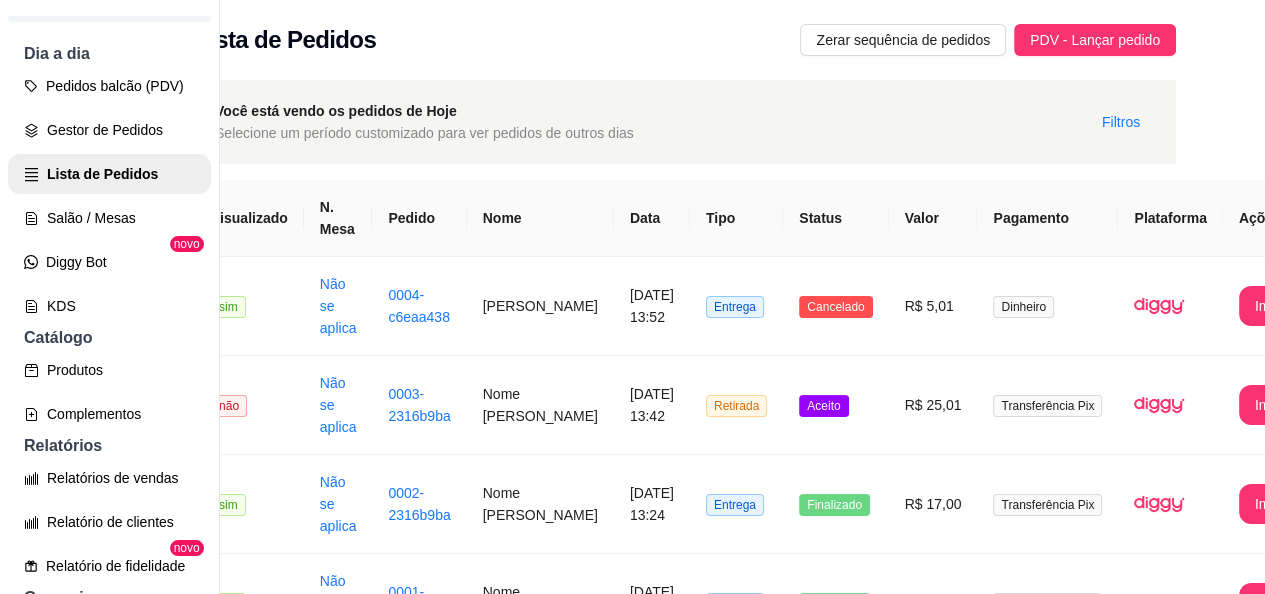scroll, scrollTop: 0, scrollLeft: 81, axis: horizontal 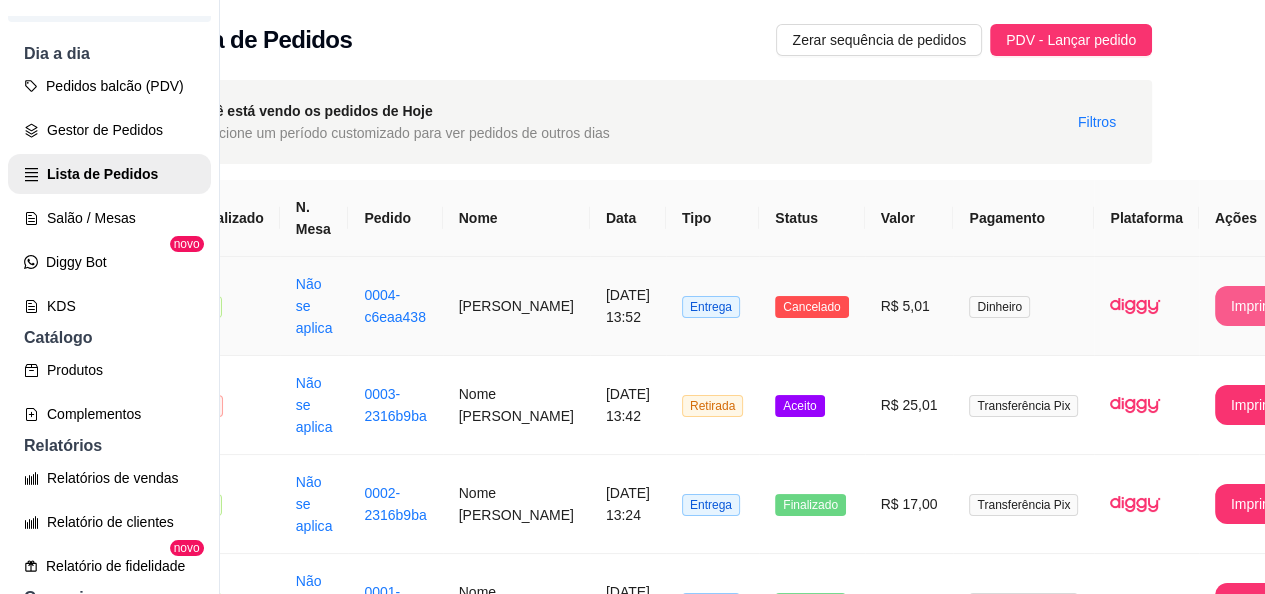 click on "Imprimir" at bounding box center [1256, 306] 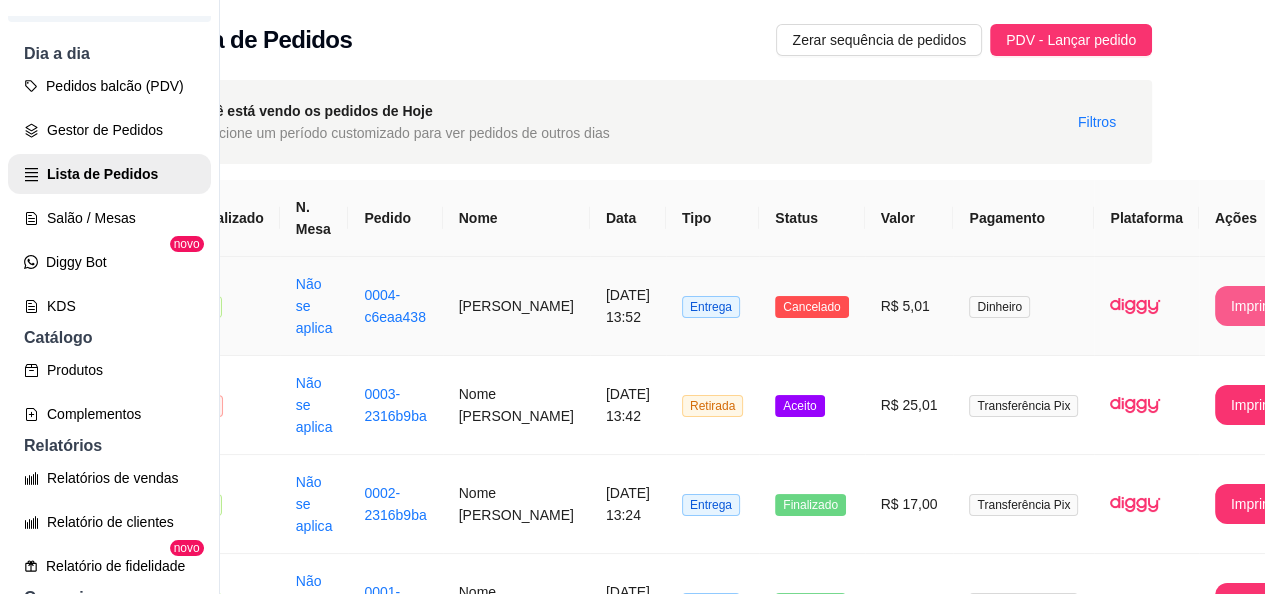 scroll, scrollTop: 0, scrollLeft: 0, axis: both 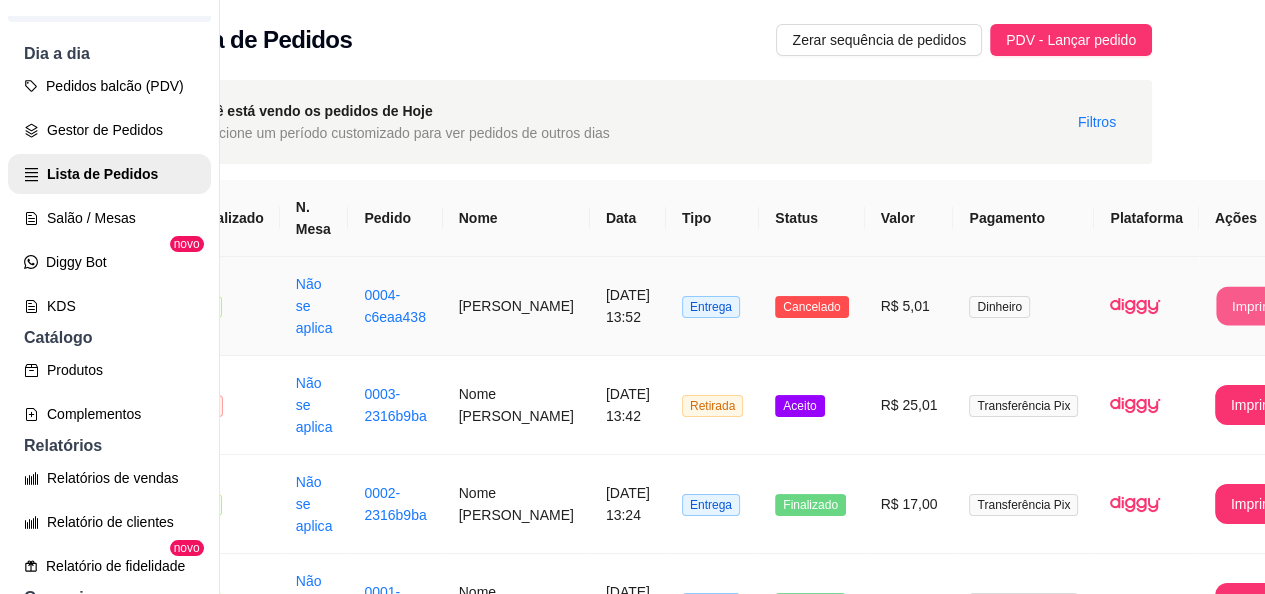 click on "Imprimir" at bounding box center (1256, 306) 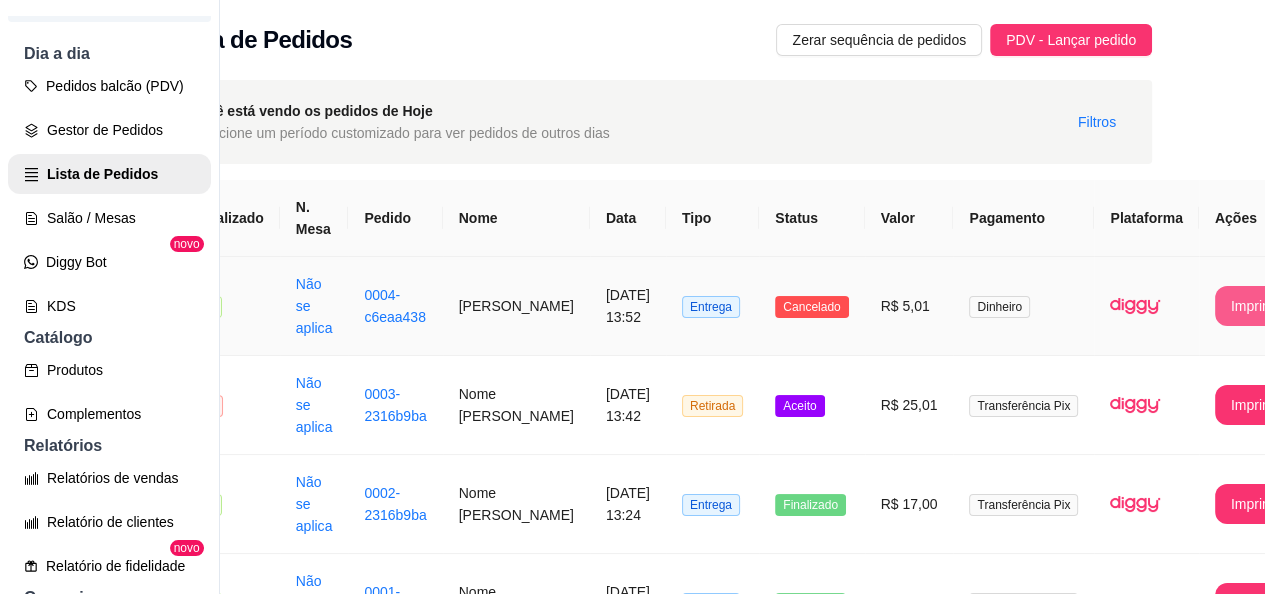 scroll, scrollTop: 0, scrollLeft: 0, axis: both 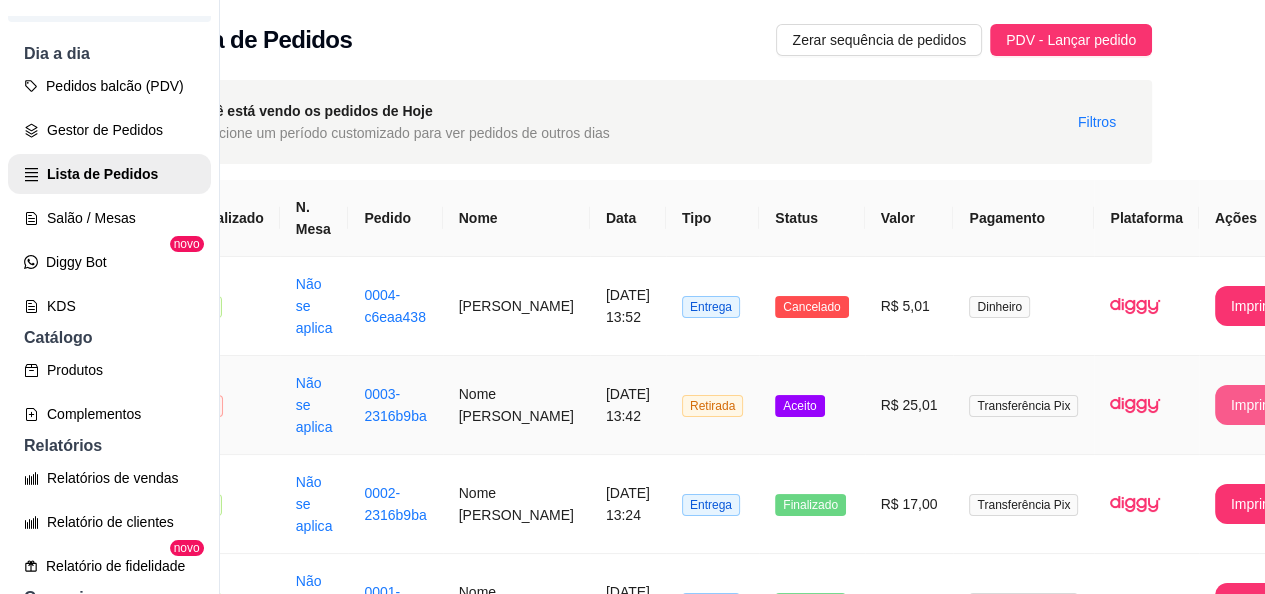 click on "Imprimir" at bounding box center [1256, 405] 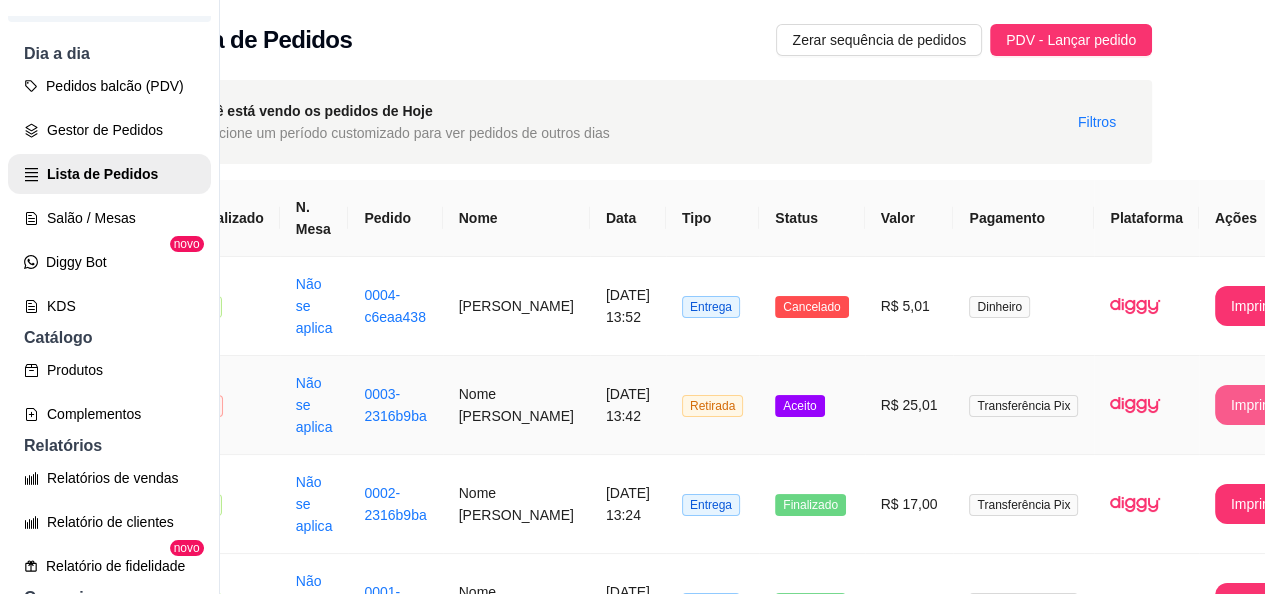 scroll, scrollTop: 0, scrollLeft: 0, axis: both 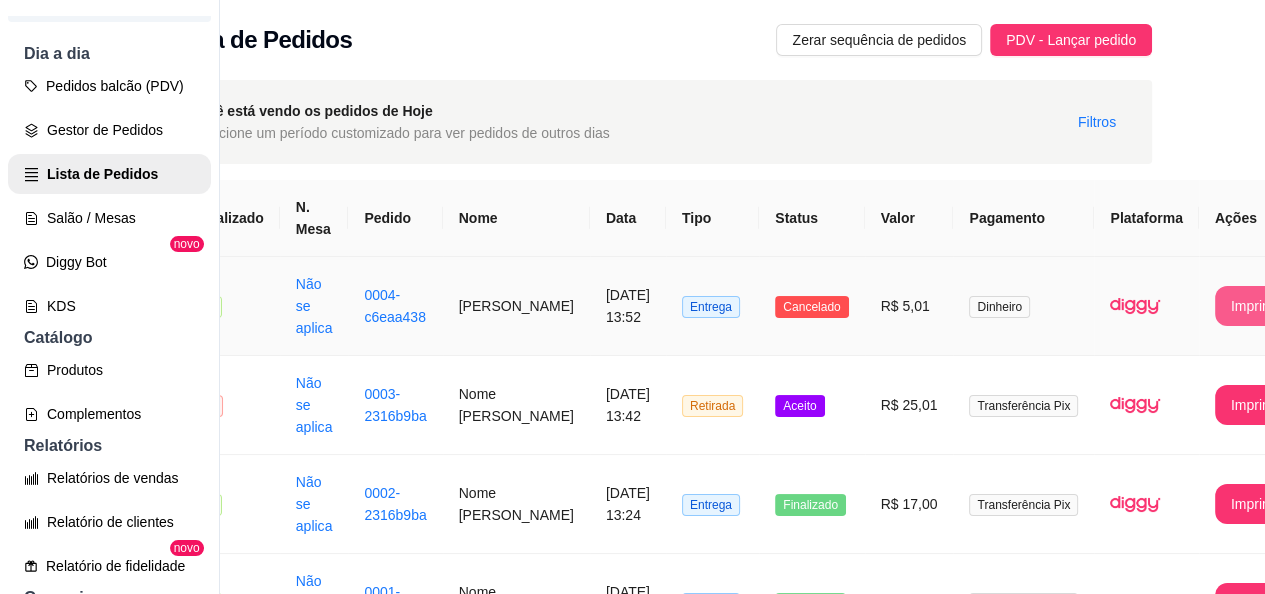 click on "Imprimir" at bounding box center (1256, 306) 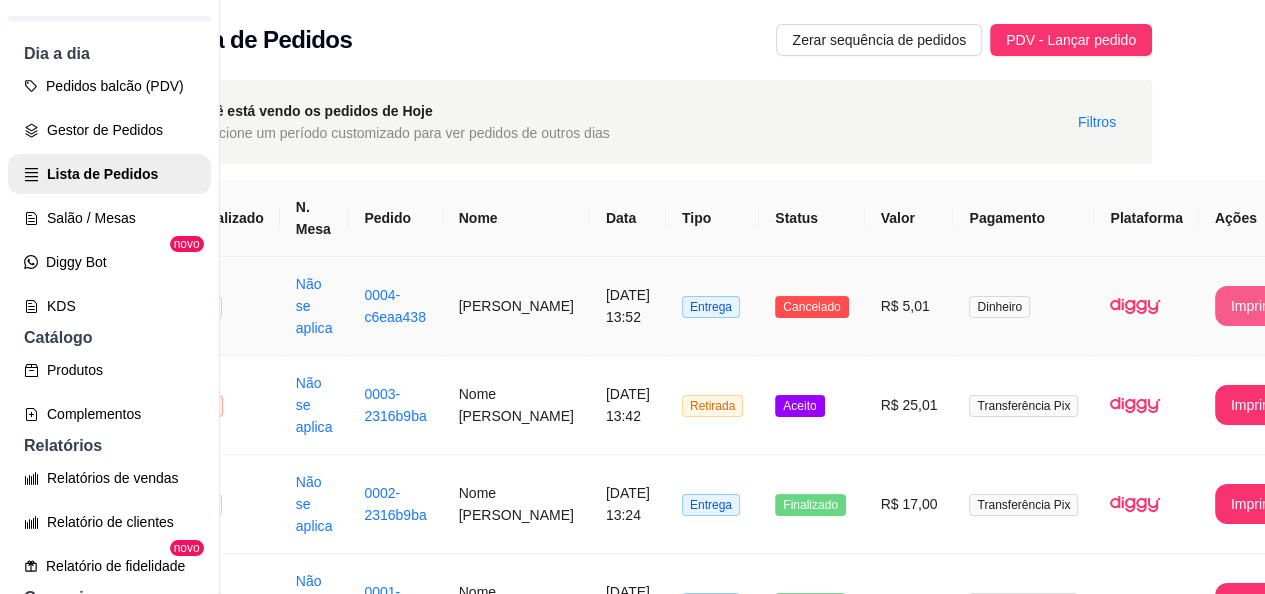 scroll, scrollTop: 0, scrollLeft: 0, axis: both 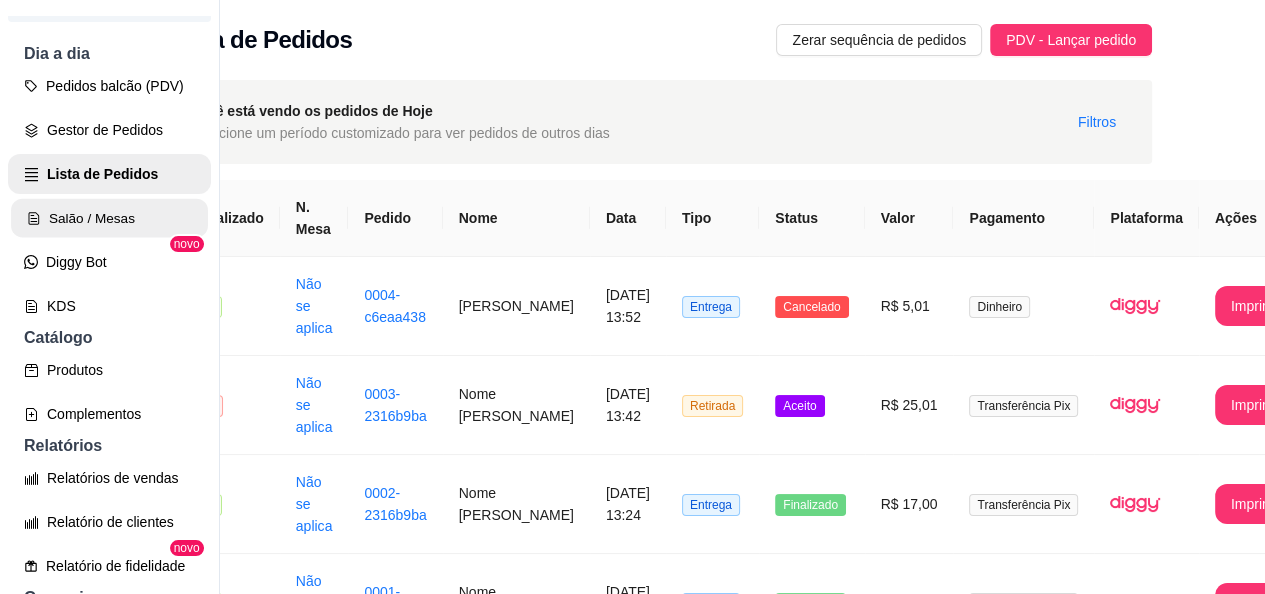 click on "Salão / Mesas" at bounding box center (109, 218) 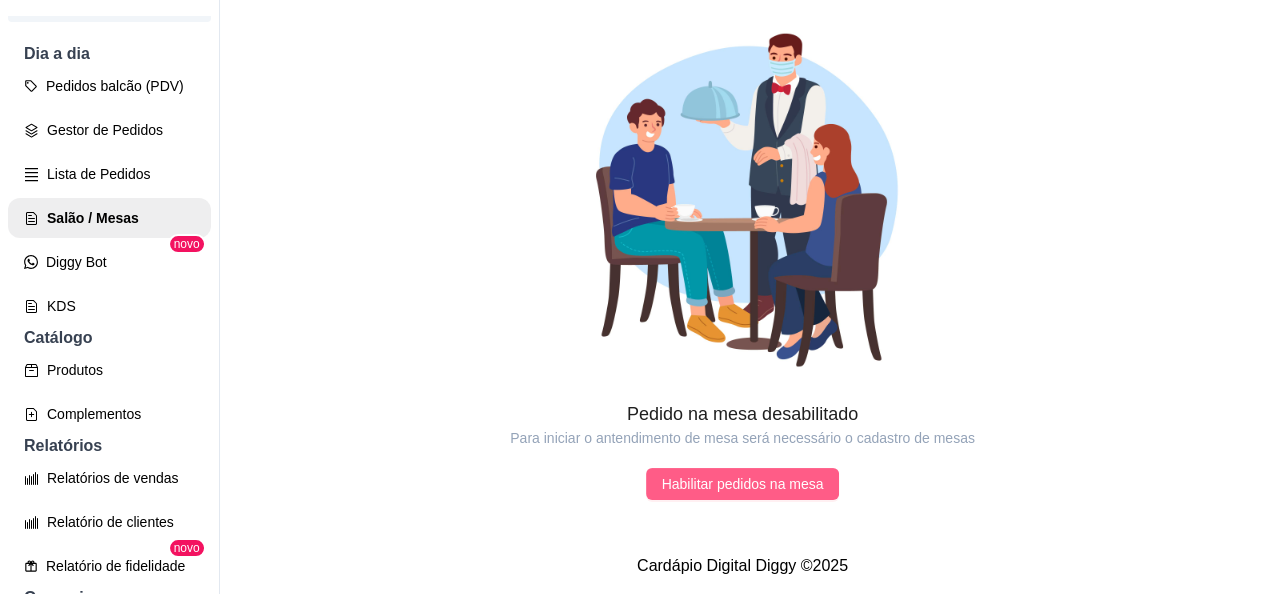 click on "Habilitar pedidos na mesa" at bounding box center [743, 484] 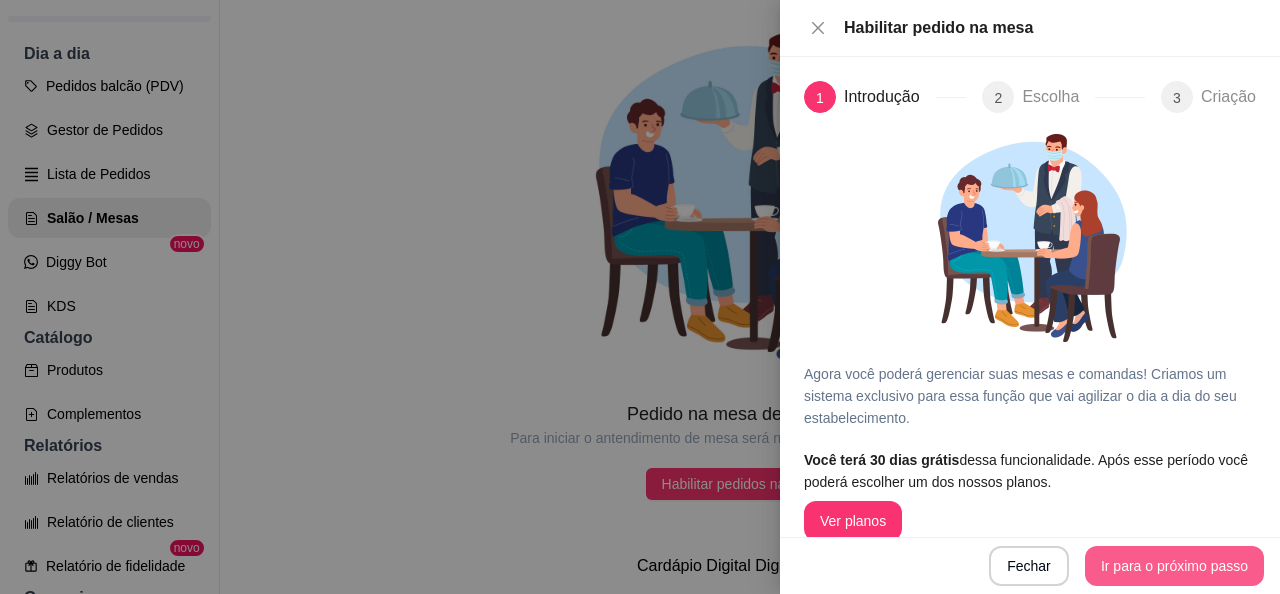click on "Ir para o próximo passo" at bounding box center (1174, 566) 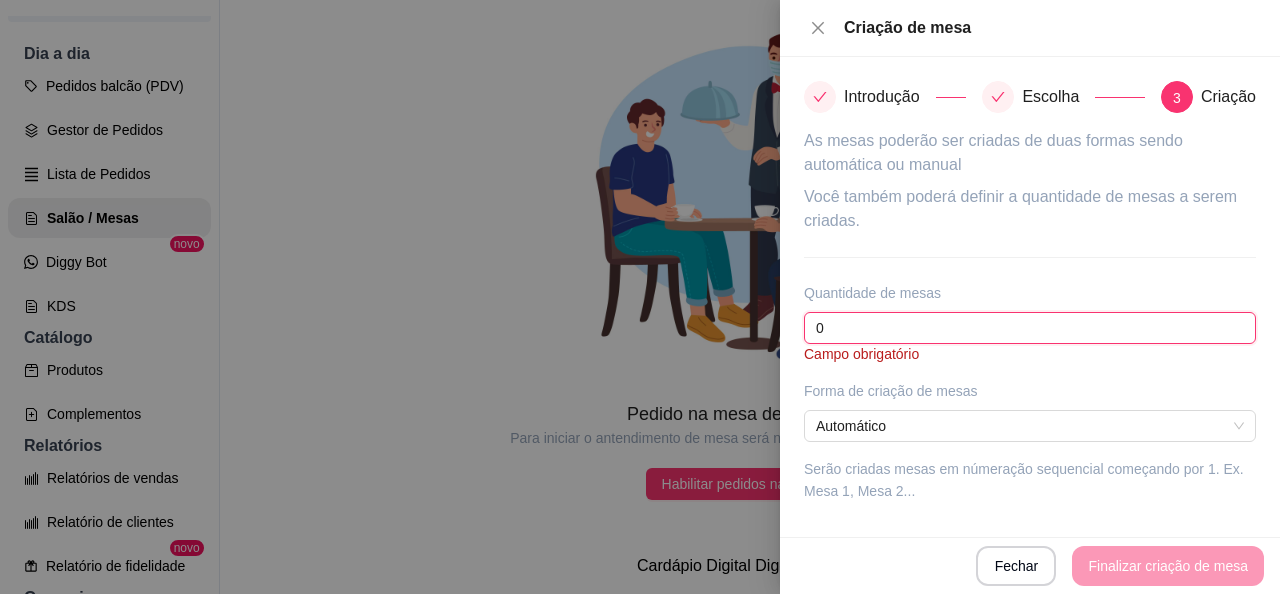 click on "0" at bounding box center (1030, 328) 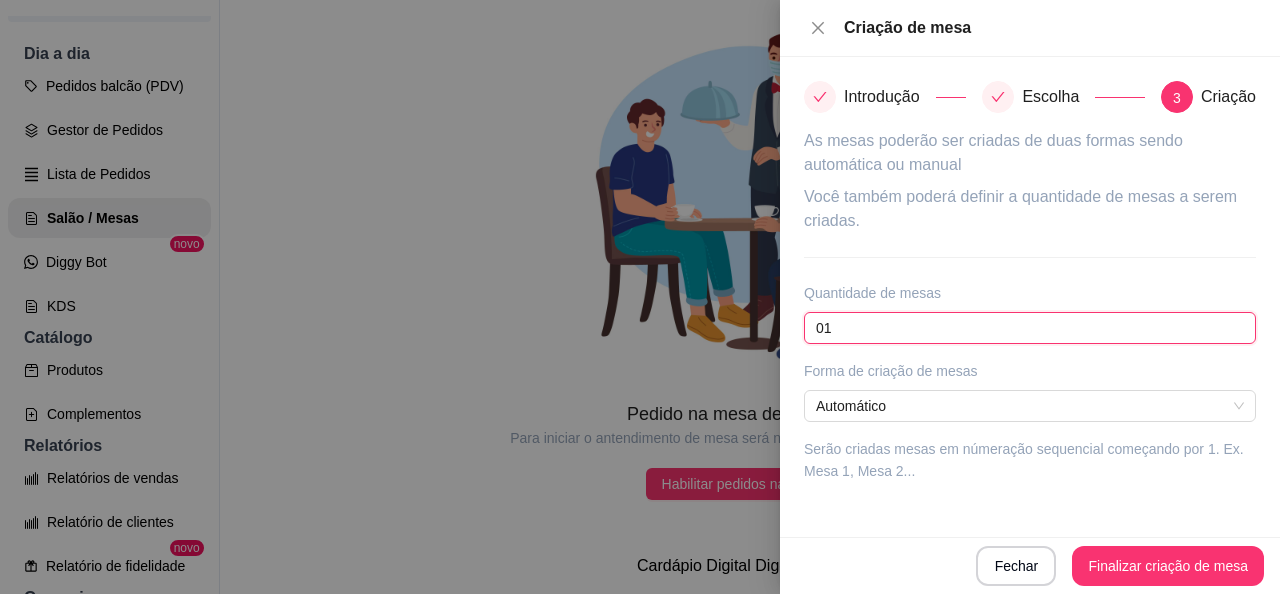 type on "0" 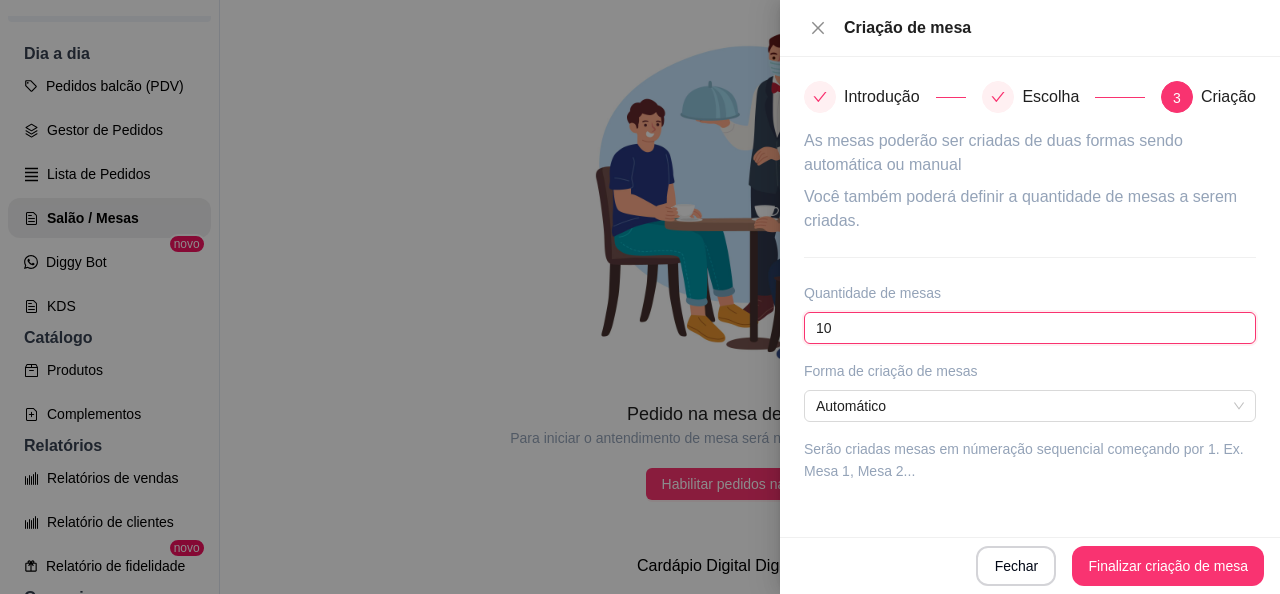 type on "10" 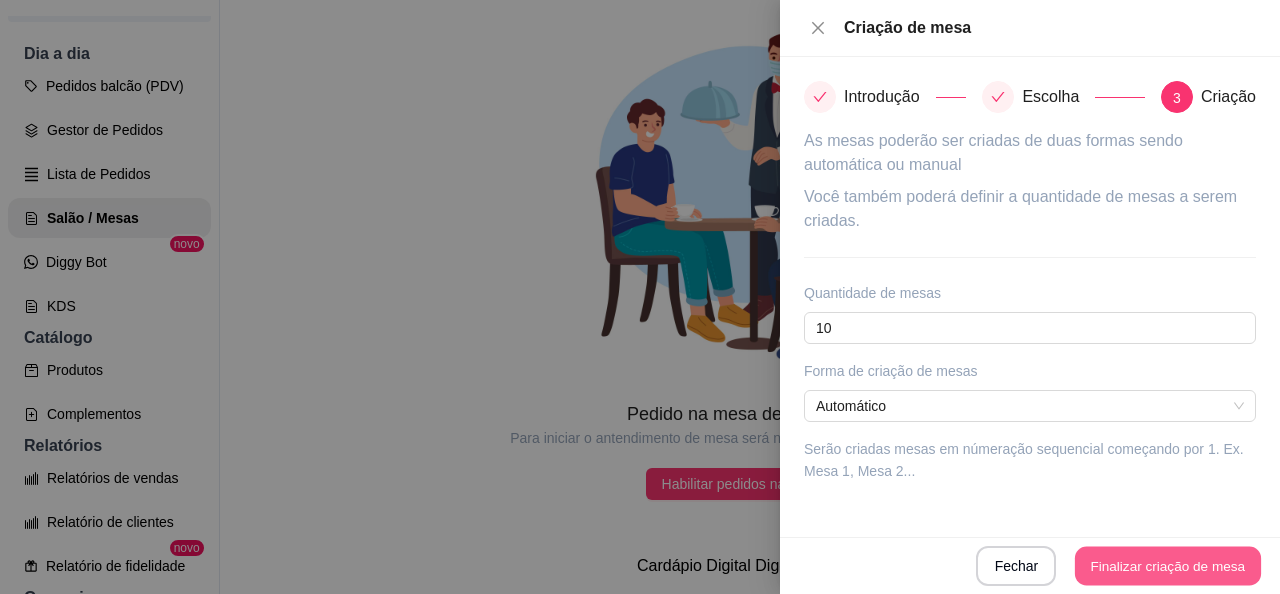 click on "Finalizar criação de mesa" at bounding box center (1168, 566) 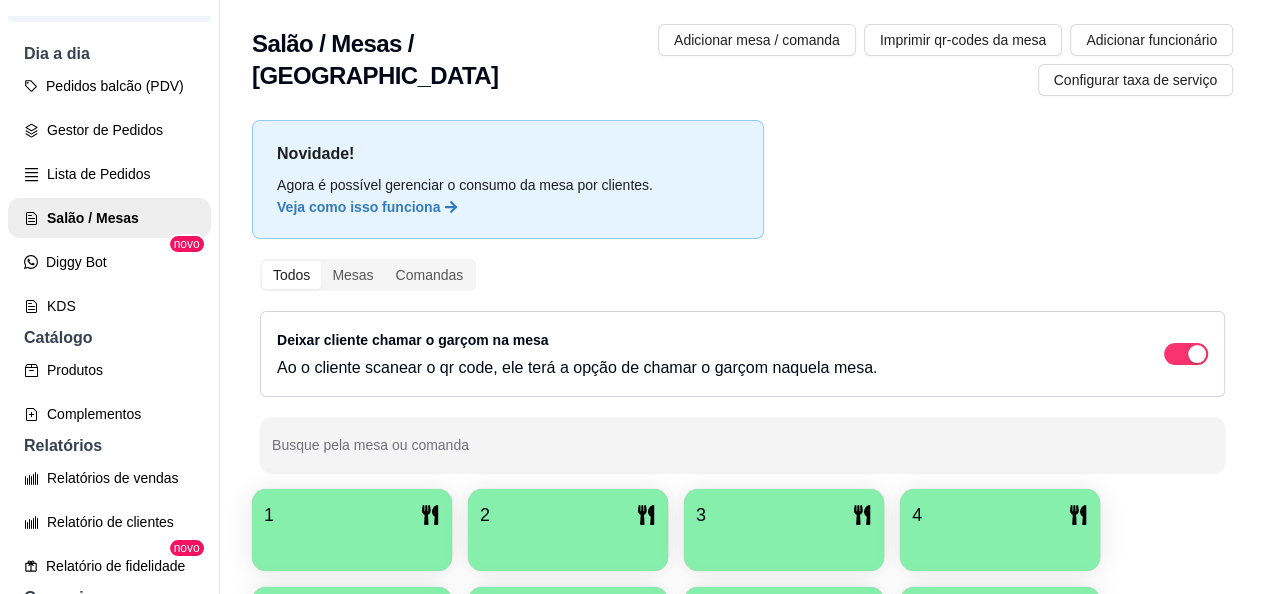 click on "Veja como isso funciona" at bounding box center [508, 207] 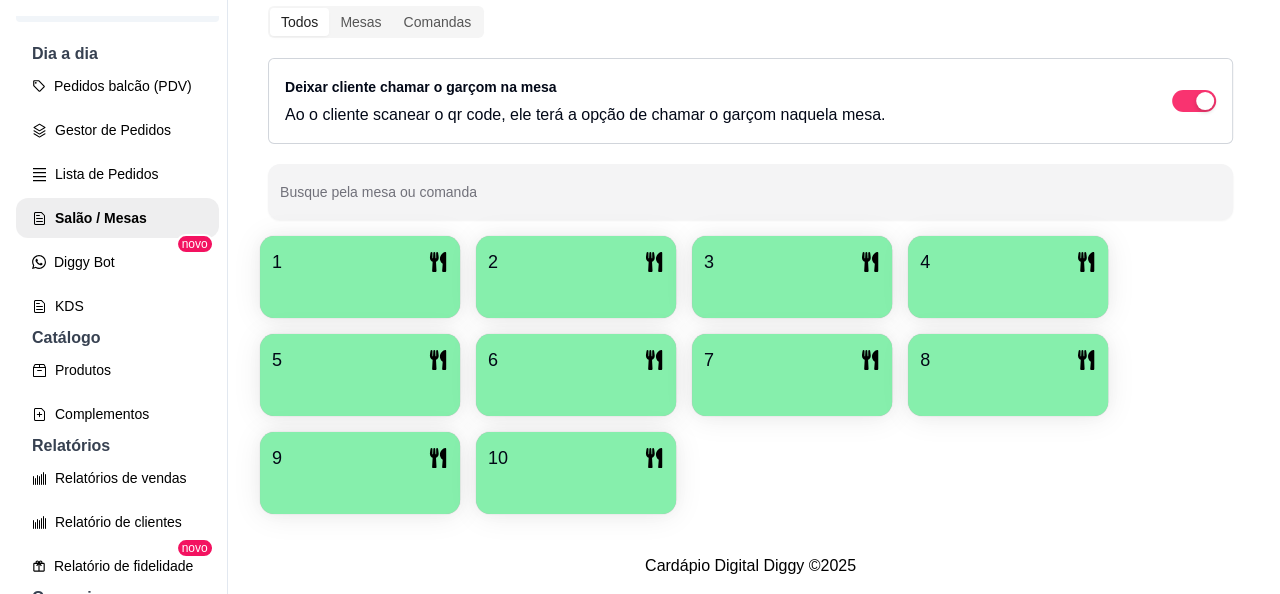 scroll, scrollTop: 268, scrollLeft: 0, axis: vertical 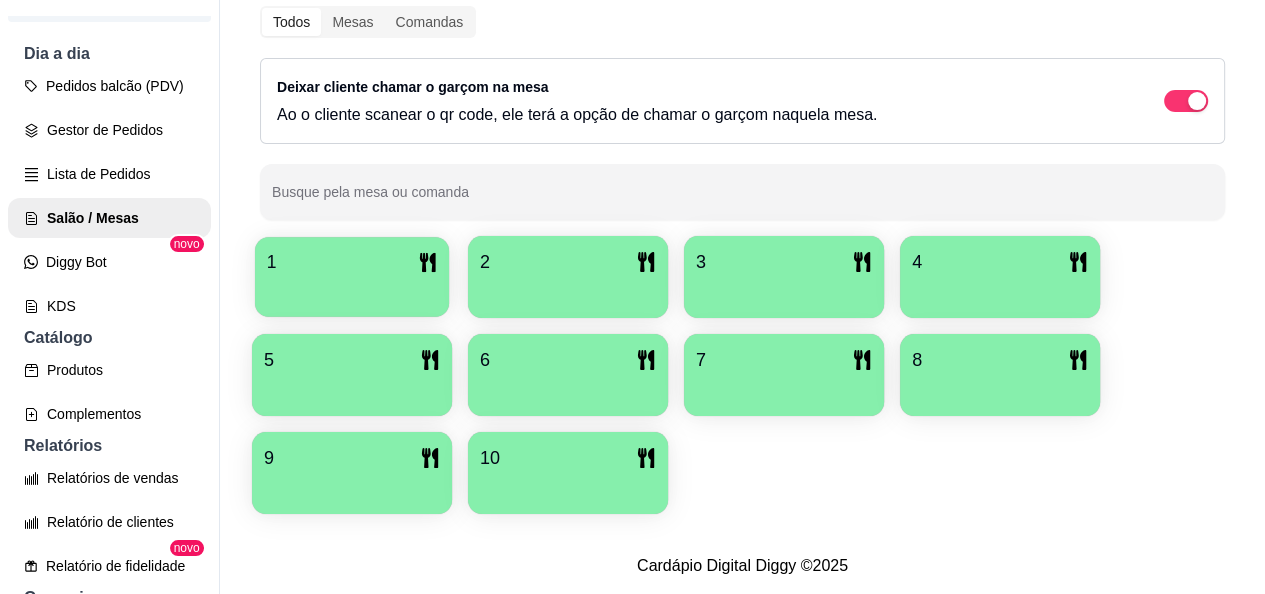 click on "1" at bounding box center [352, 262] 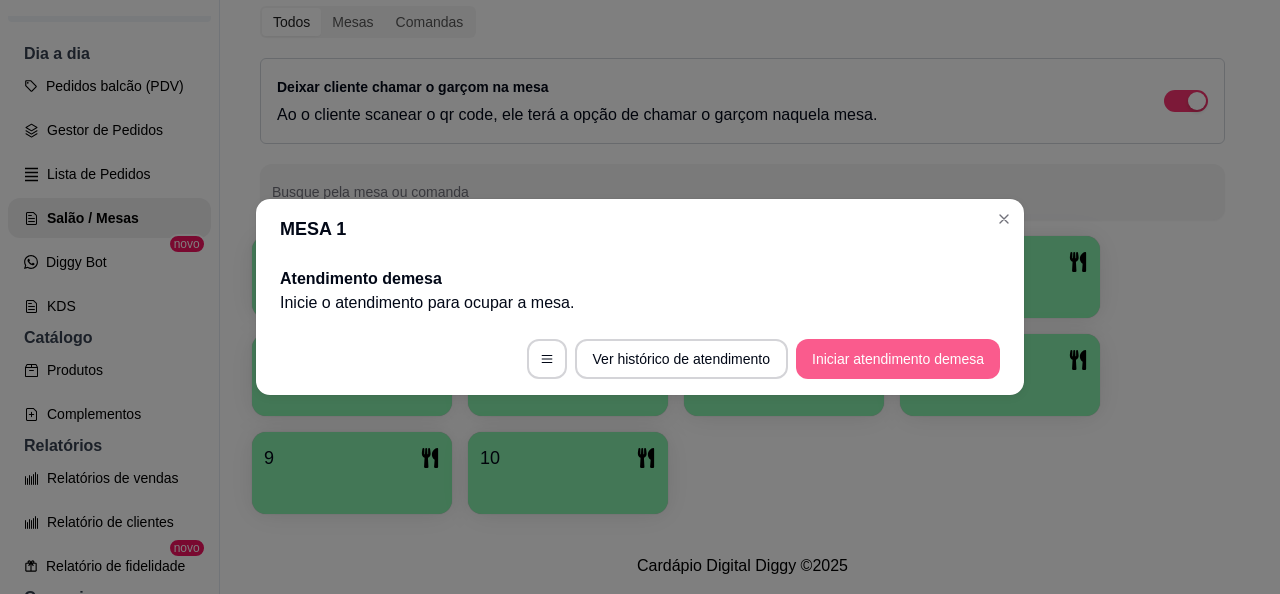 click on "Iniciar atendimento de  mesa" at bounding box center (898, 359) 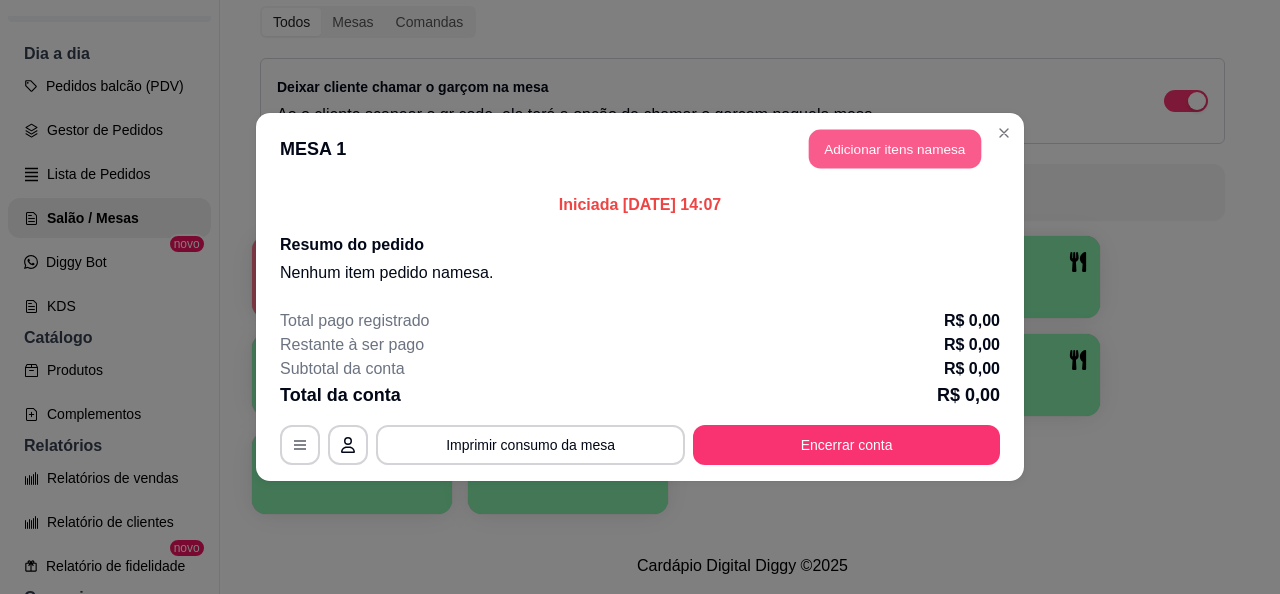 click on "Adicionar itens na  mesa" at bounding box center [895, 149] 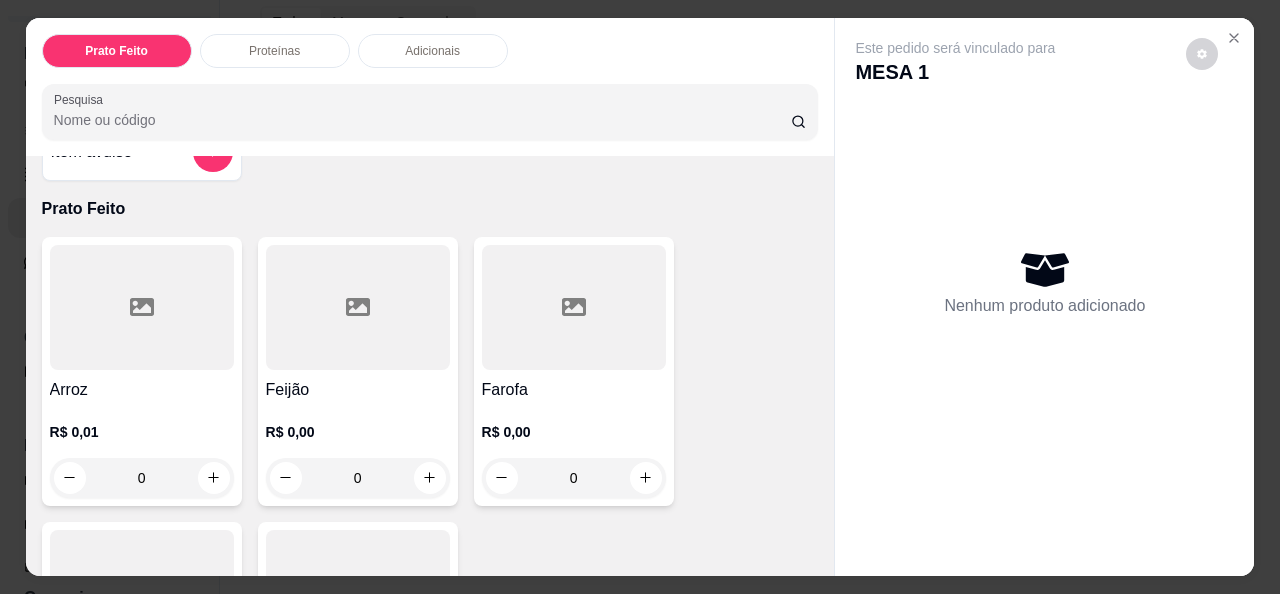 scroll, scrollTop: 44, scrollLeft: 0, axis: vertical 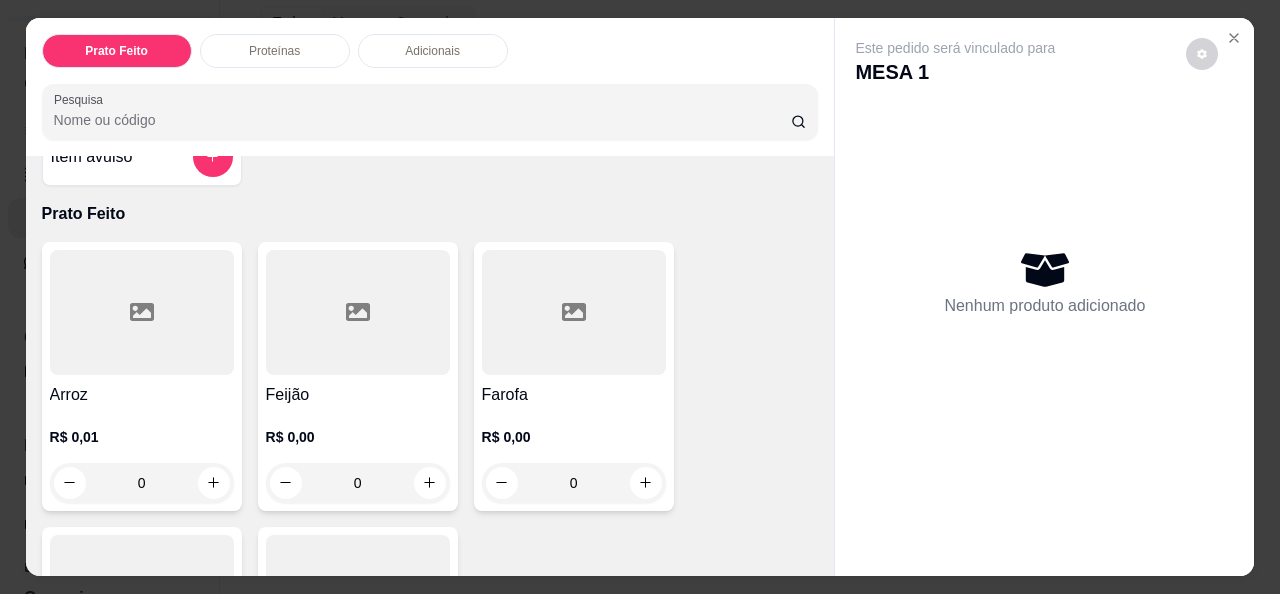 click at bounding box center (142, 312) 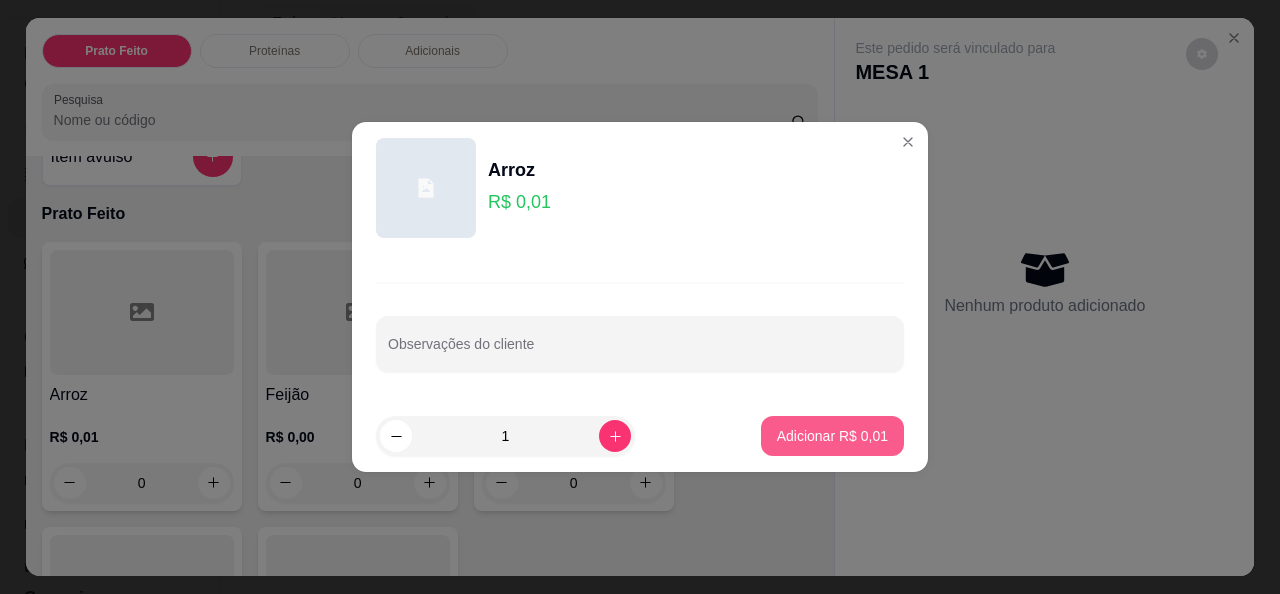 click on "Adicionar   R$ 0,01" at bounding box center (832, 436) 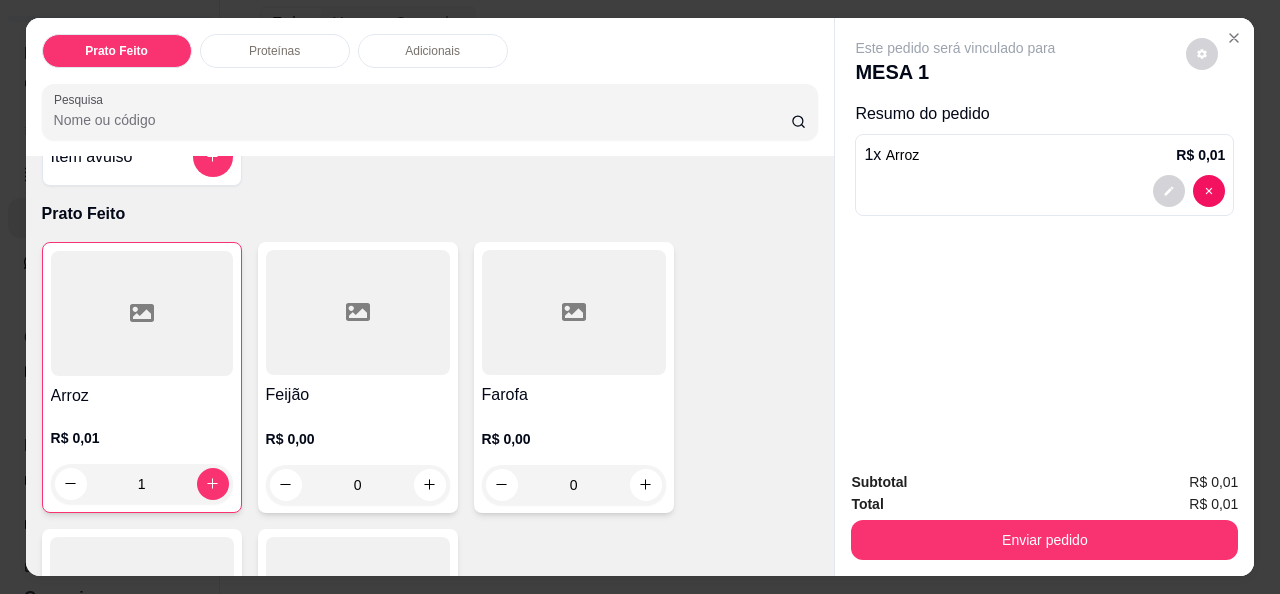 click on "Feijão    R$ 0,00 0" at bounding box center [358, 377] 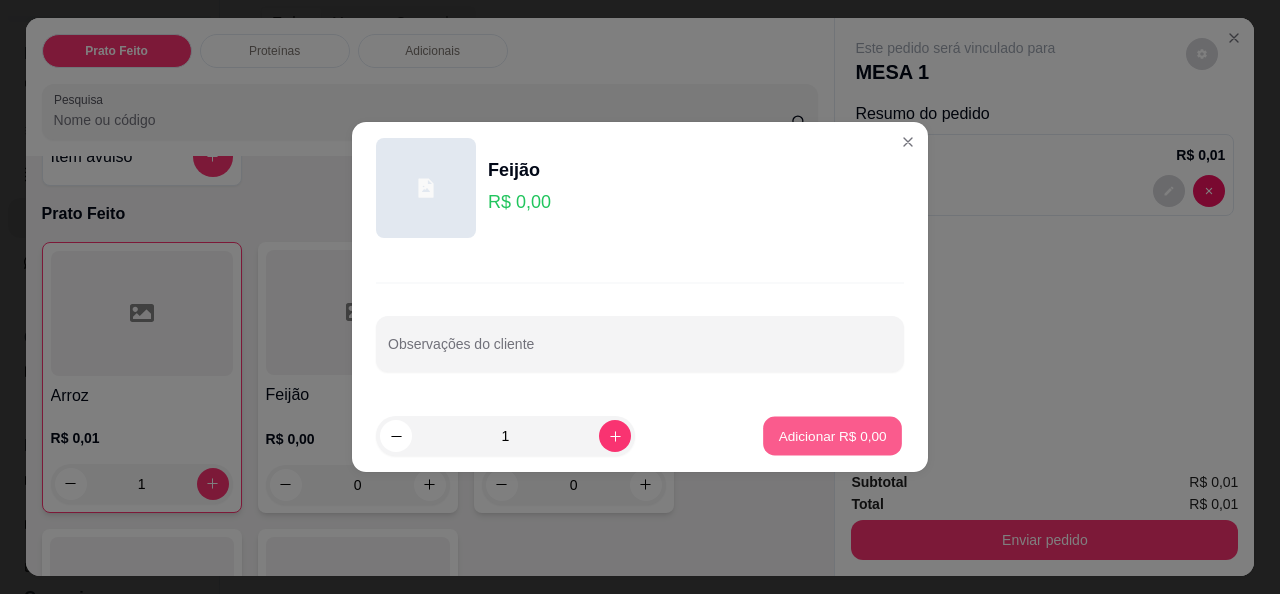 click on "Adicionar   R$ 0,00" at bounding box center (832, 435) 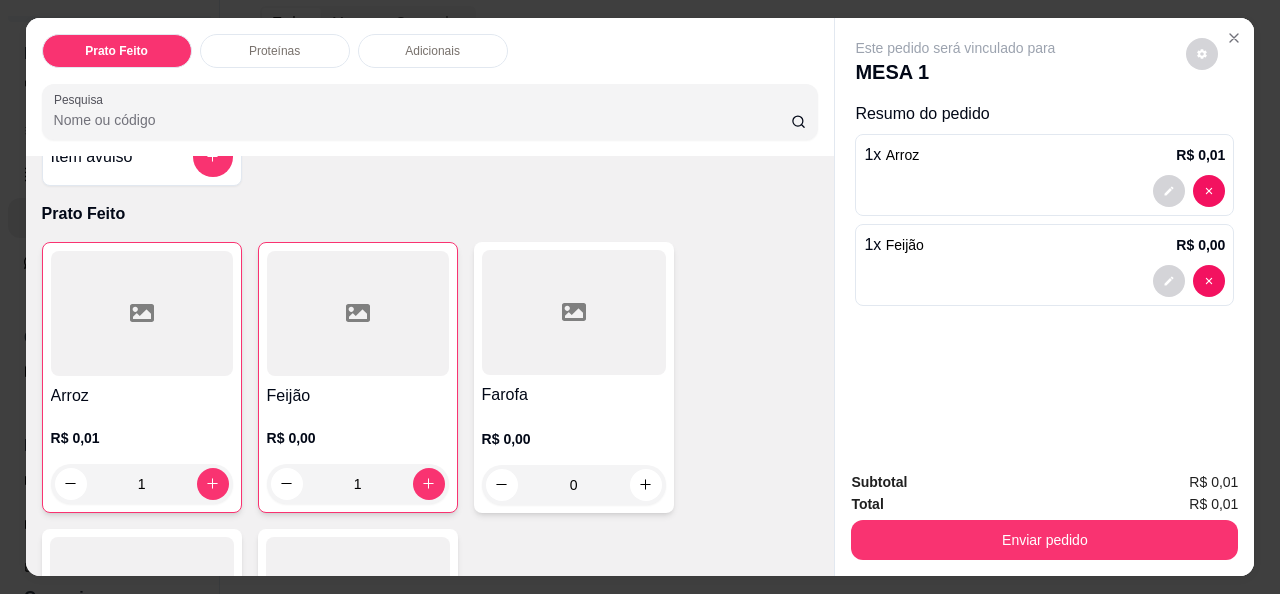 click on "R$ 0,00 0" at bounding box center [574, 457] 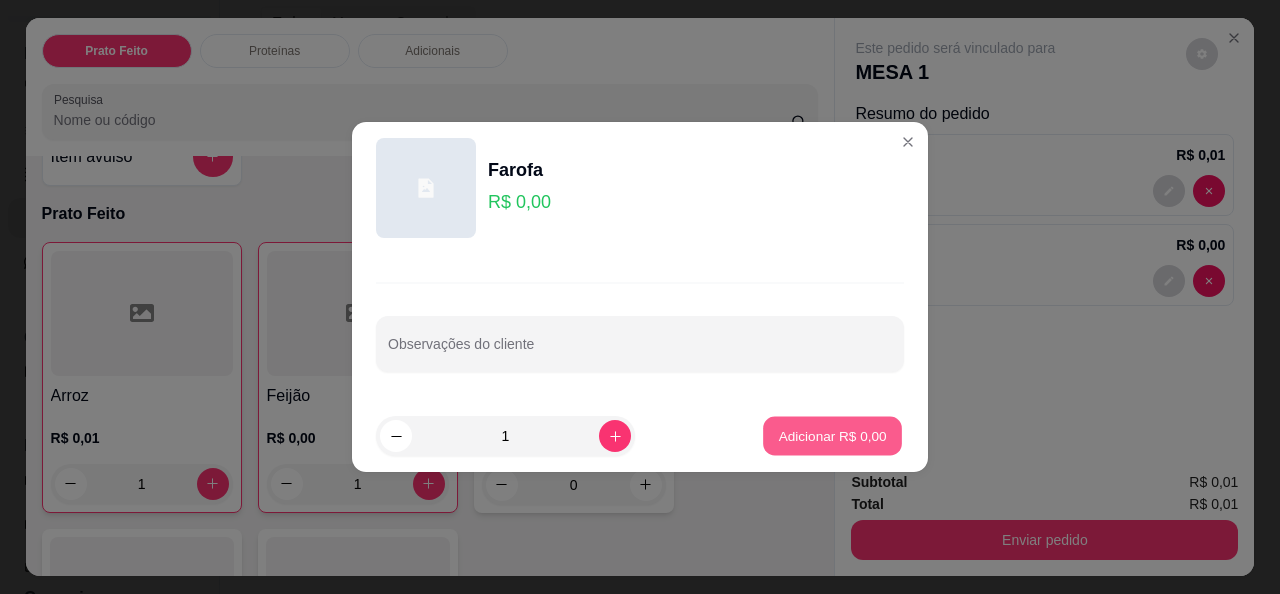 click on "Adicionar   R$ 0,00" at bounding box center [832, 436] 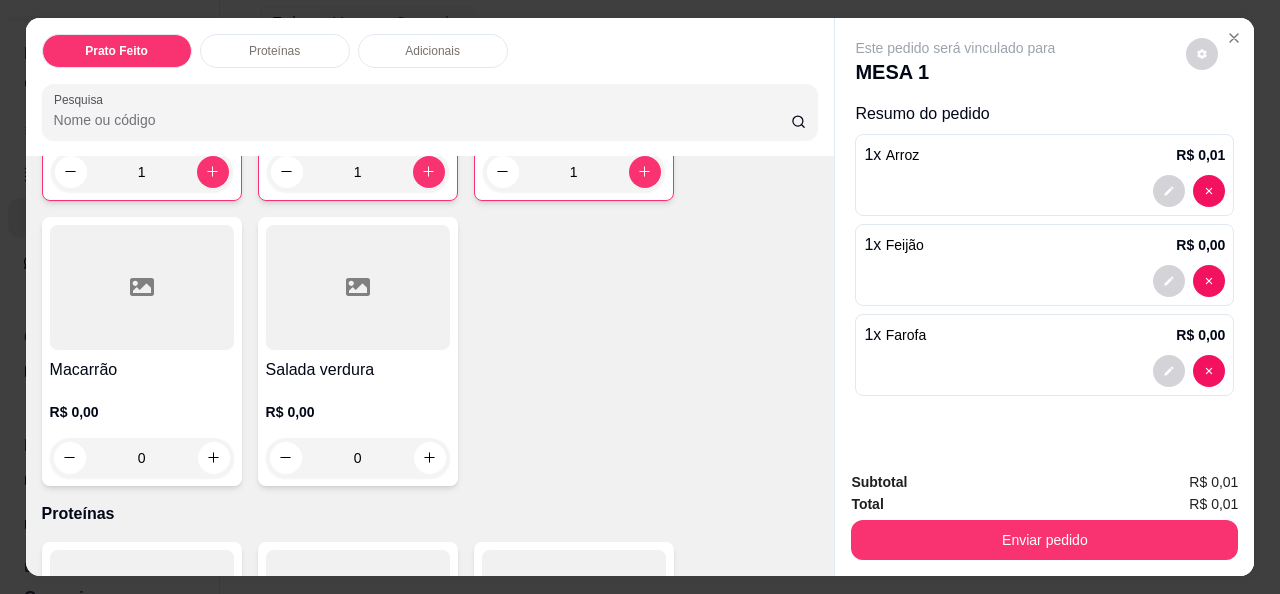 scroll, scrollTop: 344, scrollLeft: 0, axis: vertical 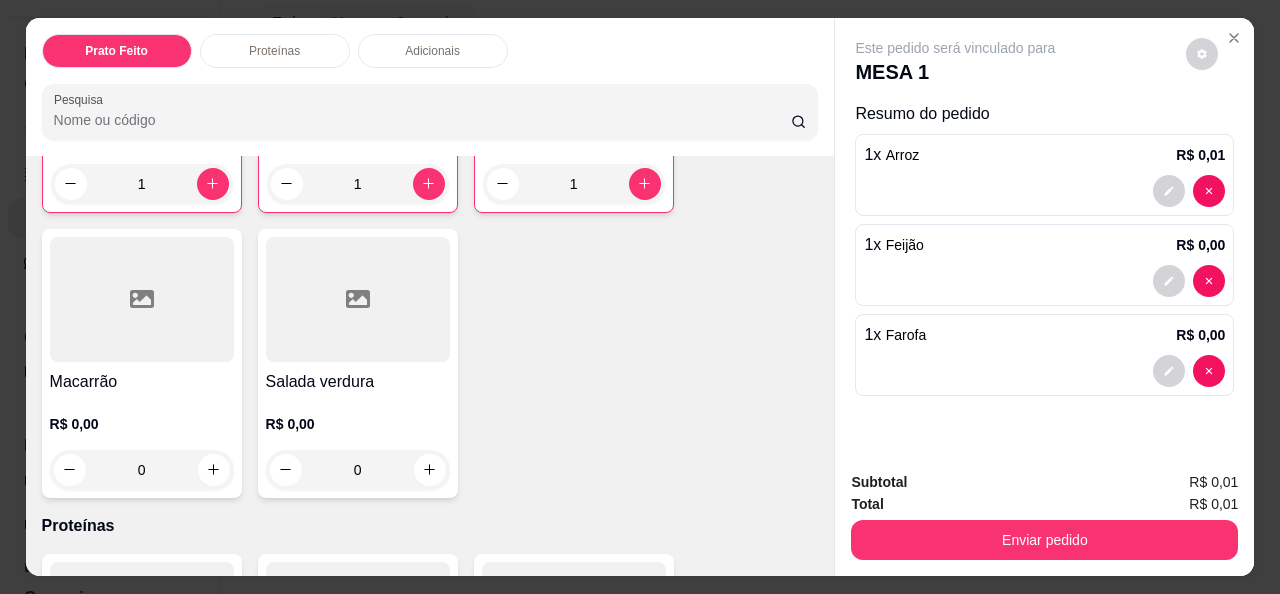 click at bounding box center (142, 299) 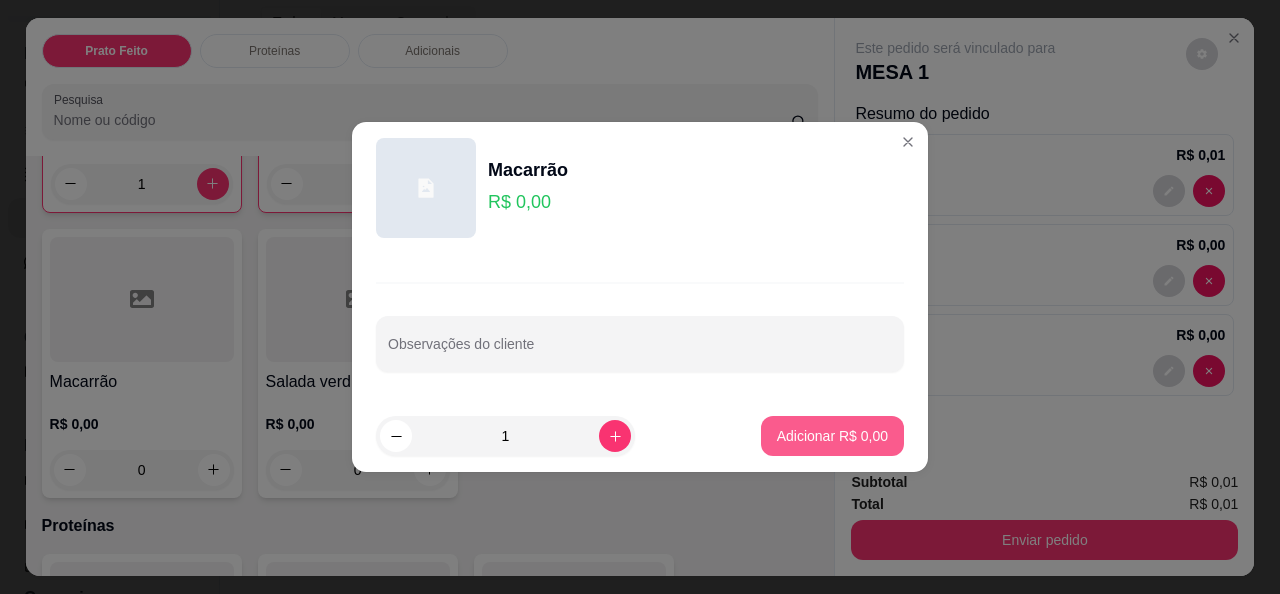 click on "Adicionar   R$ 0,00" at bounding box center (832, 436) 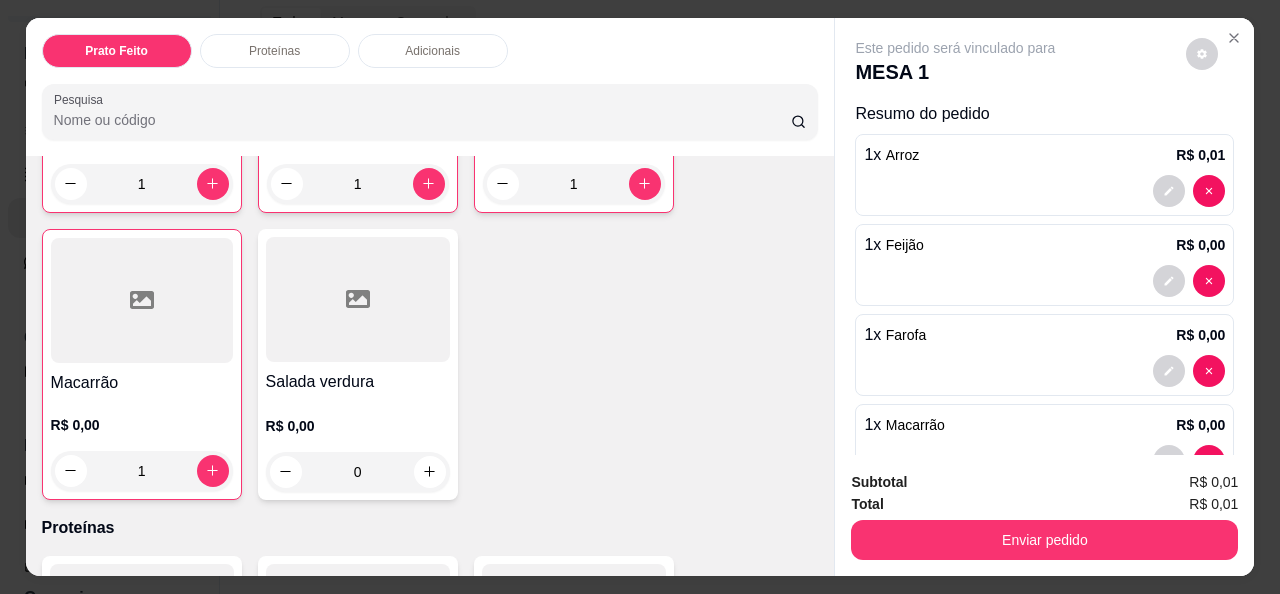 click on "Arroz   R$ 0,01 1 Feijão    R$ 0,00 1 Farofa    R$ 0,00 1 Macarrão   R$ 0,00 1 Salada verdura   R$ 0,00 0" at bounding box center (430, 221) 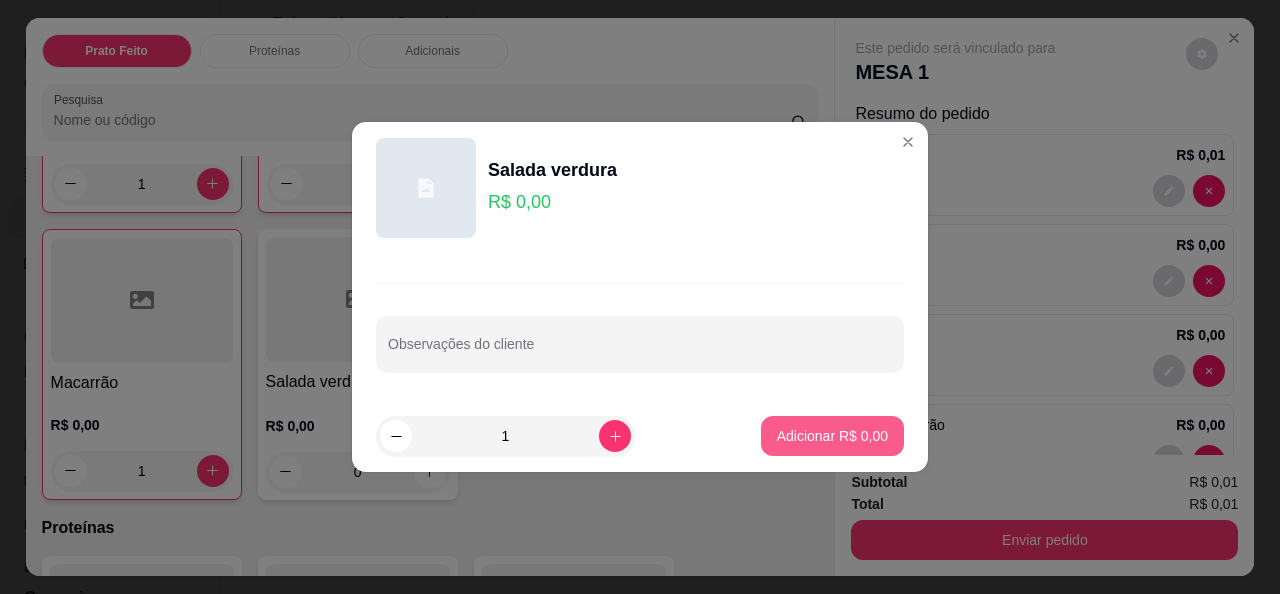 click on "Adicionar   R$ 0,00" at bounding box center [832, 436] 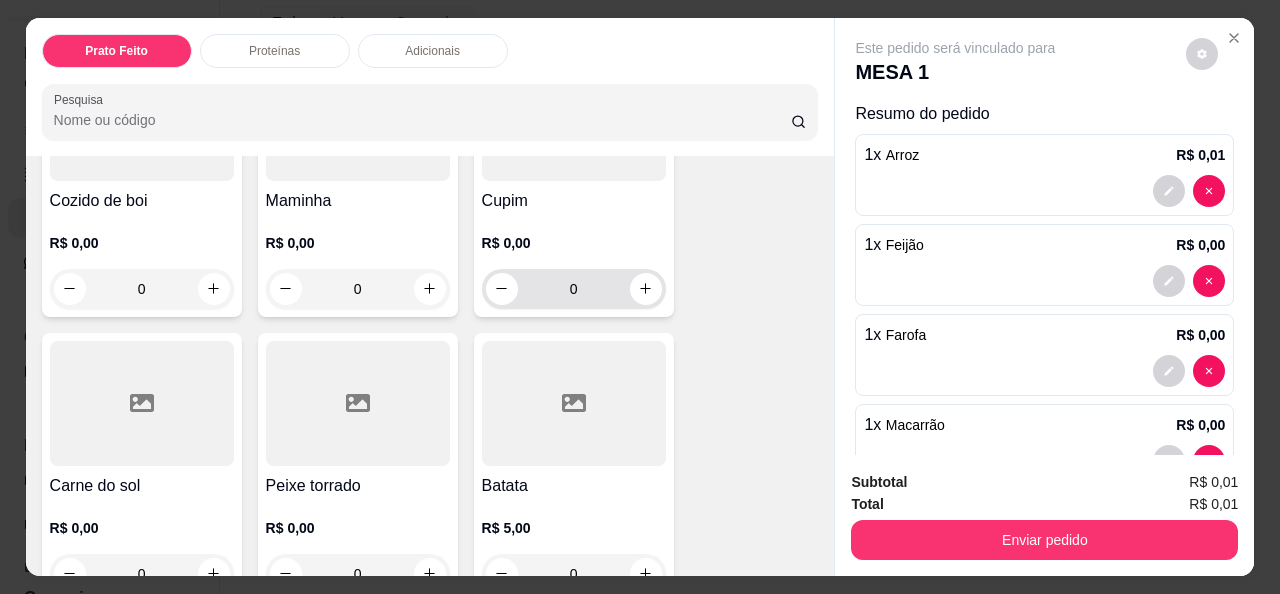 scroll, scrollTop: 1144, scrollLeft: 0, axis: vertical 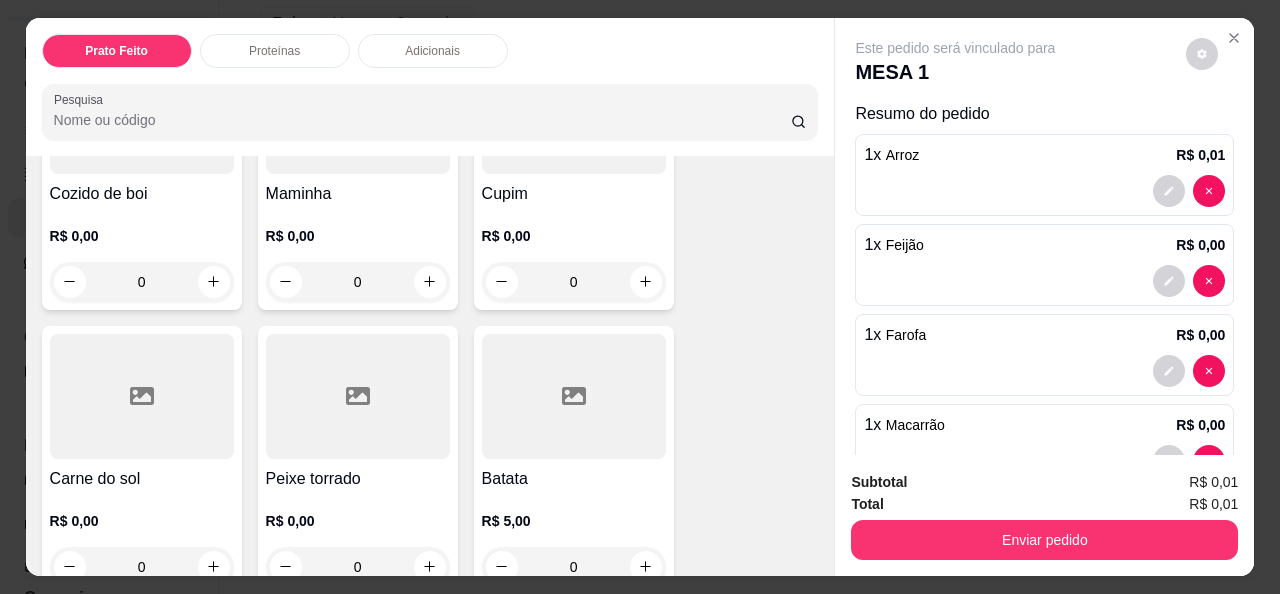 click on "Cupim" at bounding box center (574, 194) 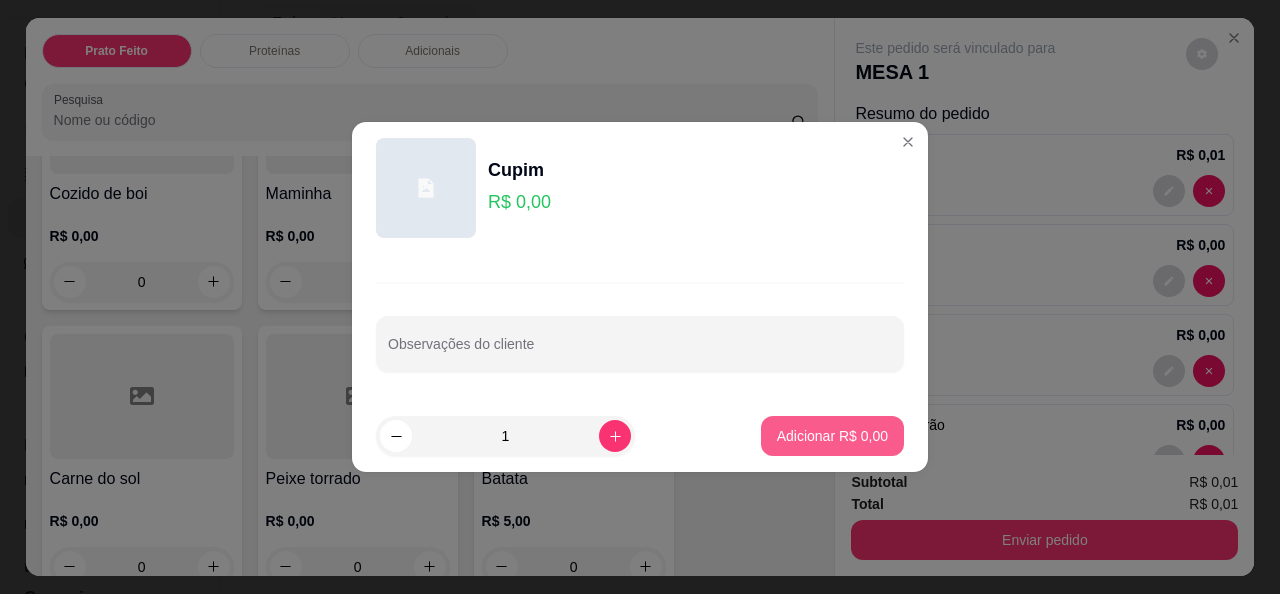 click on "Adicionar   R$ 0,00" at bounding box center (832, 436) 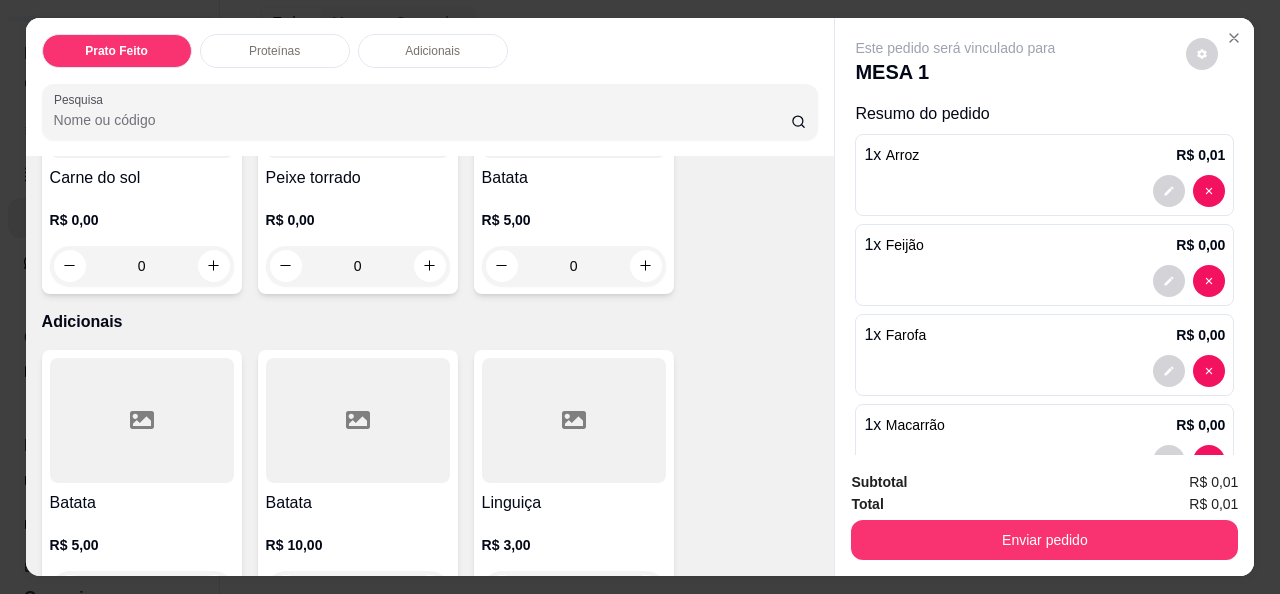 scroll, scrollTop: 1244, scrollLeft: 0, axis: vertical 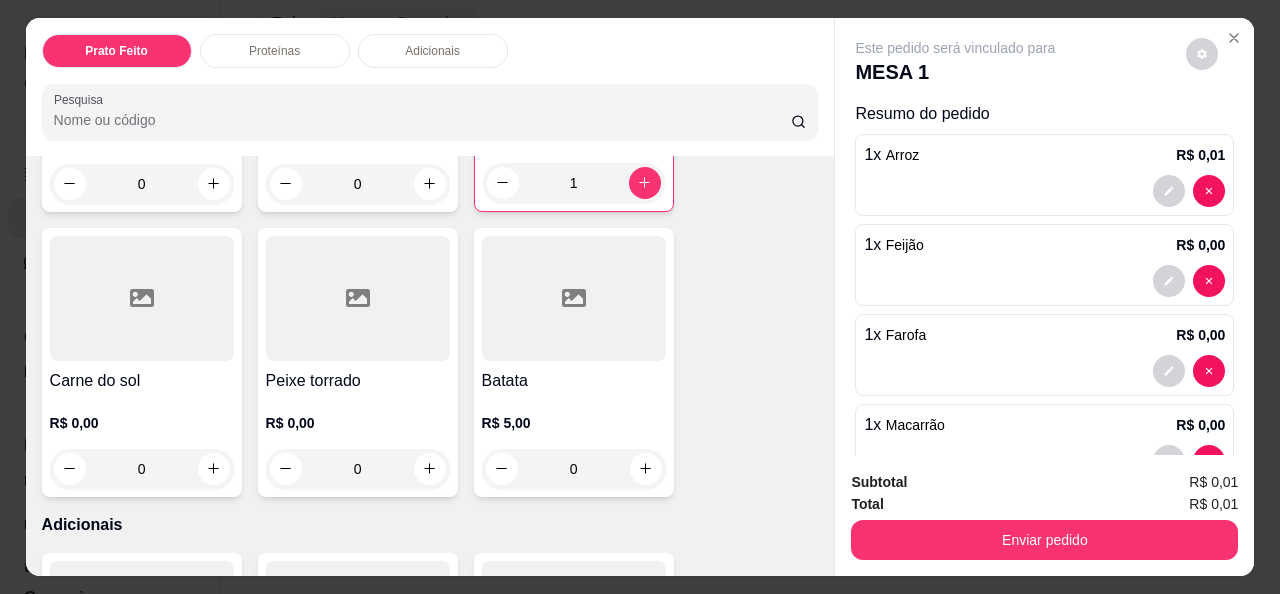 click on "R$ 5,00" at bounding box center [574, 423] 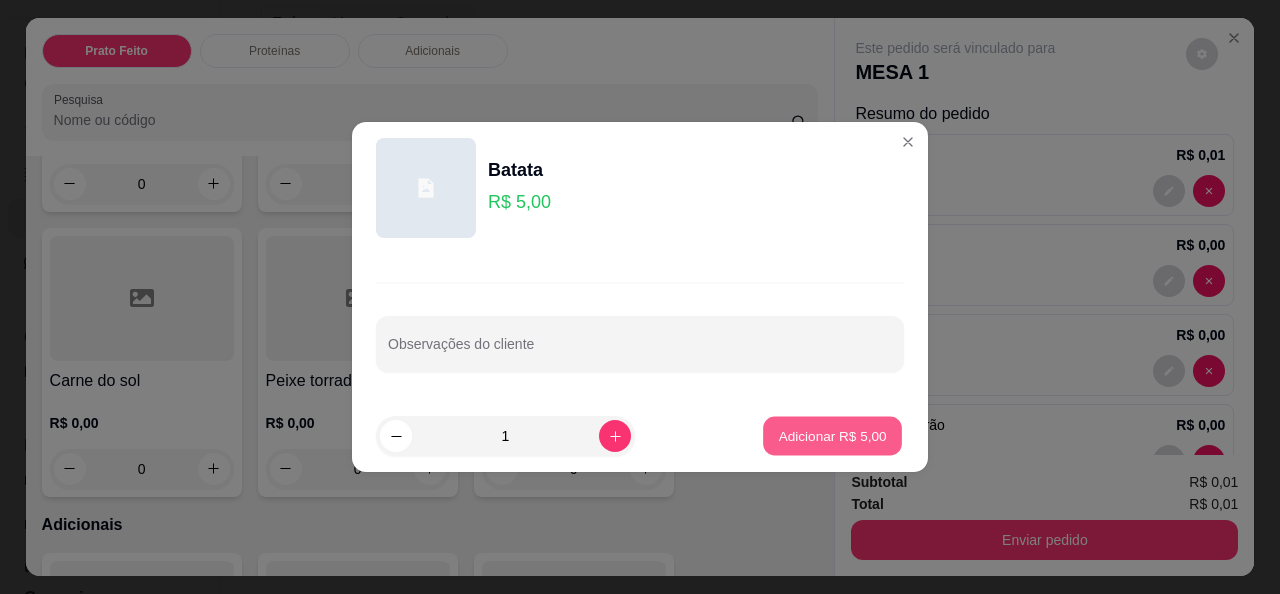 click on "Adicionar   R$ 5,00" at bounding box center [832, 436] 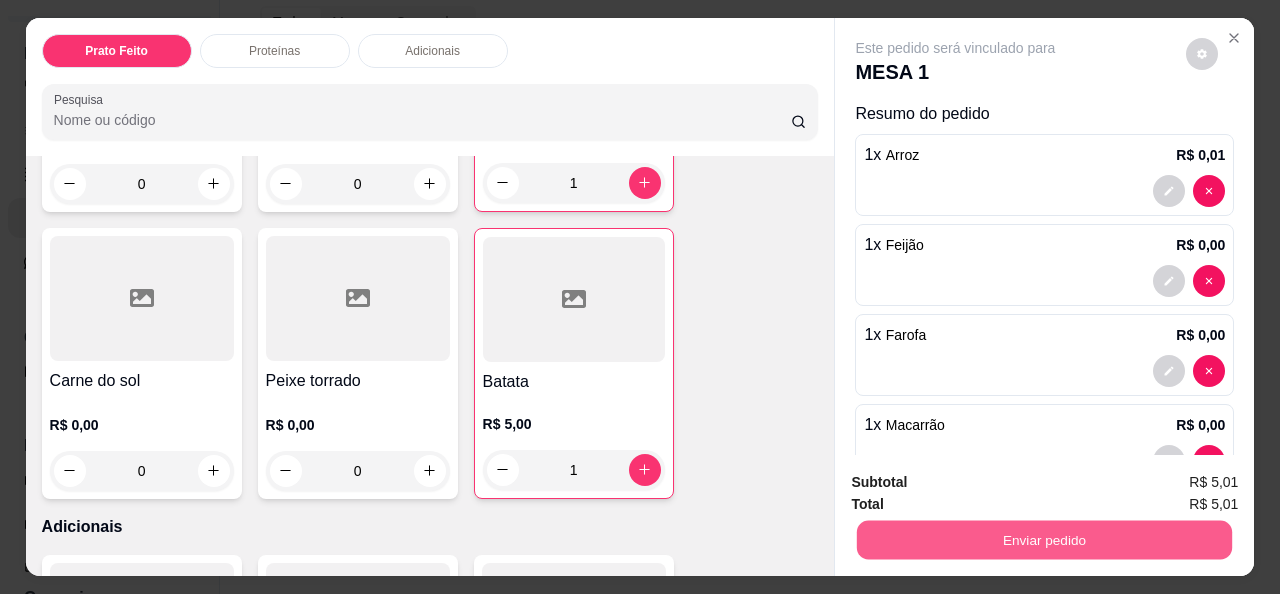 click on "Enviar pedido" at bounding box center [1044, 540] 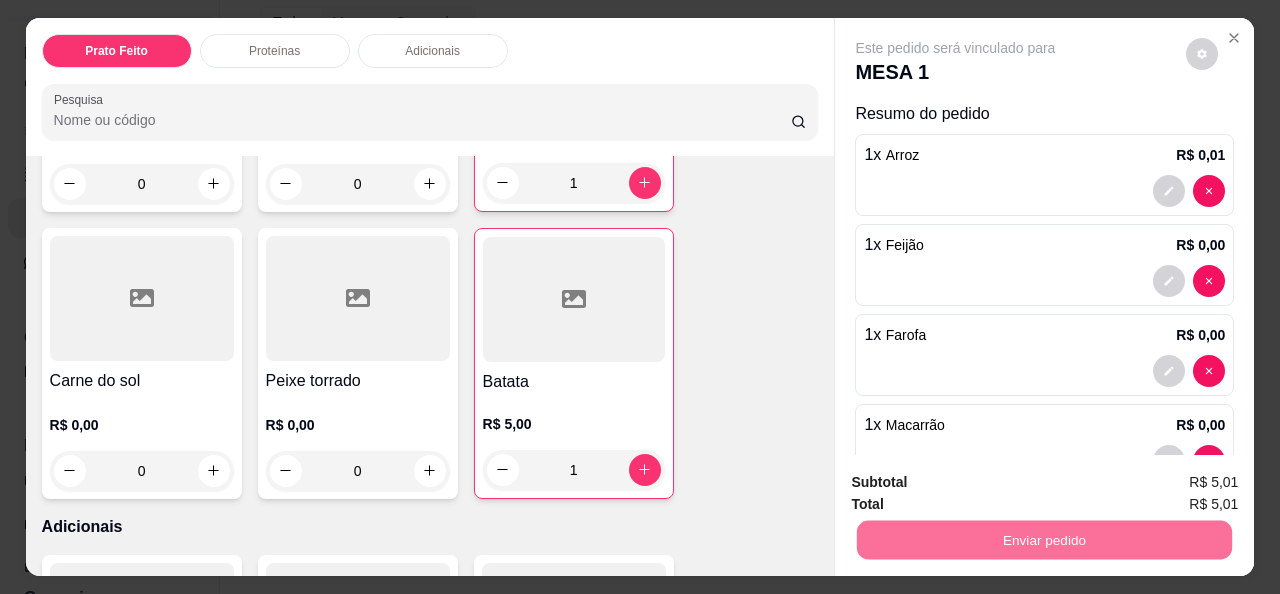 click on "Sim, quero registrar" at bounding box center (1168, 482) 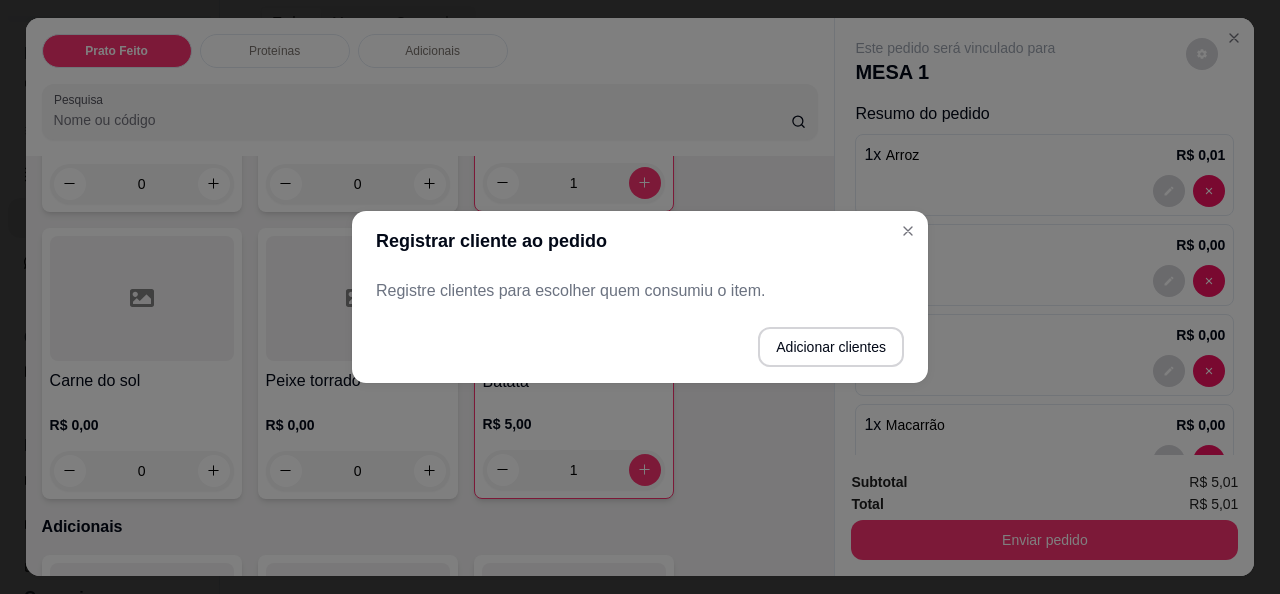 click on "Registre clientes para escolher quem consumiu o item." at bounding box center [640, 291] 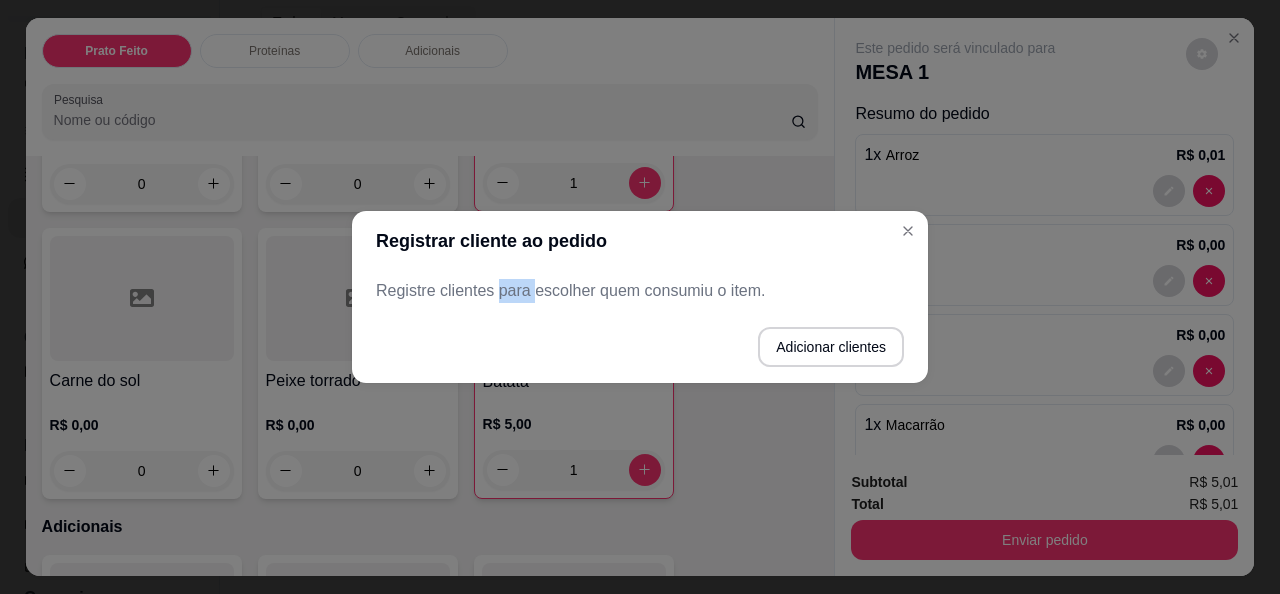 click on "Registre clientes para escolher quem consumiu o item." at bounding box center (640, 291) 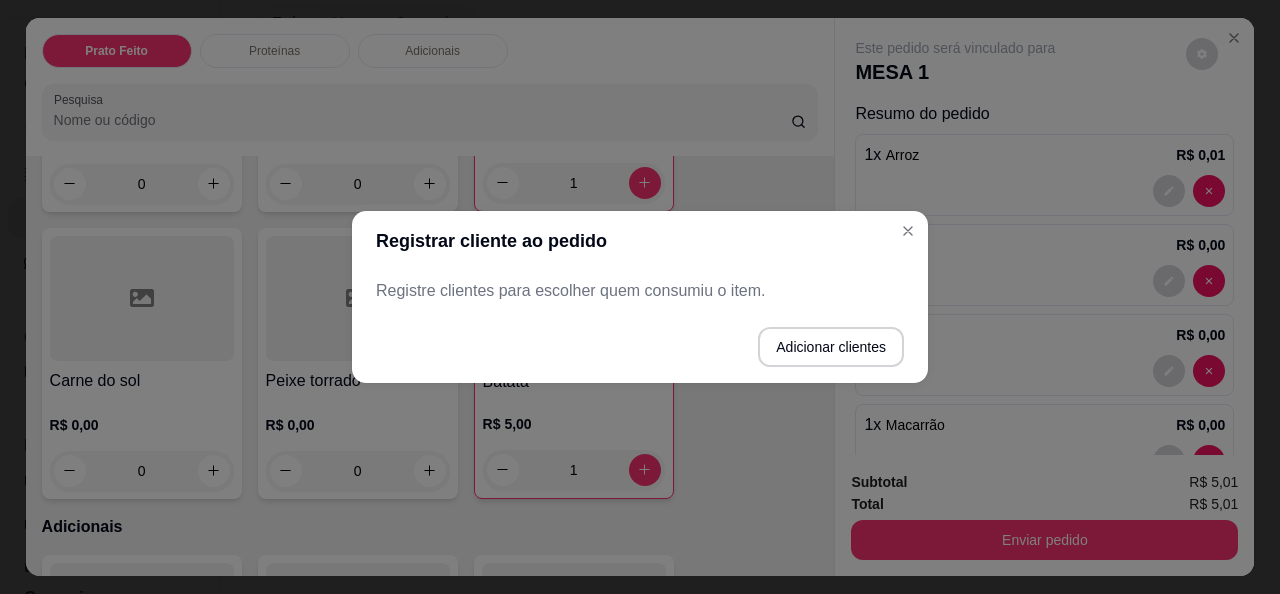click on "Adicionar clientes" at bounding box center [640, 347] 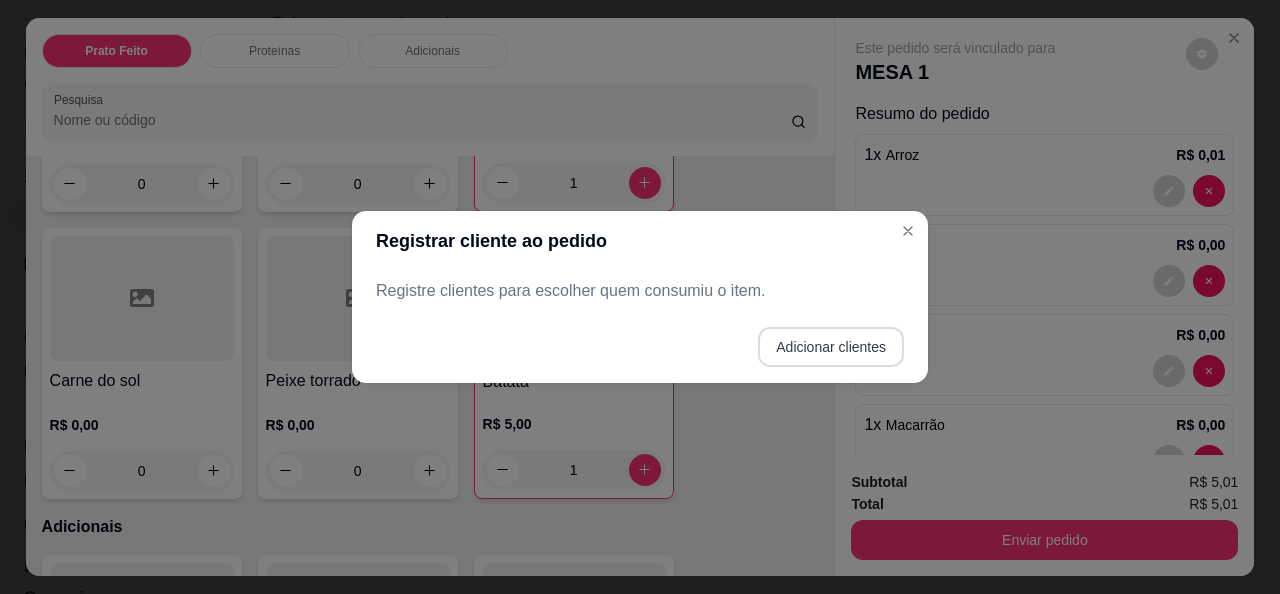 click on "Adicionar clientes" at bounding box center [831, 347] 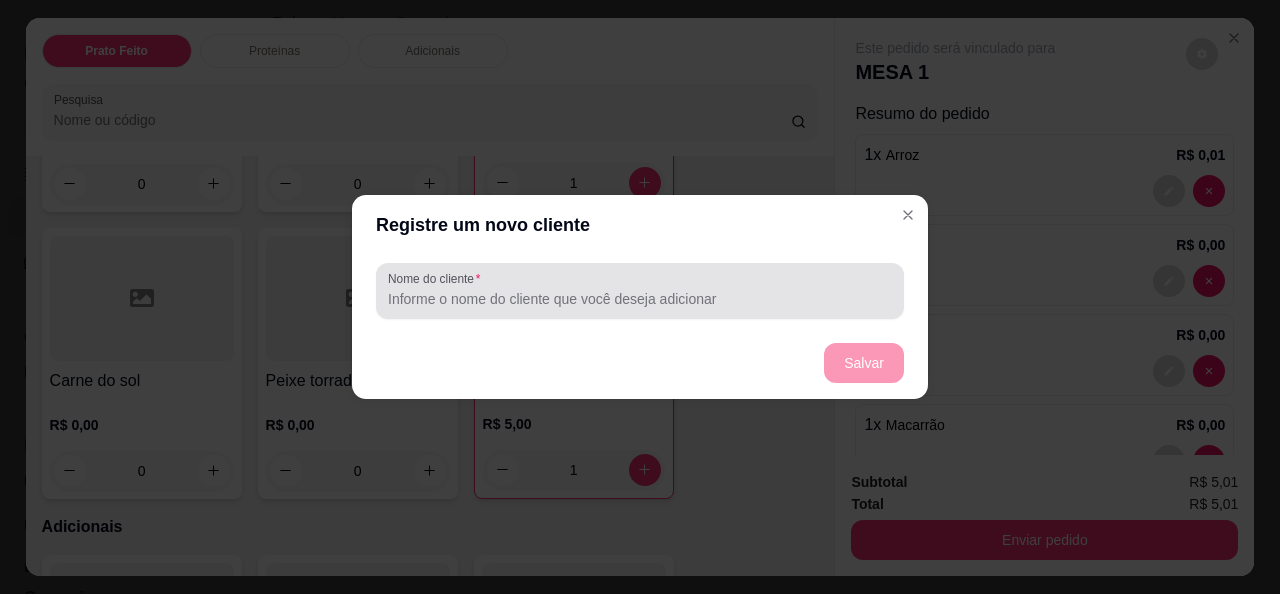 click on "Nome do cliente" at bounding box center [640, 299] 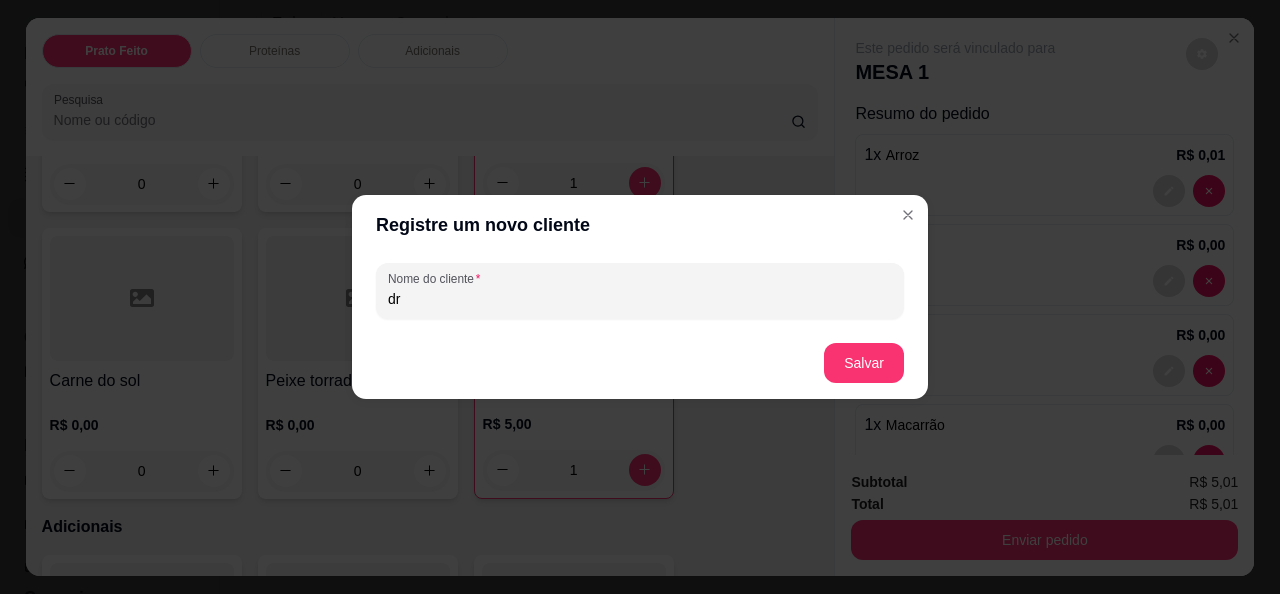 type on "dr" 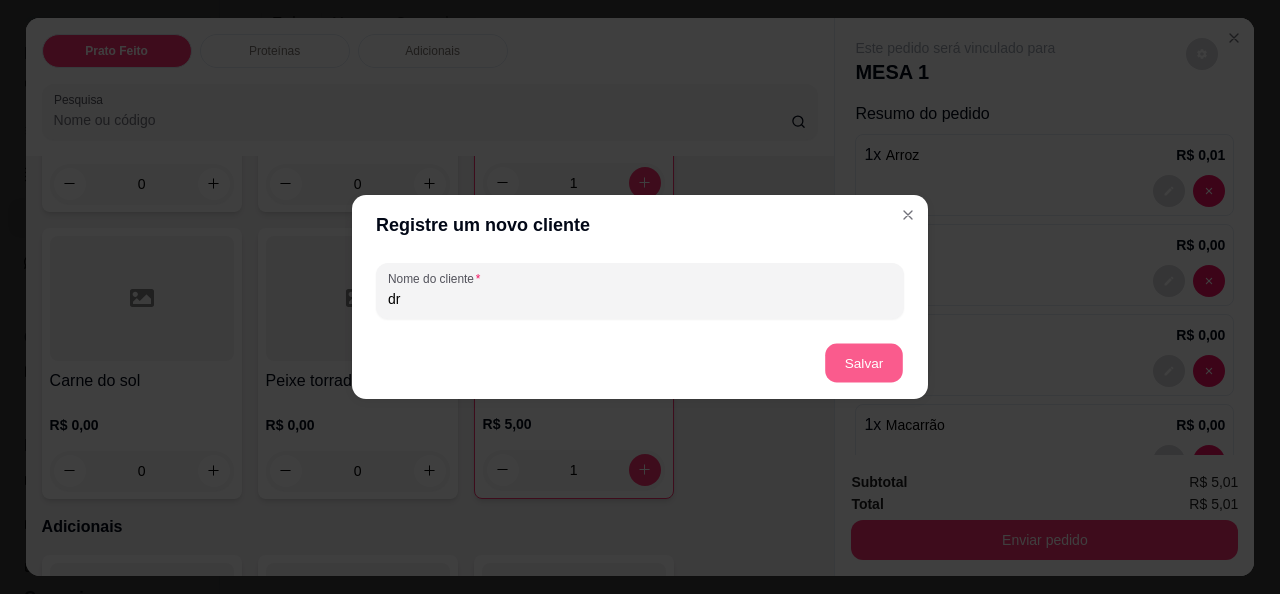 click on "Salvar" at bounding box center (864, 363) 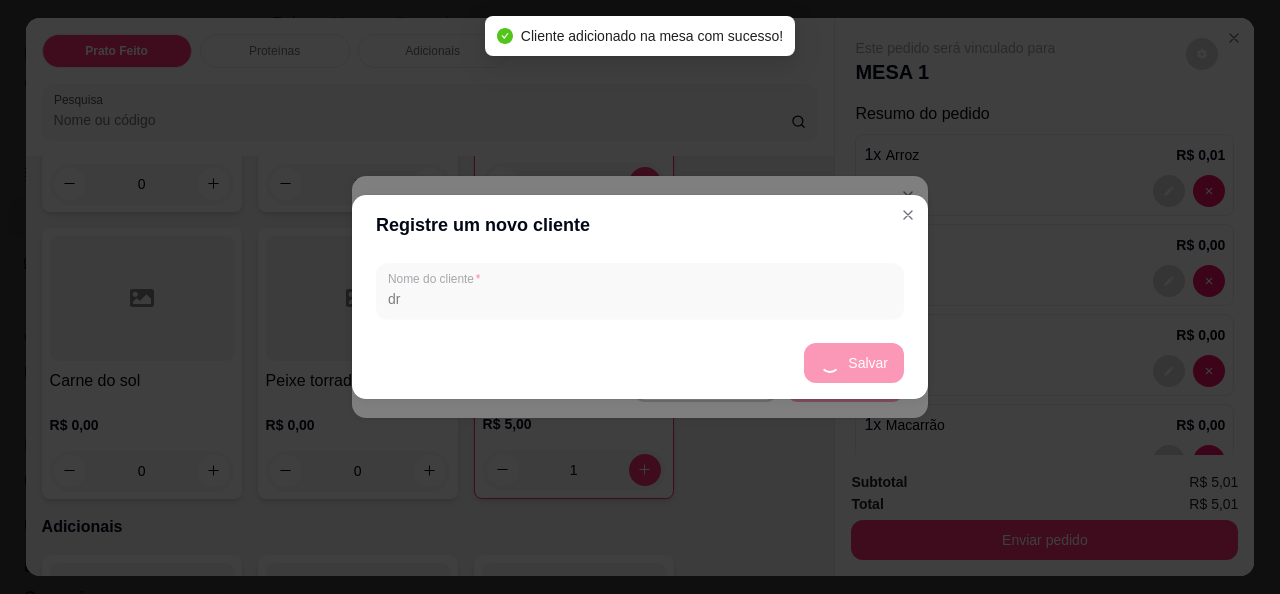 scroll, scrollTop: 0, scrollLeft: 0, axis: both 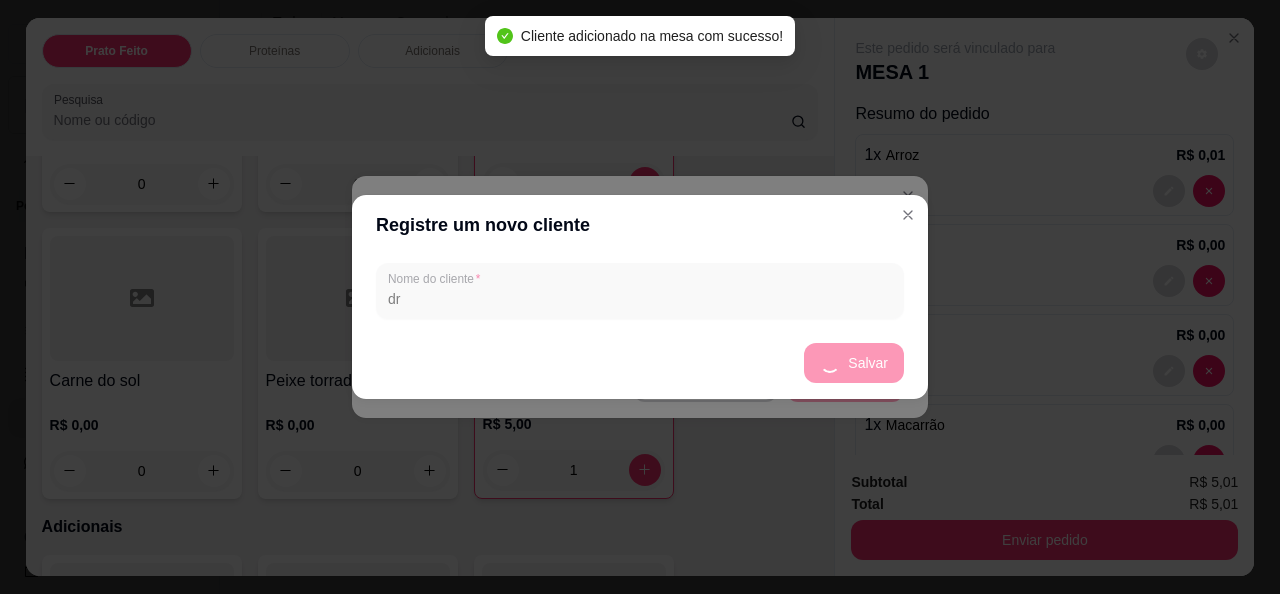 type 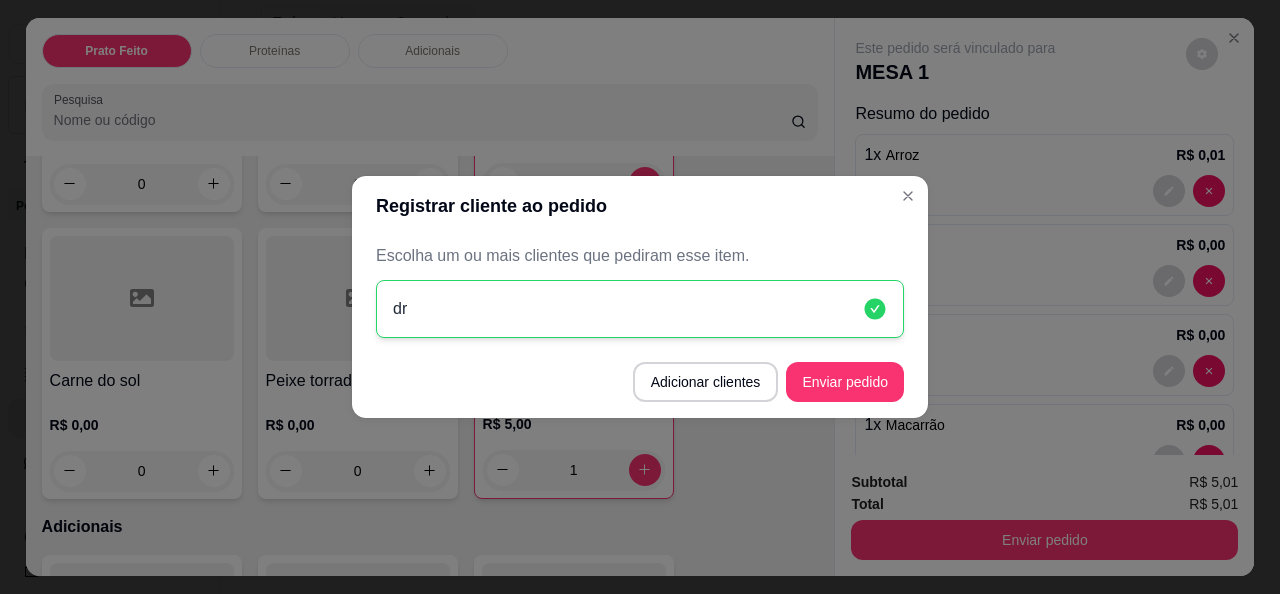 click on "Enviar pedido" at bounding box center [845, 382] 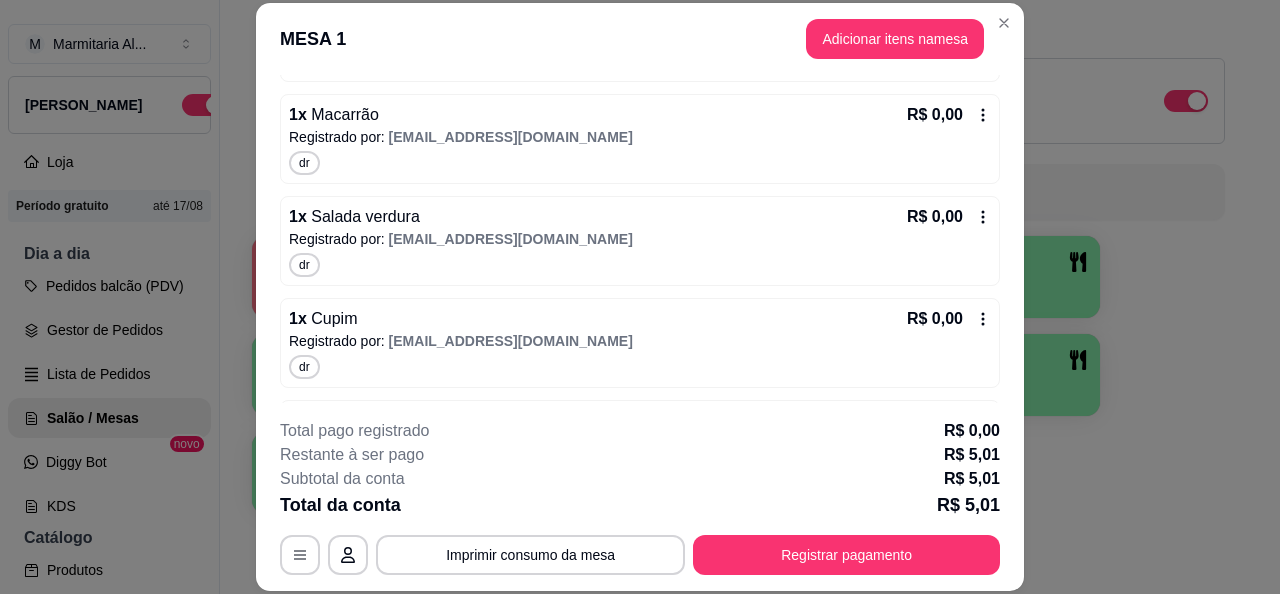 scroll, scrollTop: 649, scrollLeft: 0, axis: vertical 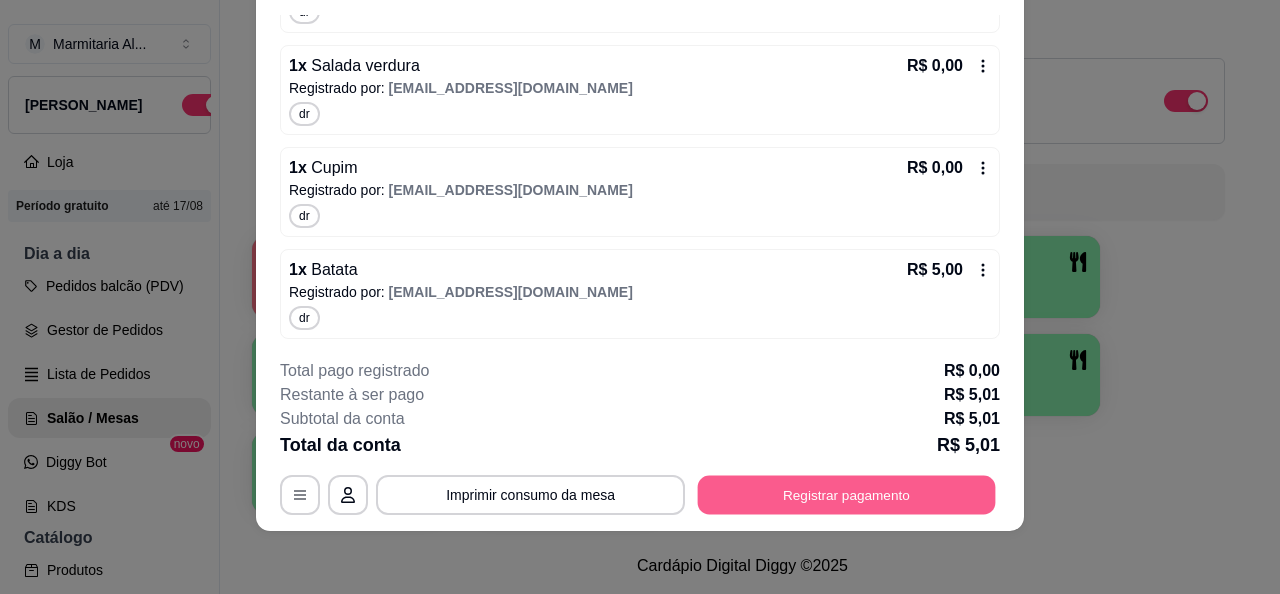 click on "Registrar pagamento" at bounding box center (847, 495) 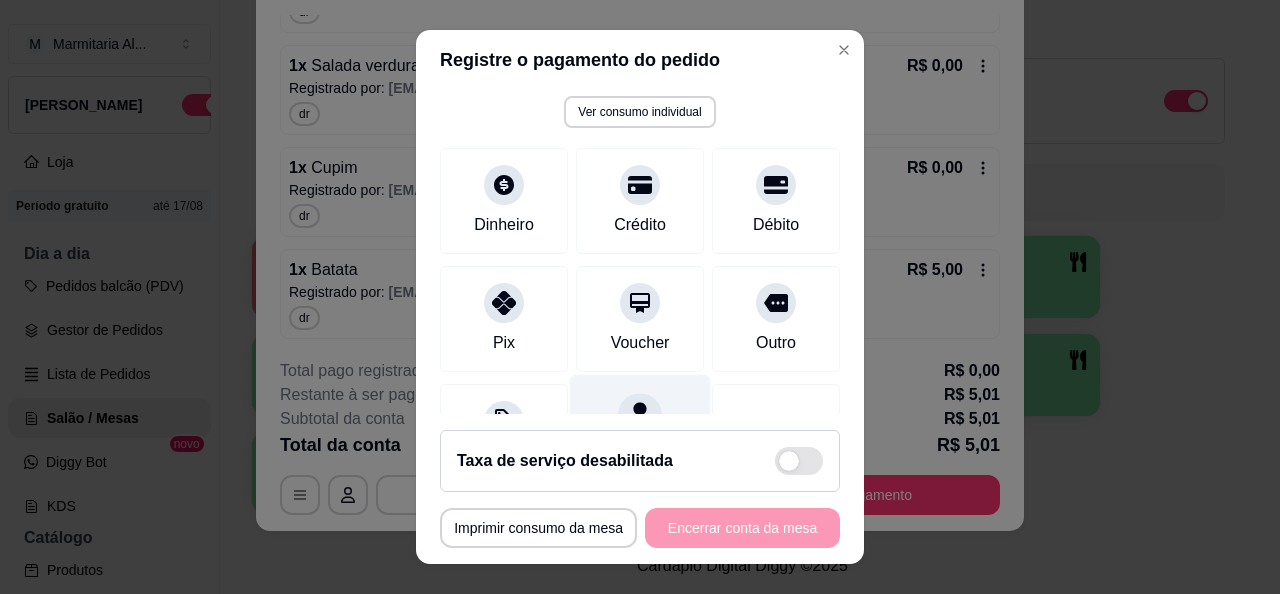 scroll, scrollTop: 0, scrollLeft: 0, axis: both 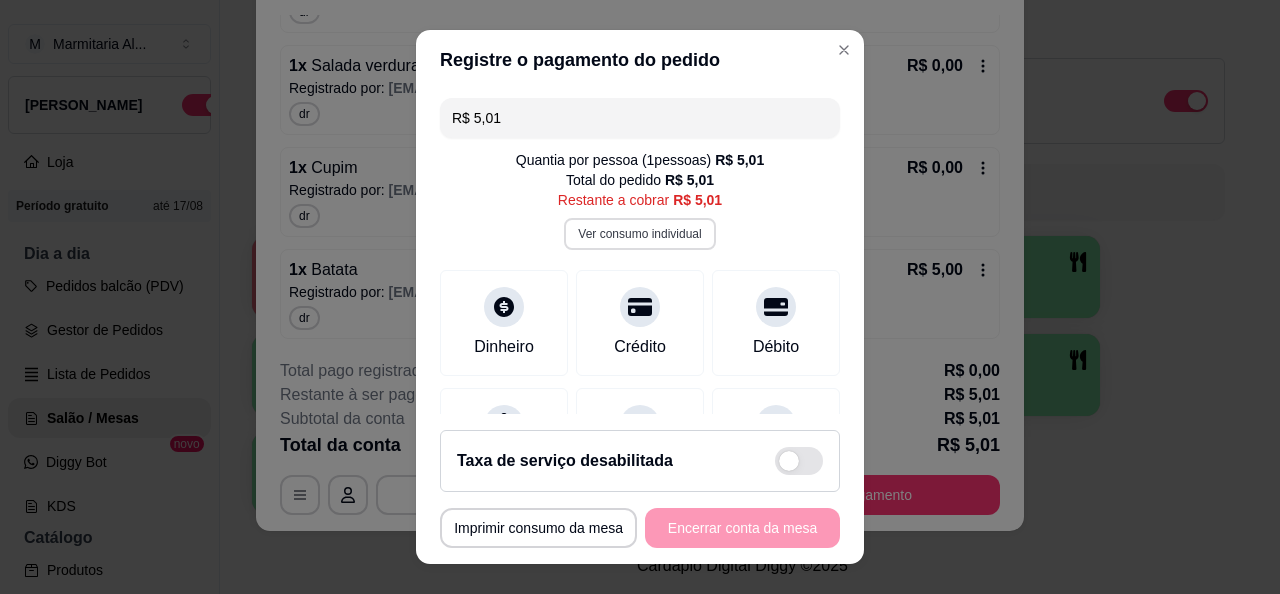 click on "Ver consumo individual" at bounding box center [639, 234] 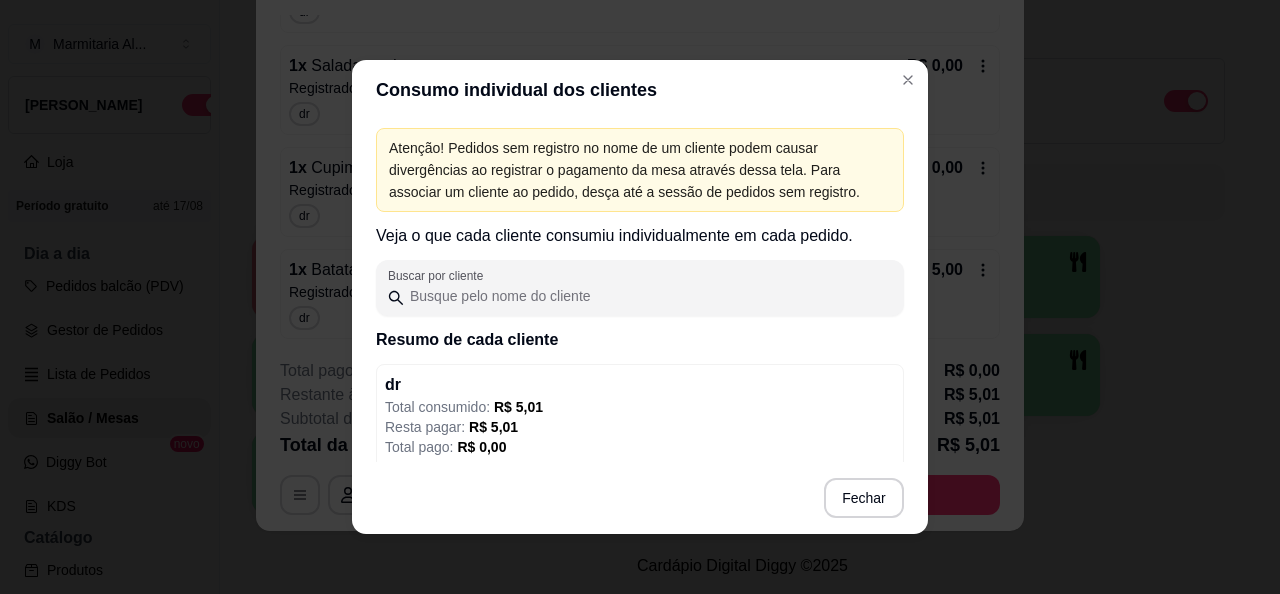 click on "Consumo individual dos clientes" at bounding box center (640, 90) 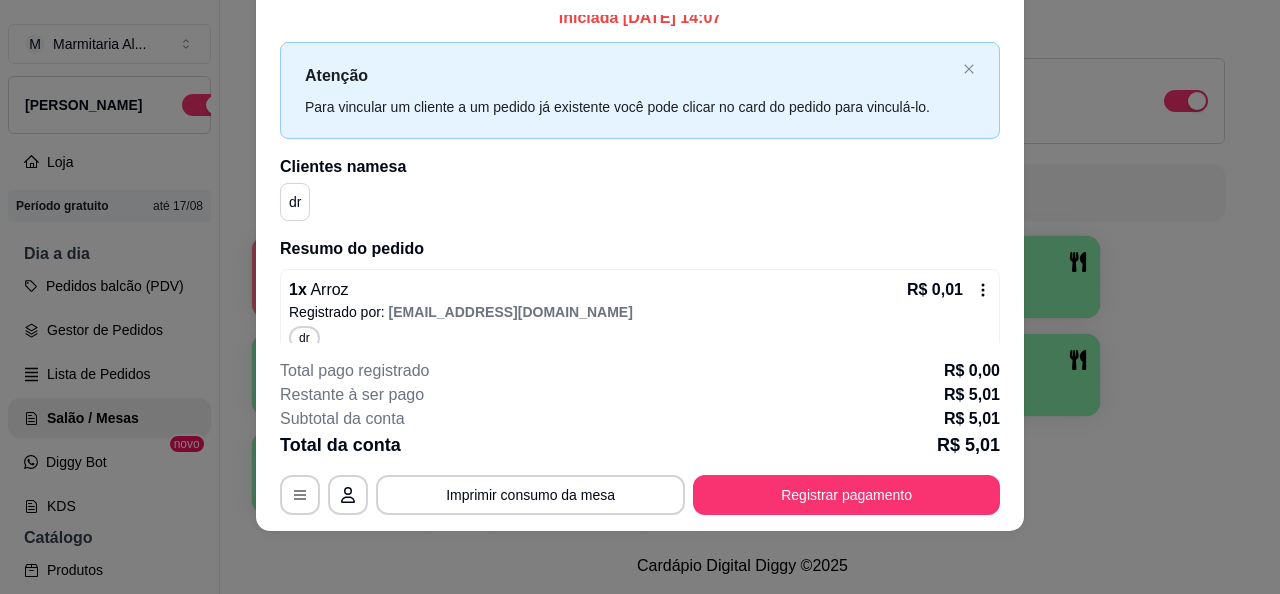 scroll, scrollTop: 0, scrollLeft: 0, axis: both 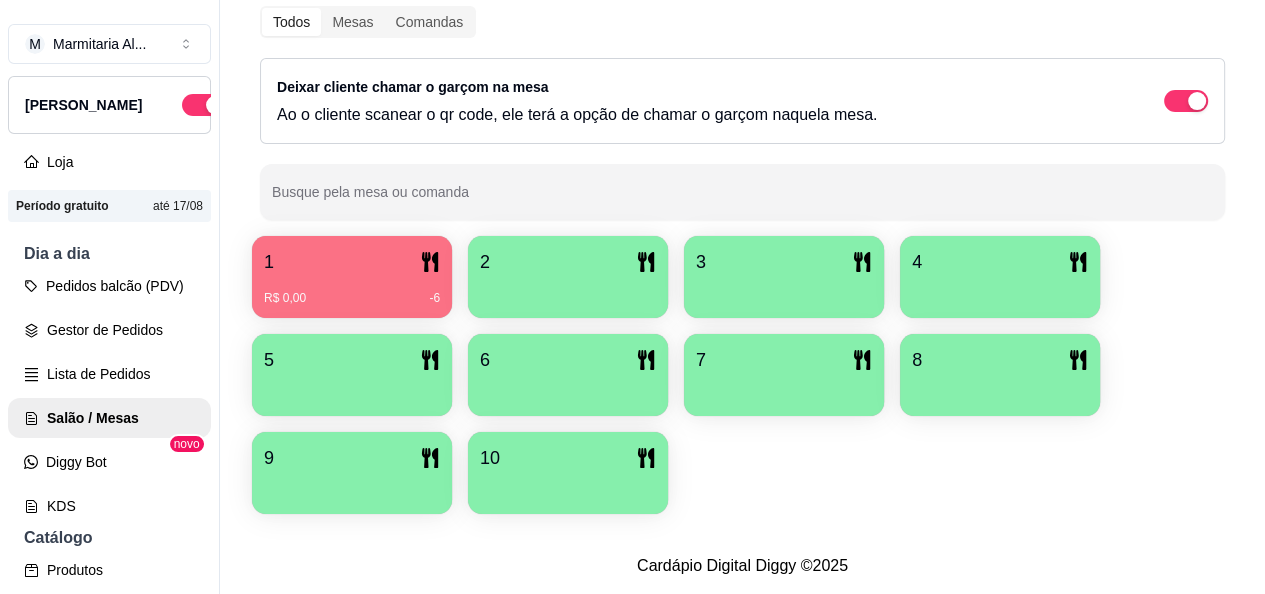 click on "1" at bounding box center [352, 262] 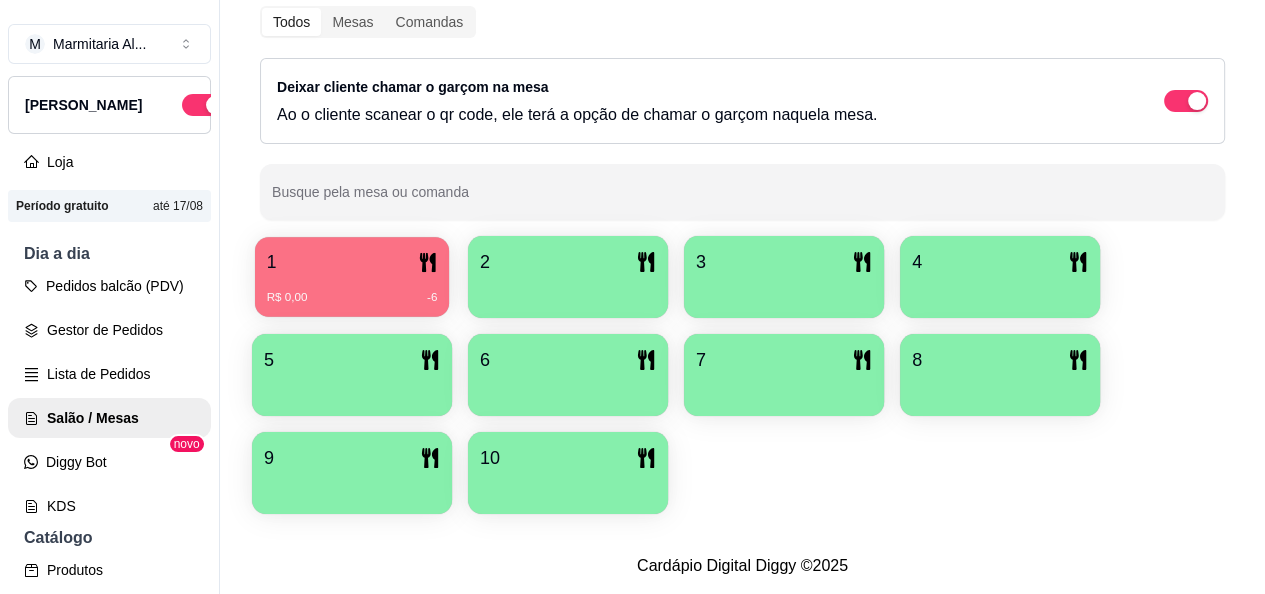 click on "1" at bounding box center [352, 262] 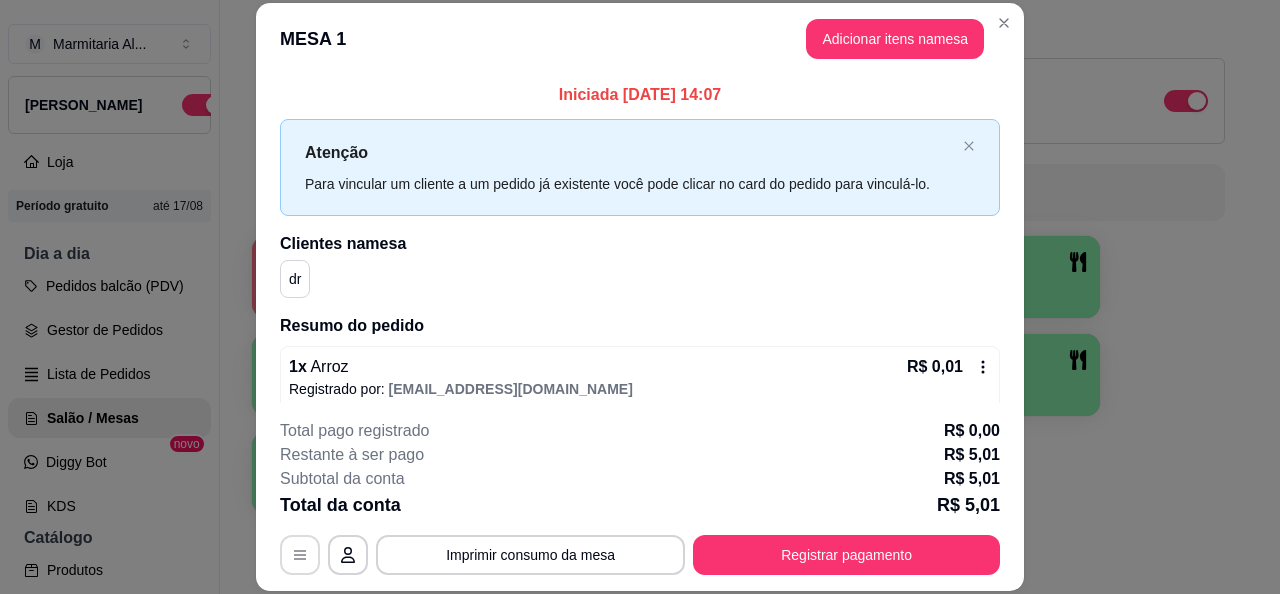 click at bounding box center [300, 555] 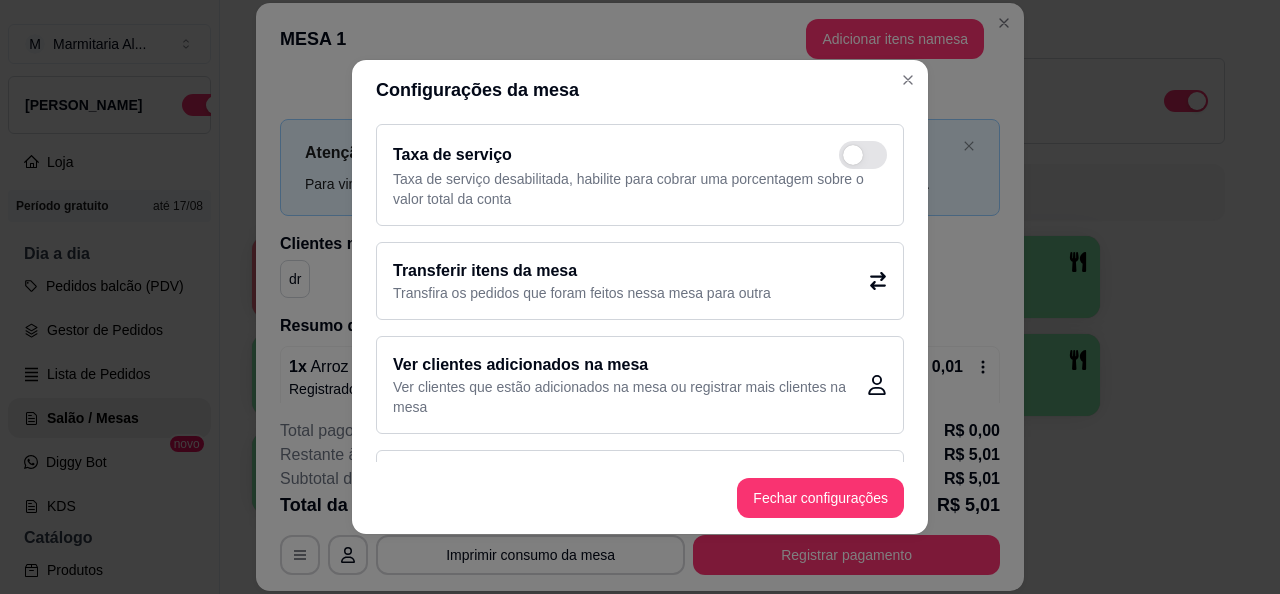 scroll, scrollTop: 156, scrollLeft: 0, axis: vertical 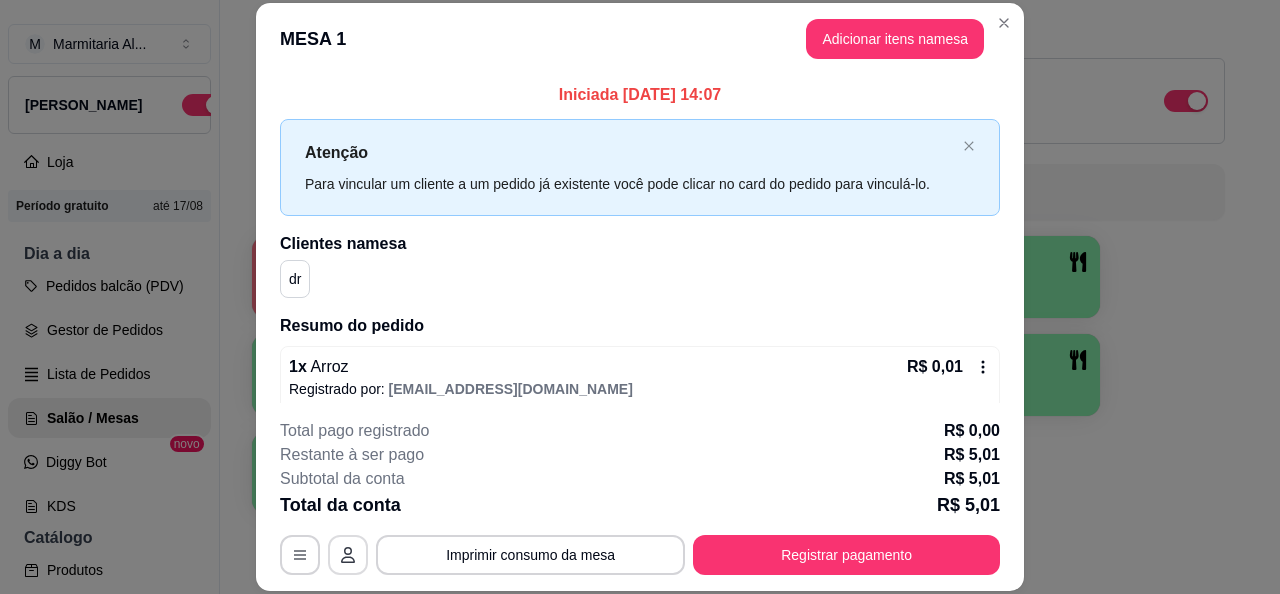 click at bounding box center [348, 555] 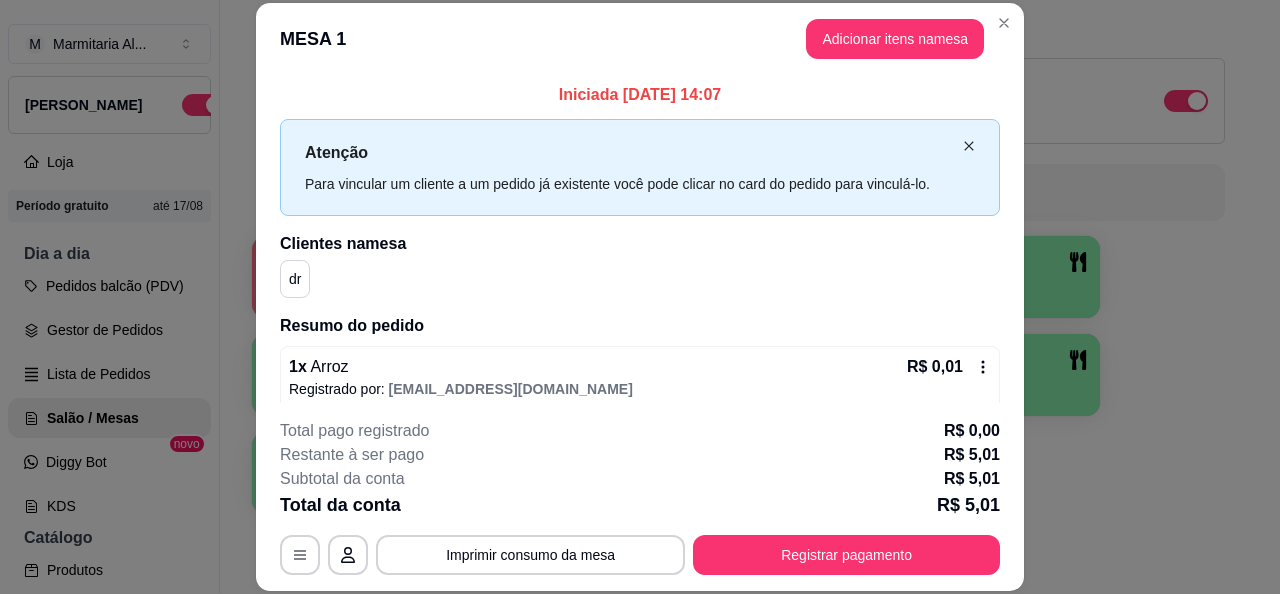 click 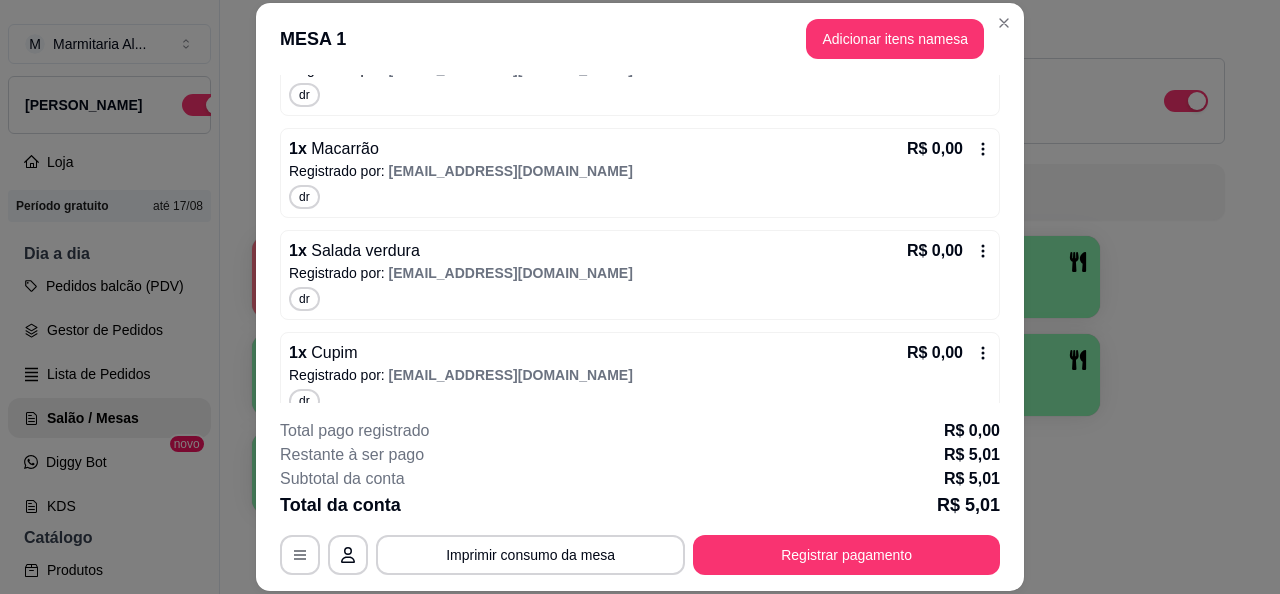 scroll, scrollTop: 540, scrollLeft: 0, axis: vertical 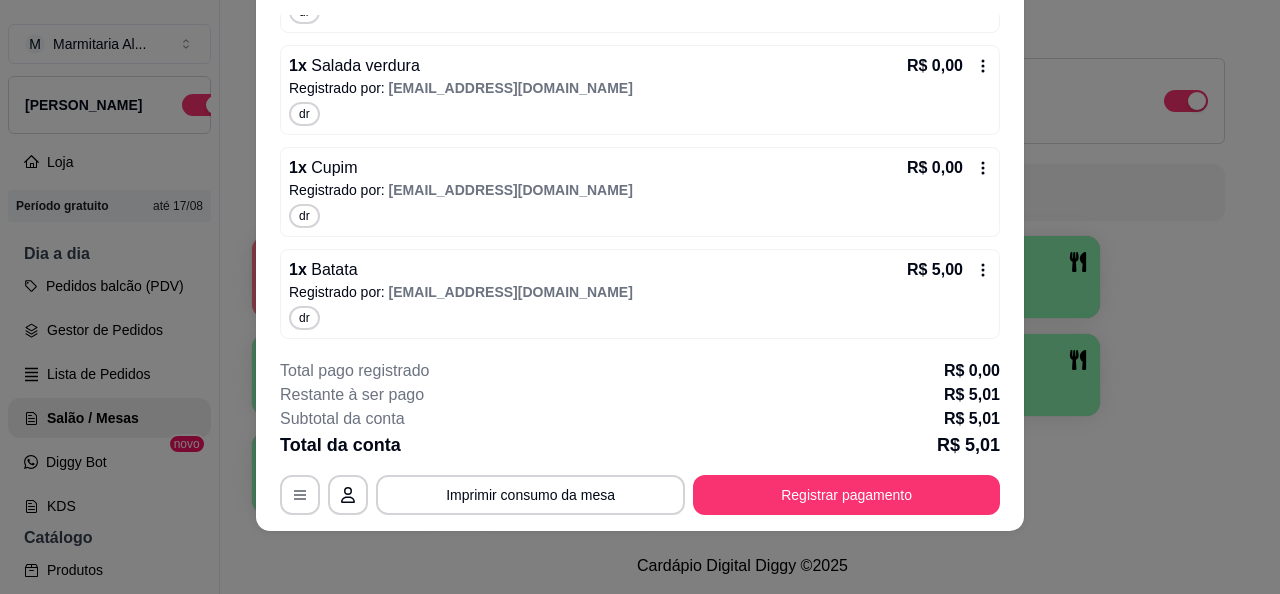 click on "**********" at bounding box center [640, 495] 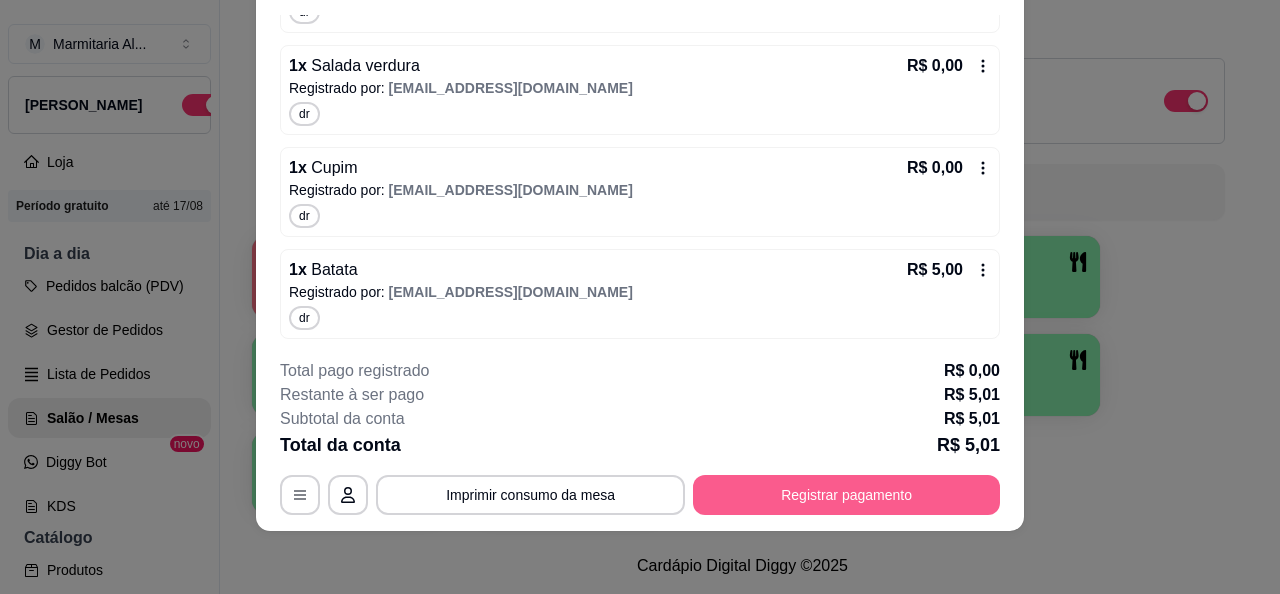 click on "Registrar pagamento" at bounding box center [846, 495] 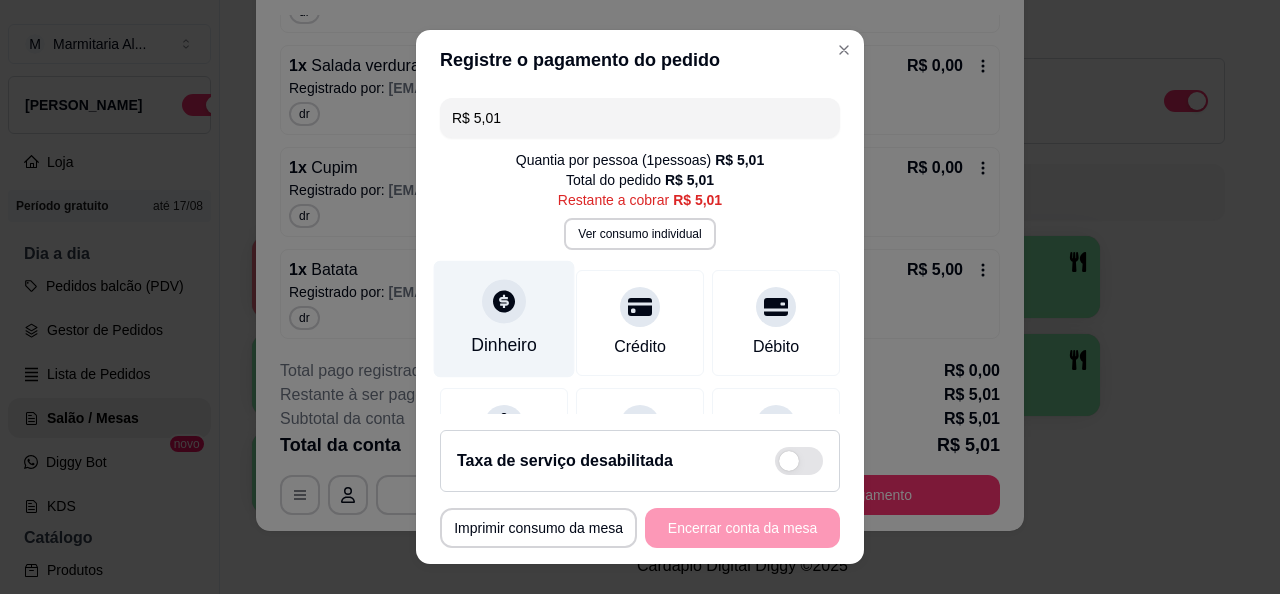 click on "Dinheiro" at bounding box center (504, 318) 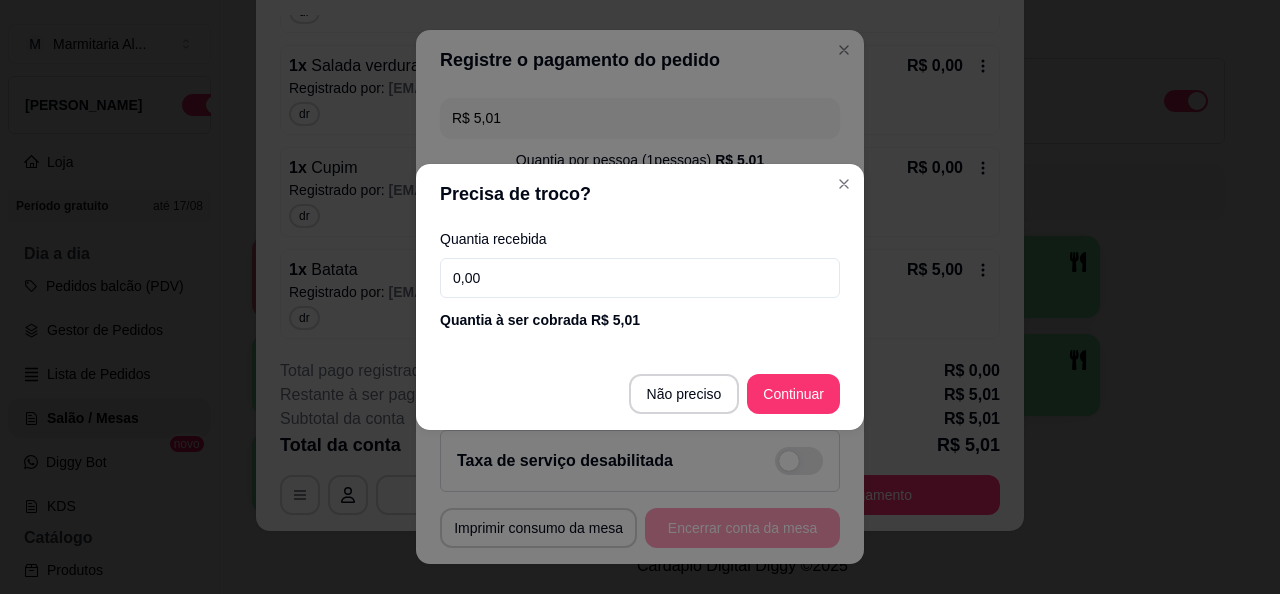 click on "Não preciso Continuar" at bounding box center (640, 394) 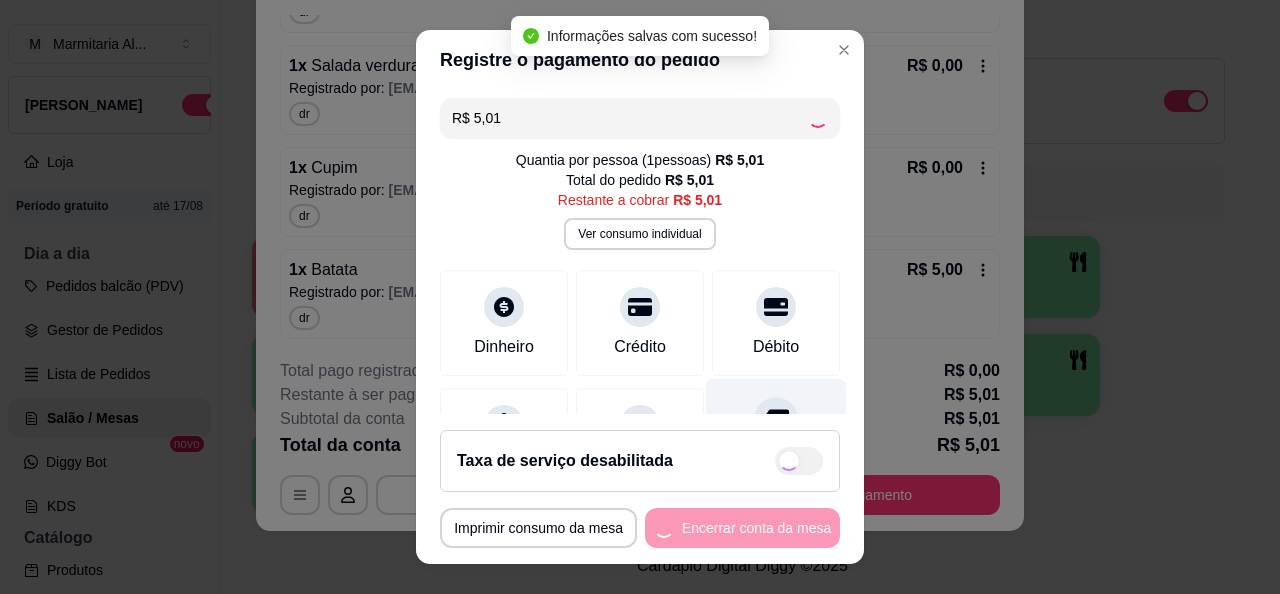 type on "R$ 0,00" 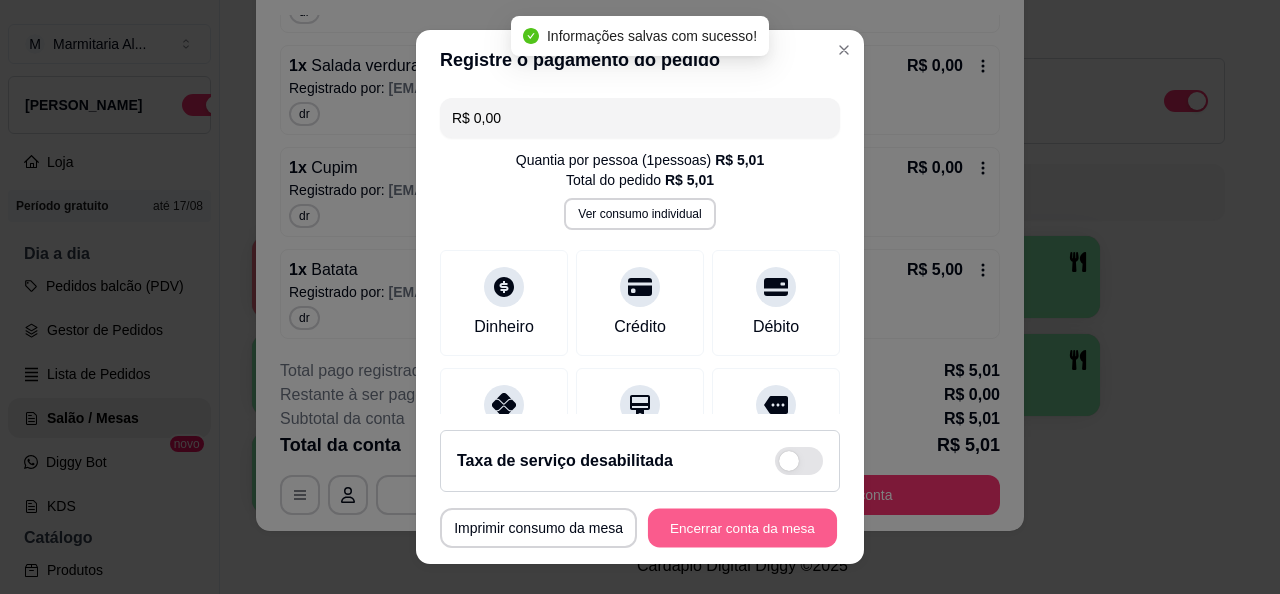 click on "Encerrar conta da mesa" at bounding box center (742, 528) 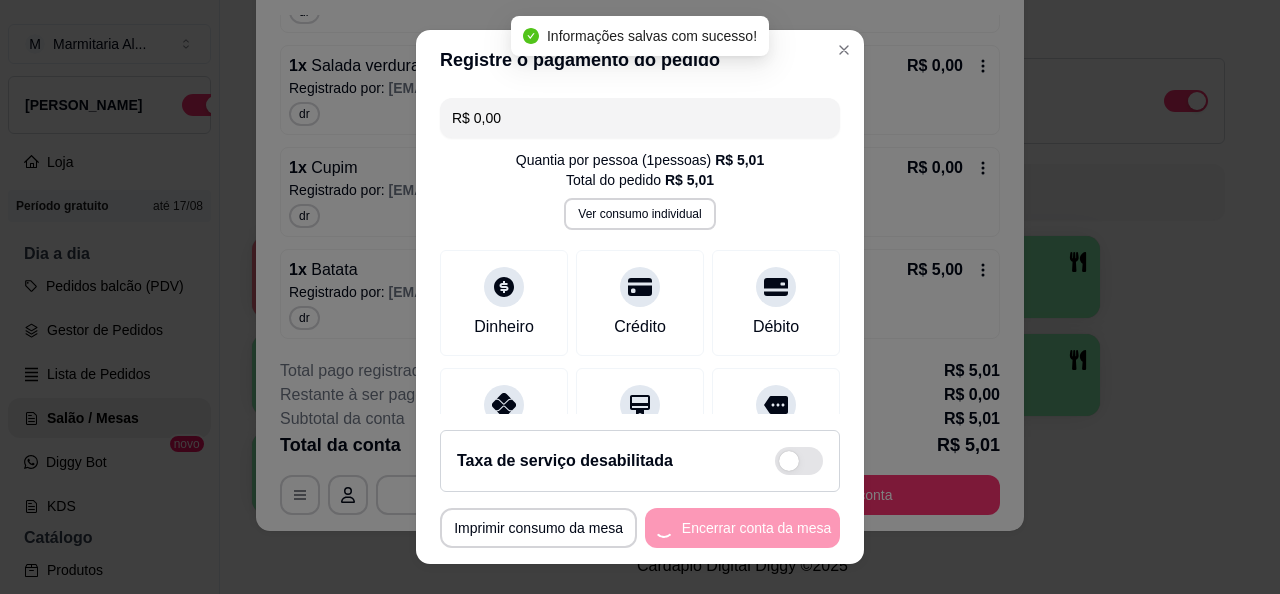 scroll, scrollTop: 0, scrollLeft: 0, axis: both 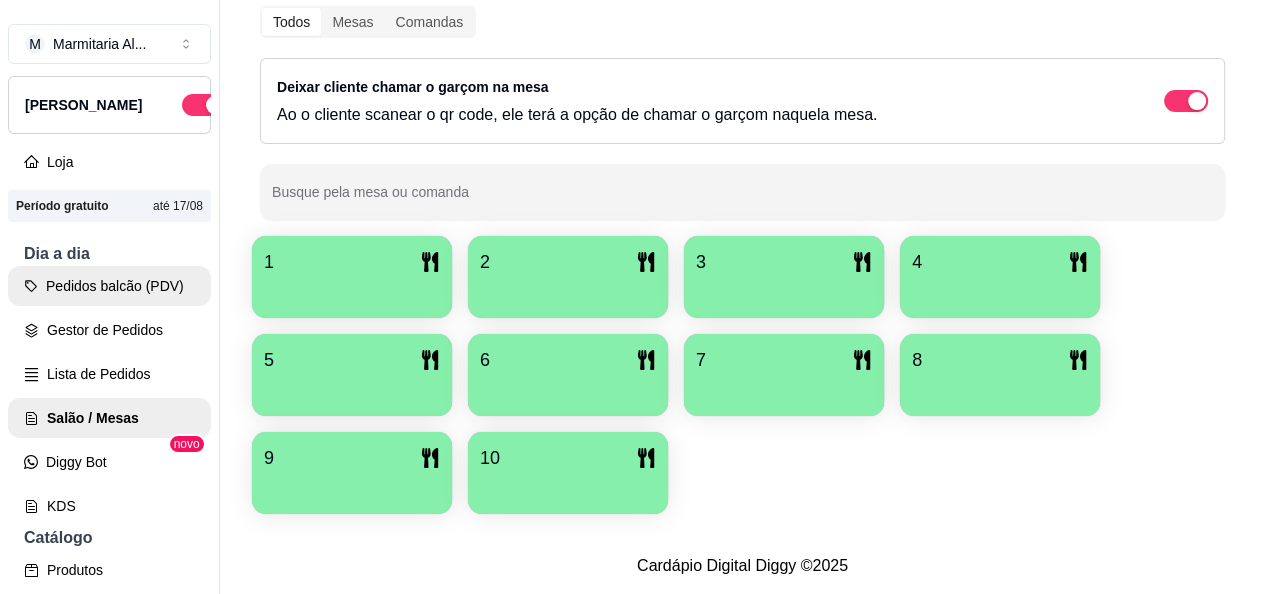 click on "Pedidos balcão (PDV)" at bounding box center (109, 286) 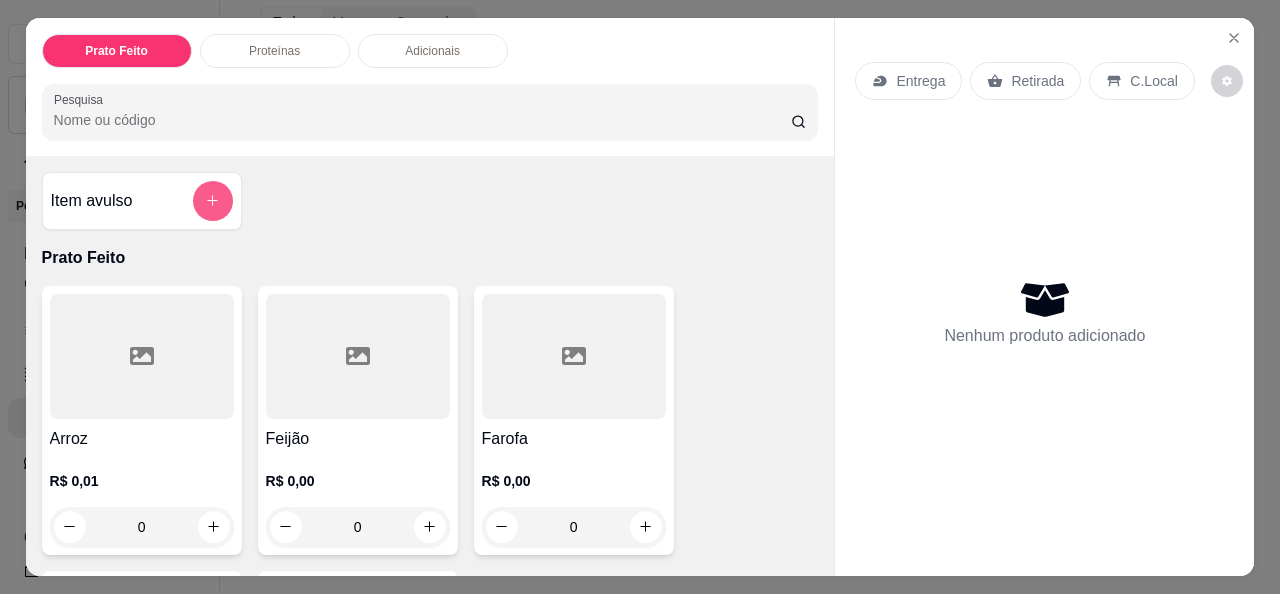 click 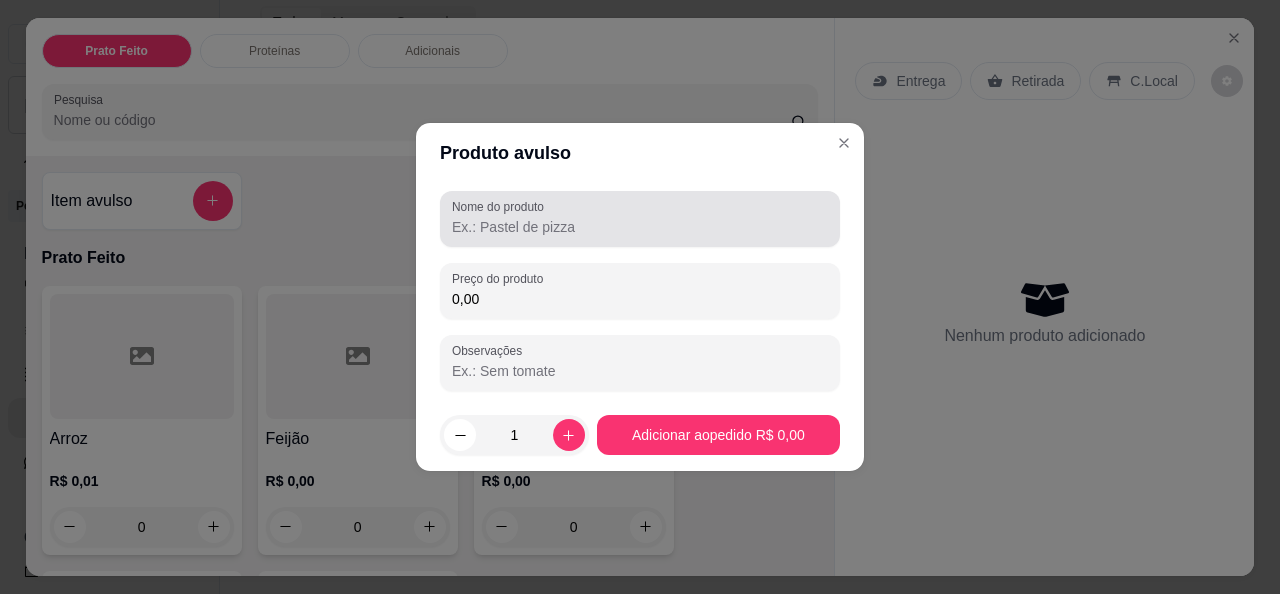 click at bounding box center [640, 219] 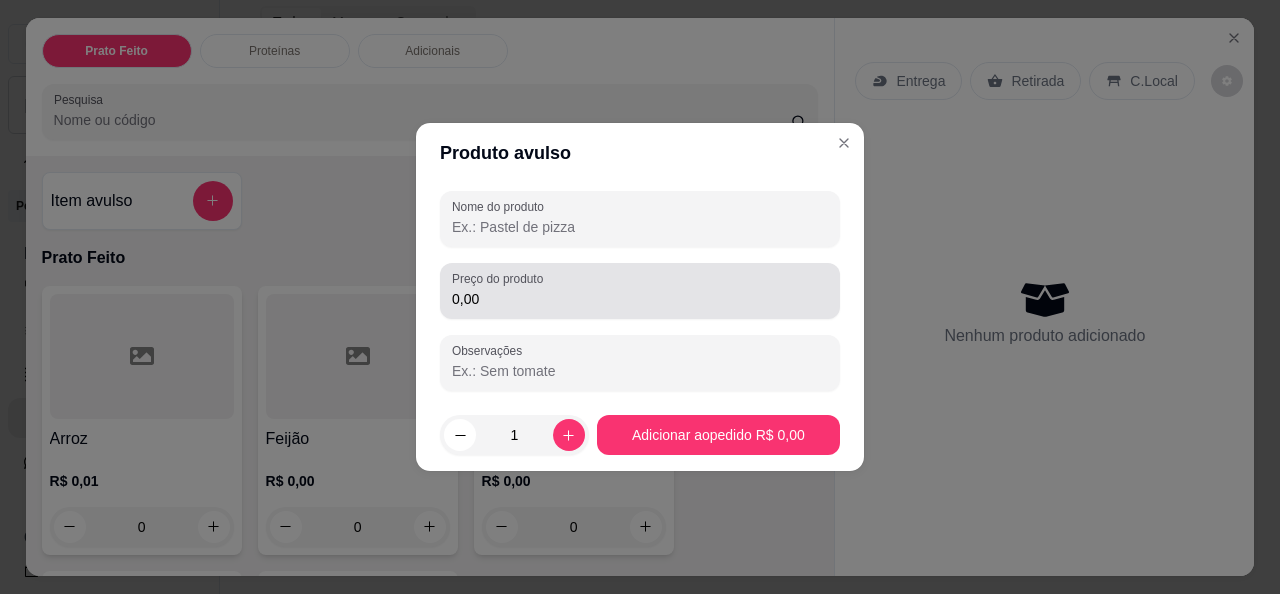 click on "Preço do produto 0,00" at bounding box center [640, 291] 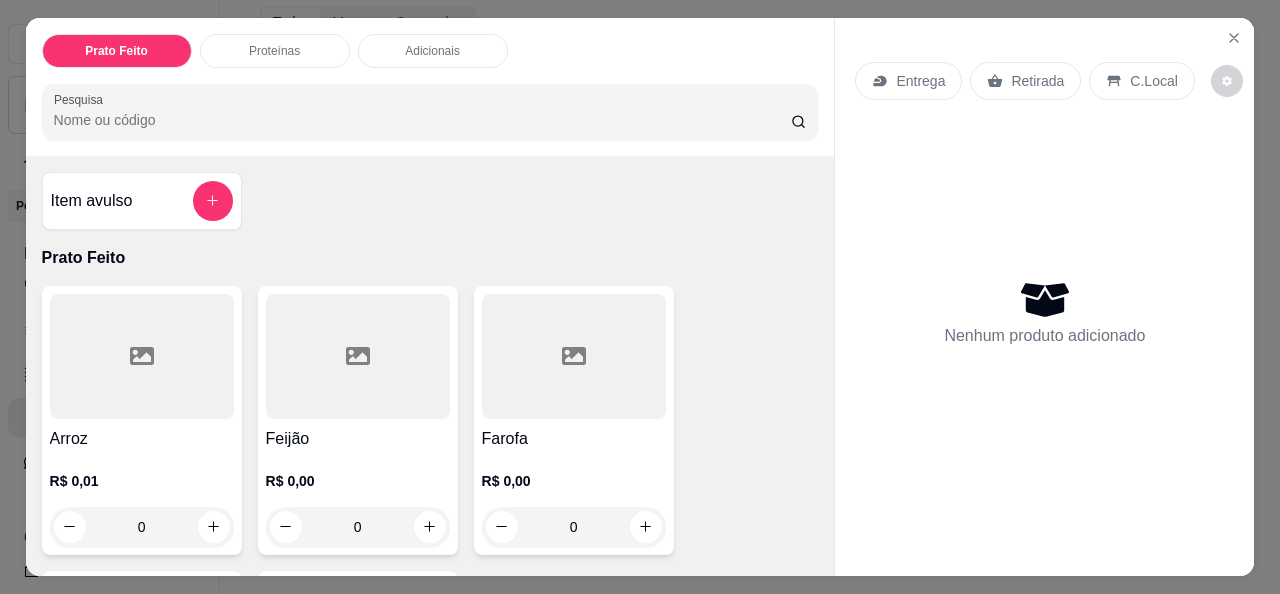 click on "Proteínas" at bounding box center [274, 51] 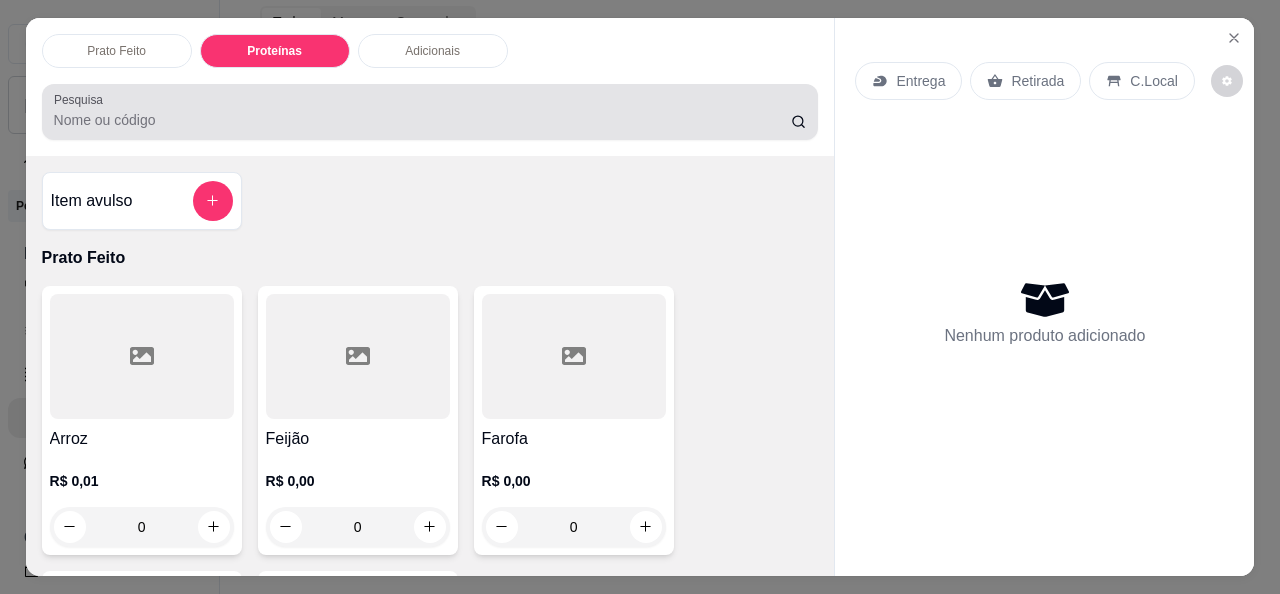 scroll, scrollTop: 700, scrollLeft: 0, axis: vertical 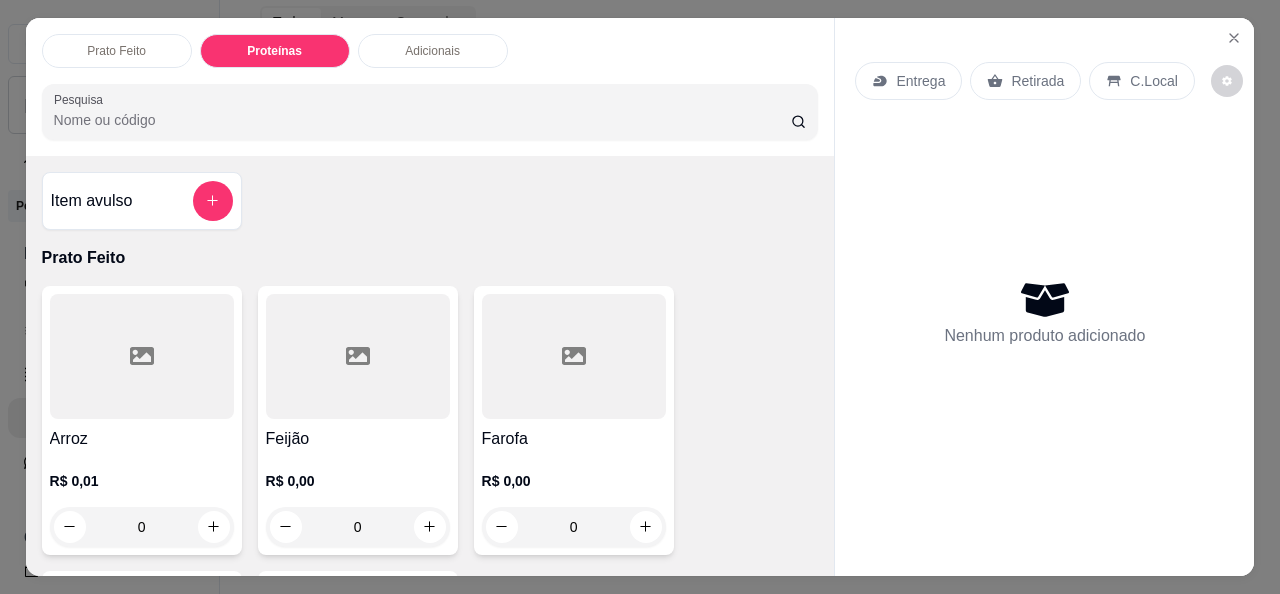 click on "Adicionais" at bounding box center [432, 51] 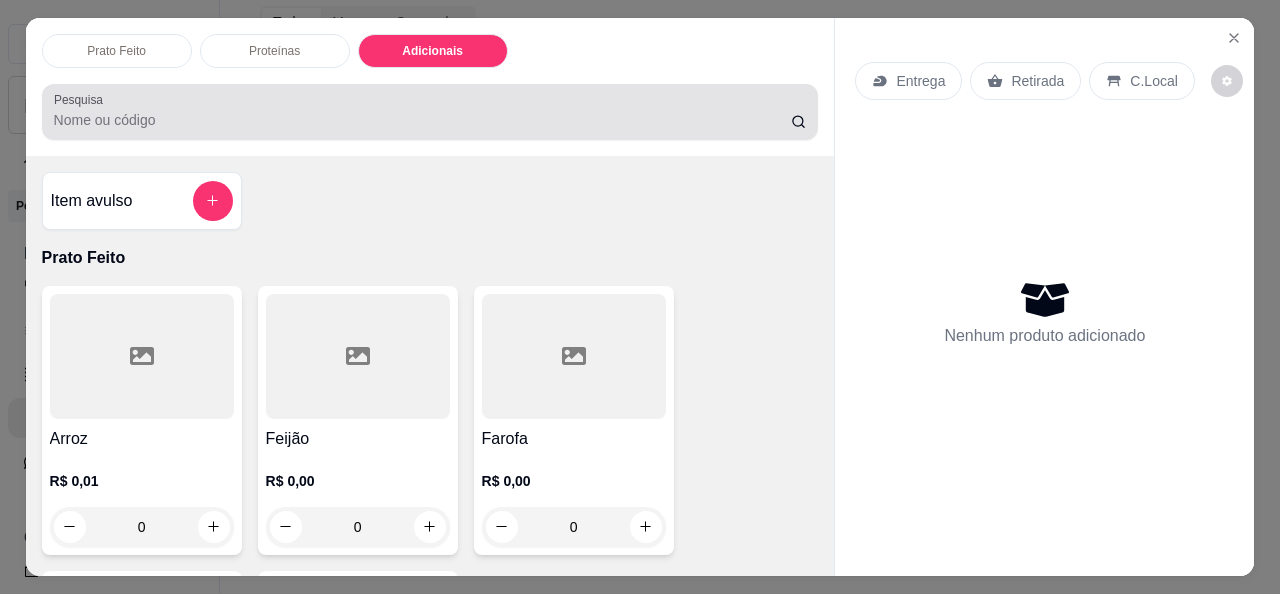scroll, scrollTop: 1594, scrollLeft: 0, axis: vertical 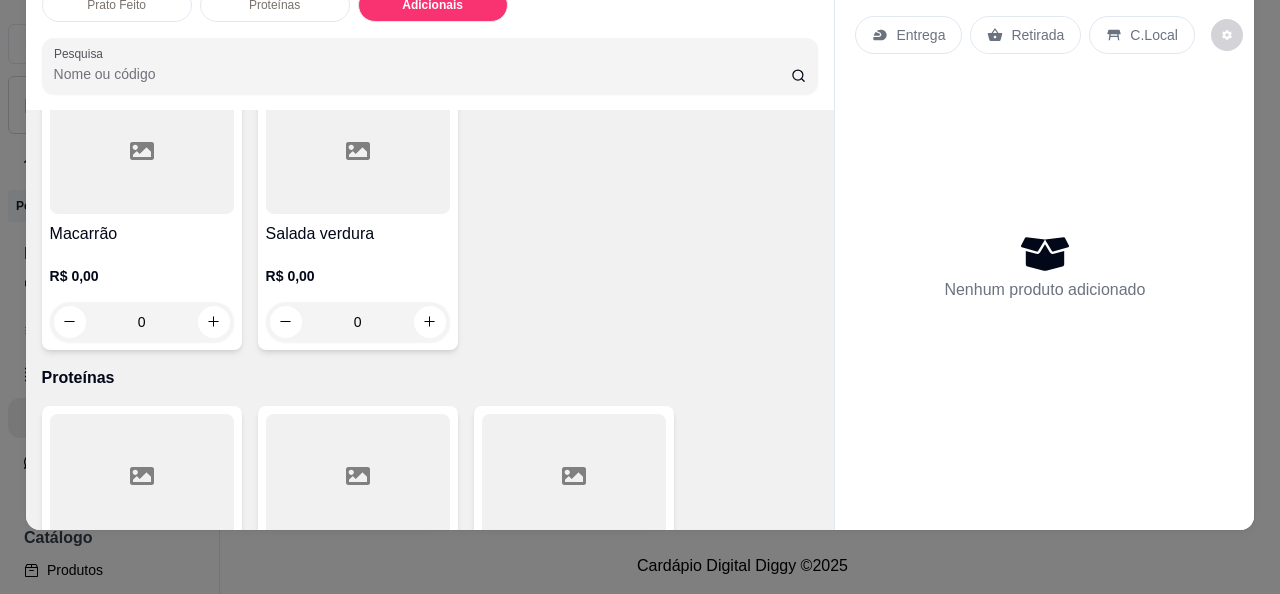click on "Entrega" at bounding box center [920, 35] 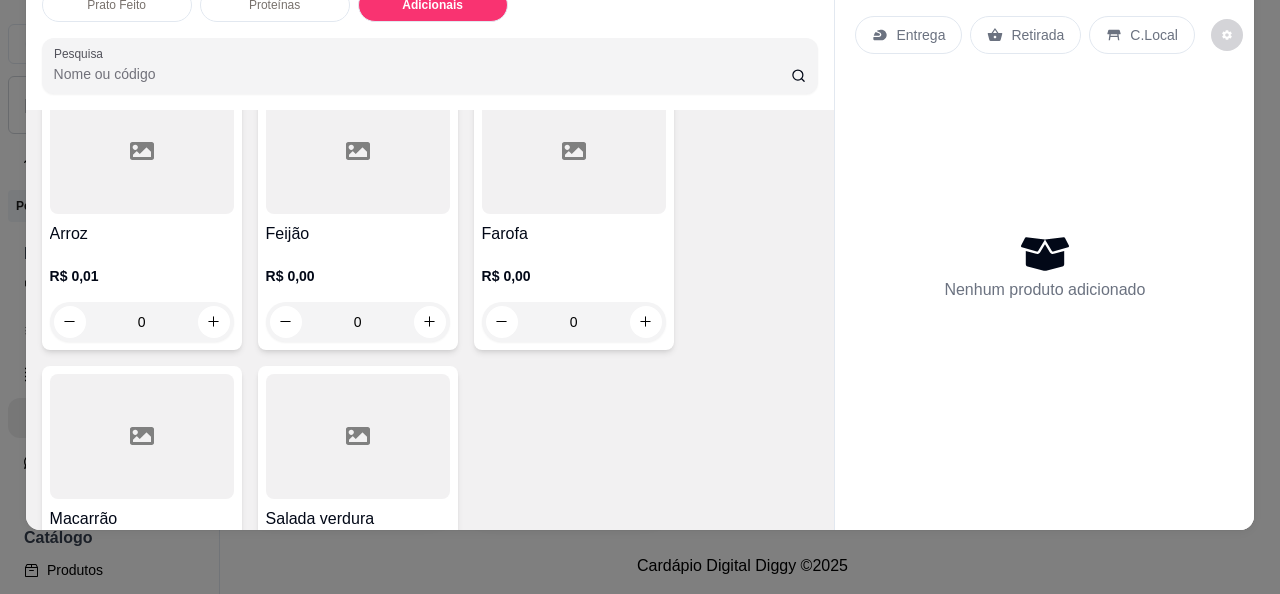 scroll, scrollTop: 0, scrollLeft: 0, axis: both 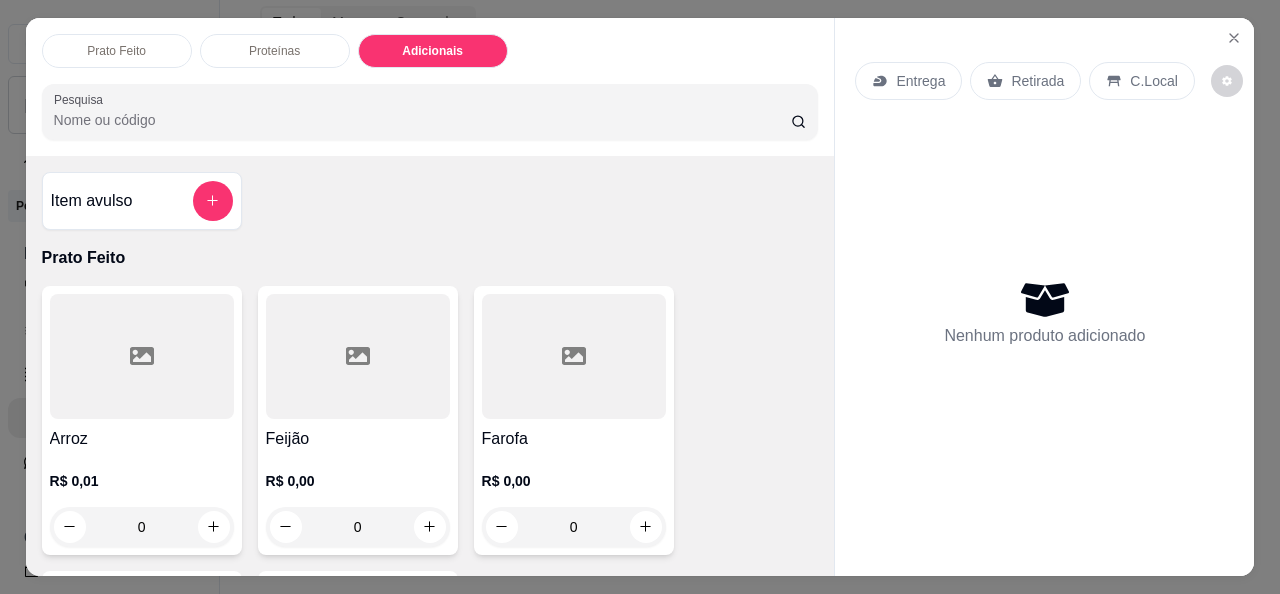 click on "Prato Feito" at bounding box center [117, 51] 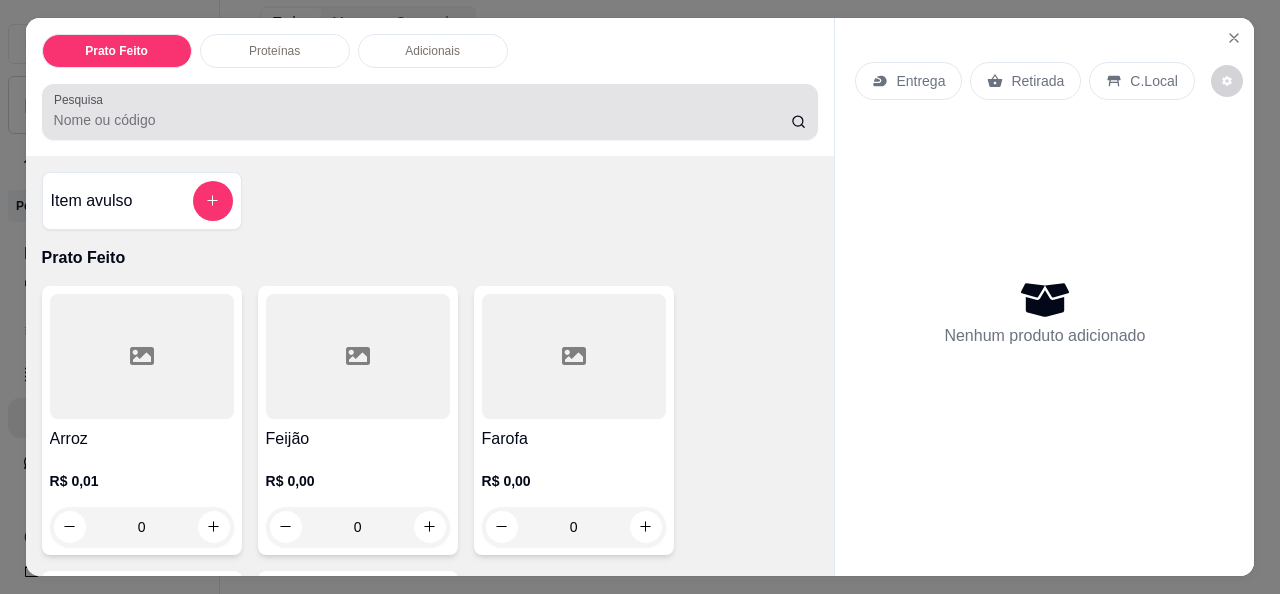 scroll, scrollTop: 89, scrollLeft: 0, axis: vertical 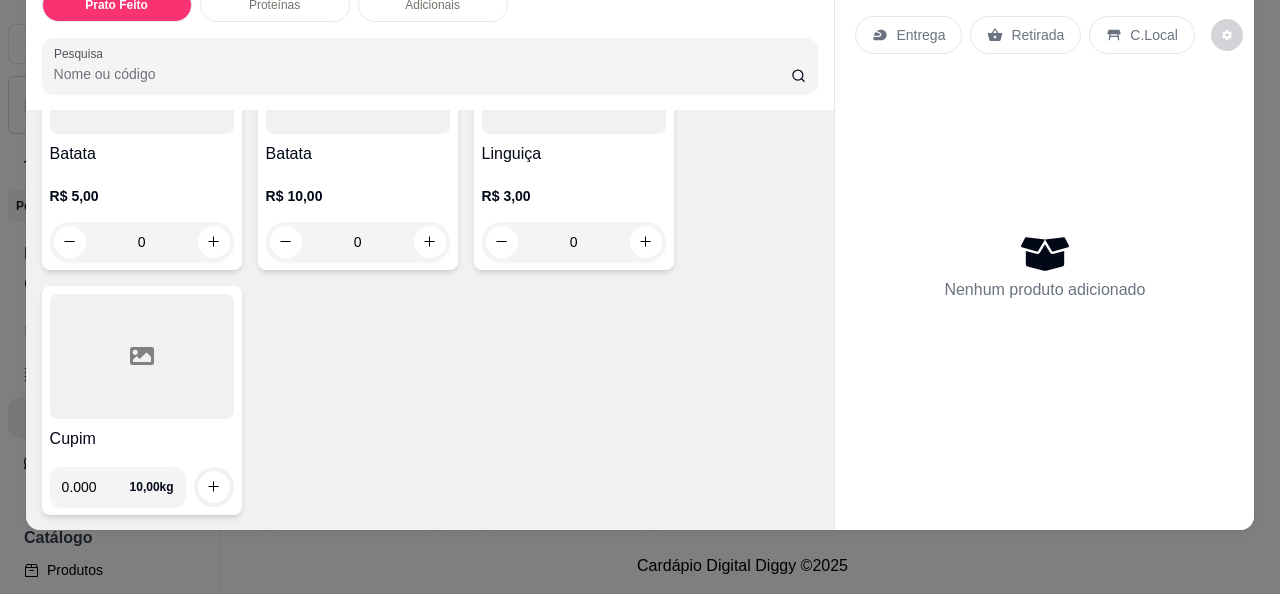 click on "0.000 10,00 kg" at bounding box center [142, 479] 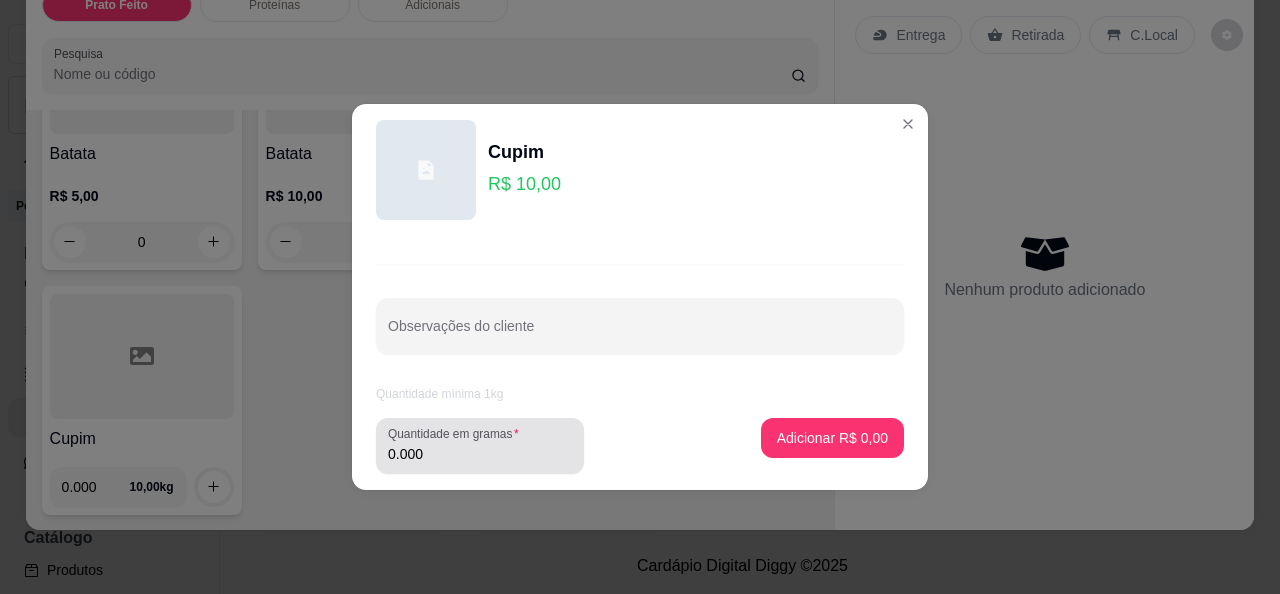 click on "0.000" at bounding box center [480, 454] 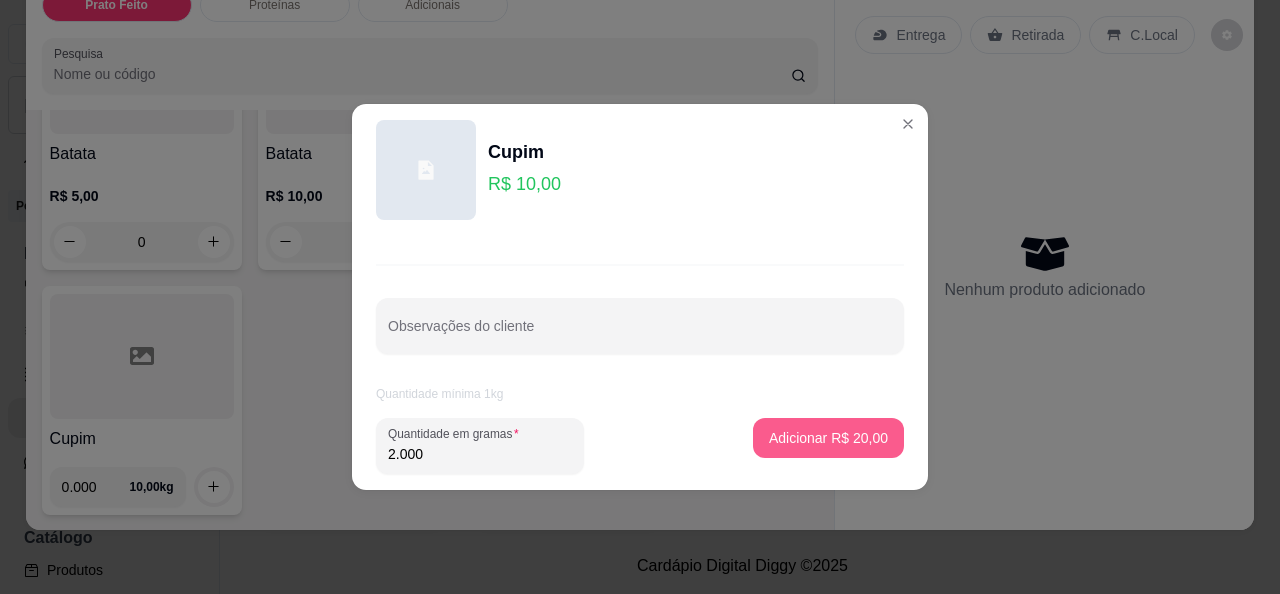 type on "2.000" 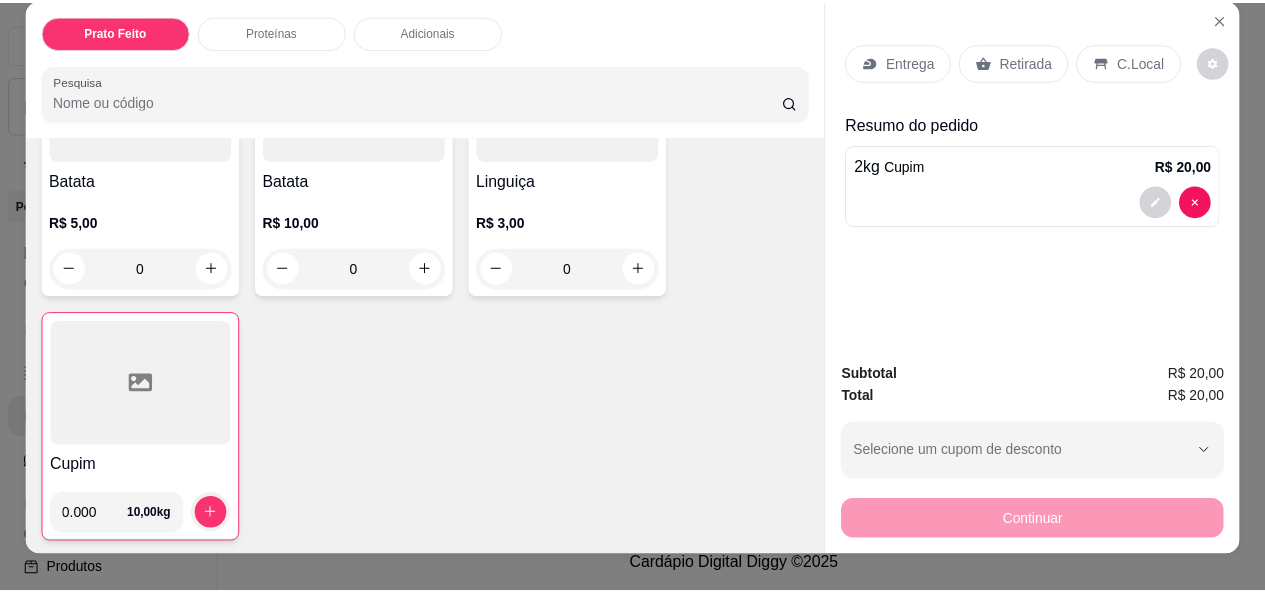 scroll, scrollTop: 0, scrollLeft: 0, axis: both 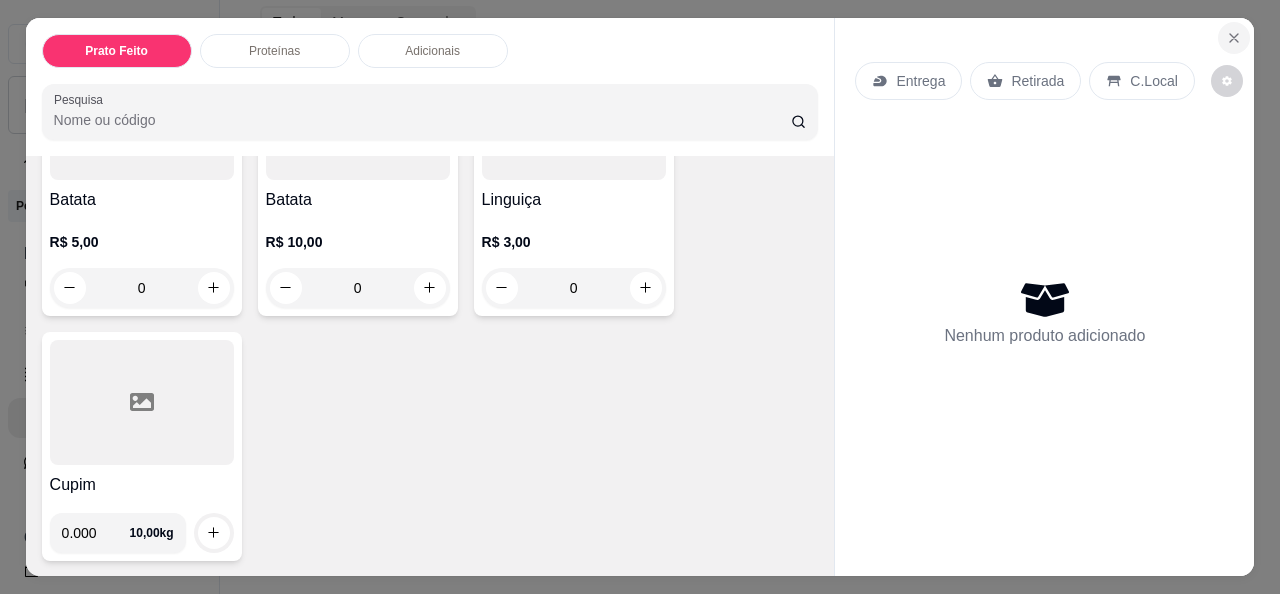 click 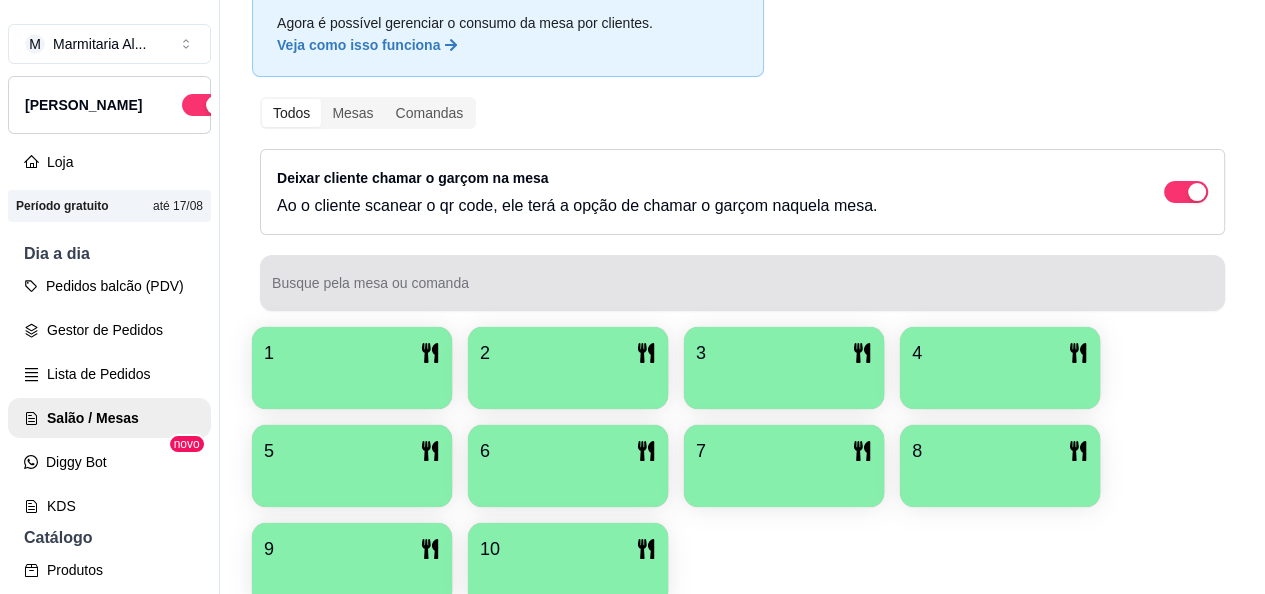 scroll, scrollTop: 0, scrollLeft: 0, axis: both 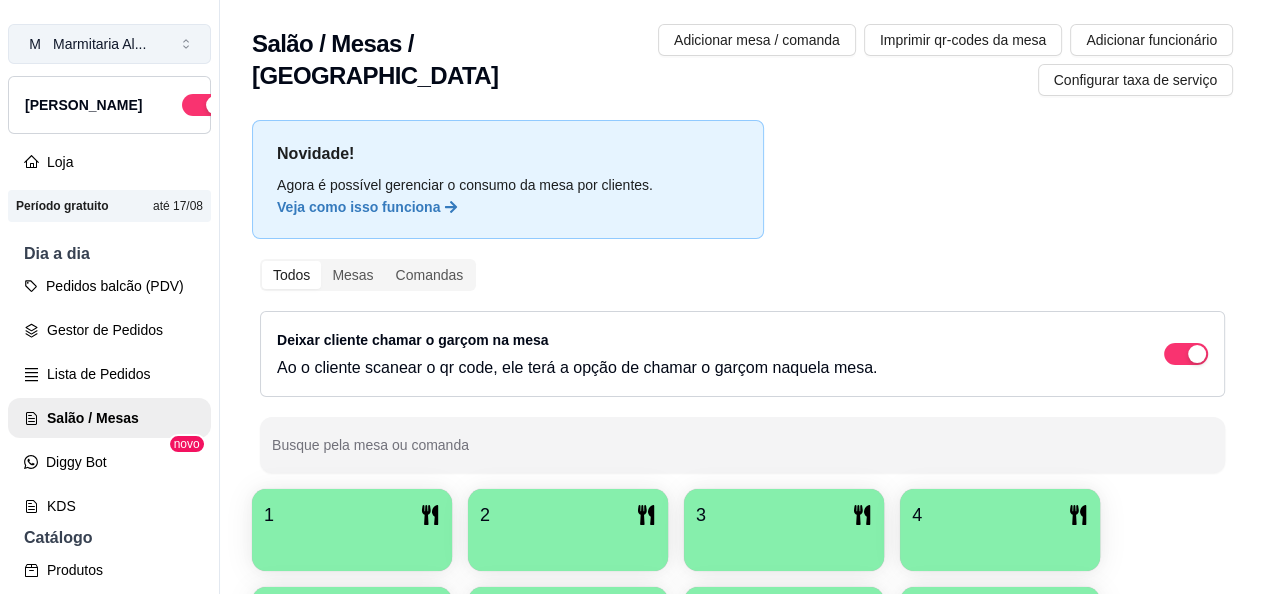 click 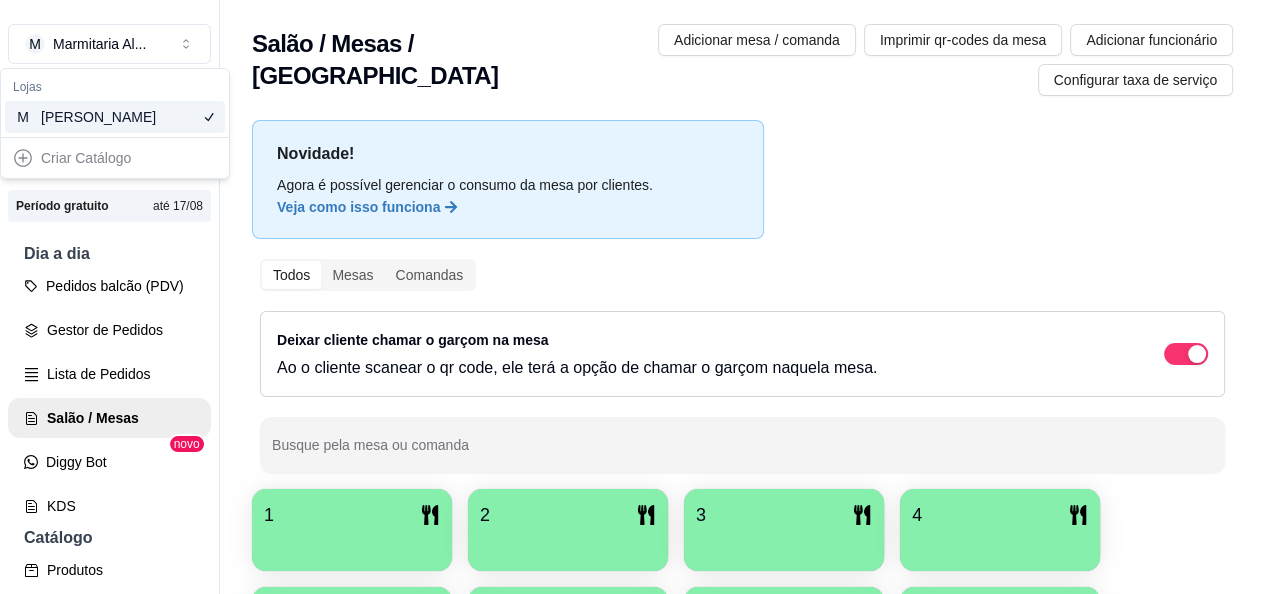 click on "Salão / Mesas / [GEOGRAPHIC_DATA]" at bounding box center [419, 60] 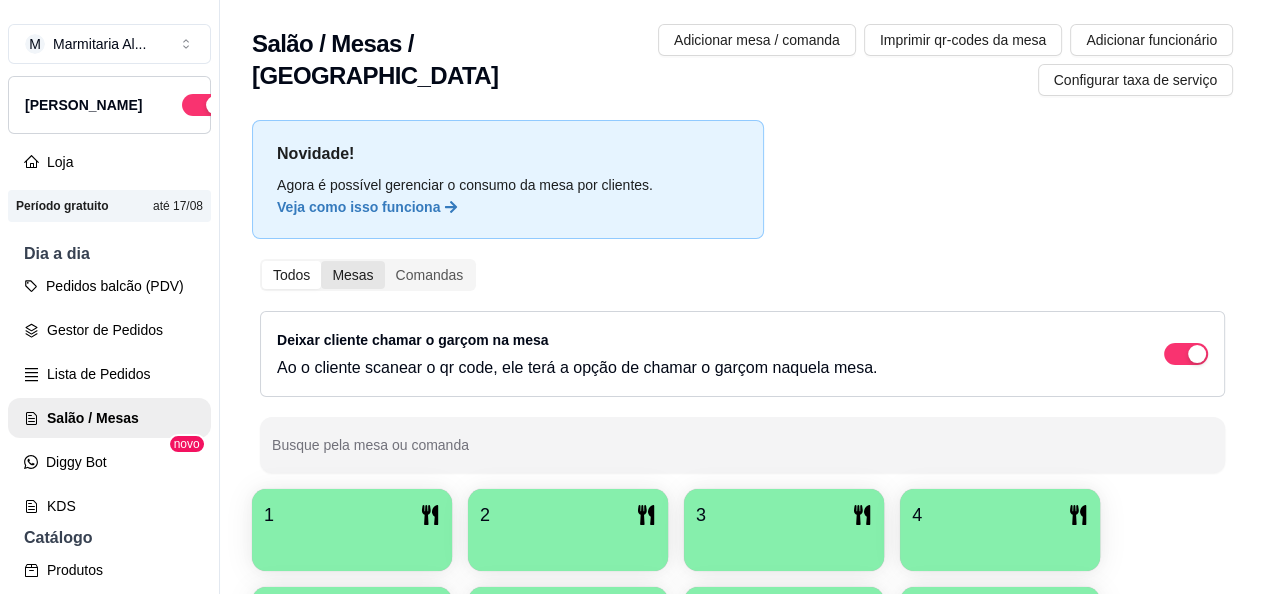 click on "Mesas" at bounding box center (352, 275) 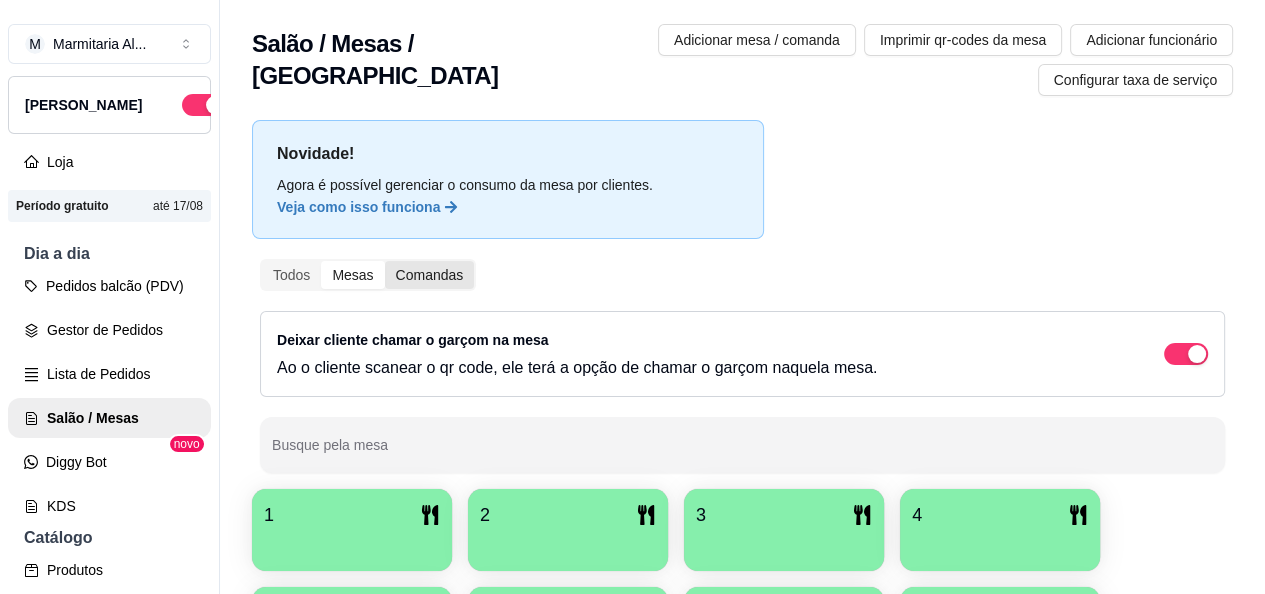 click on "Comandas" at bounding box center [430, 275] 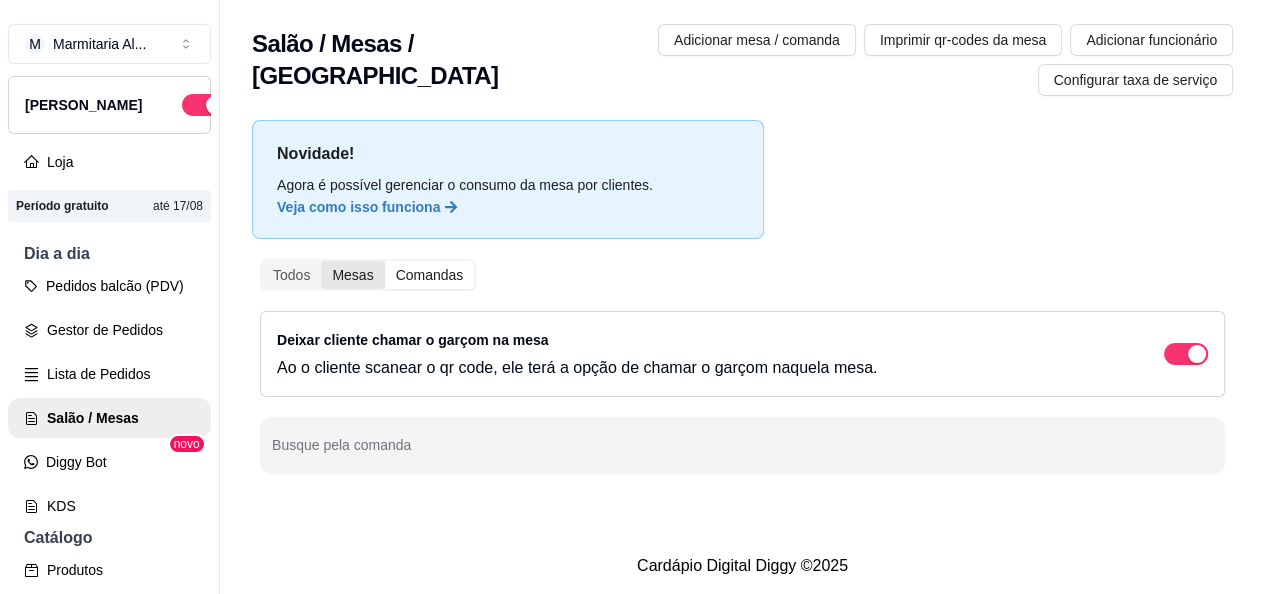 click on "Mesas" at bounding box center [352, 275] 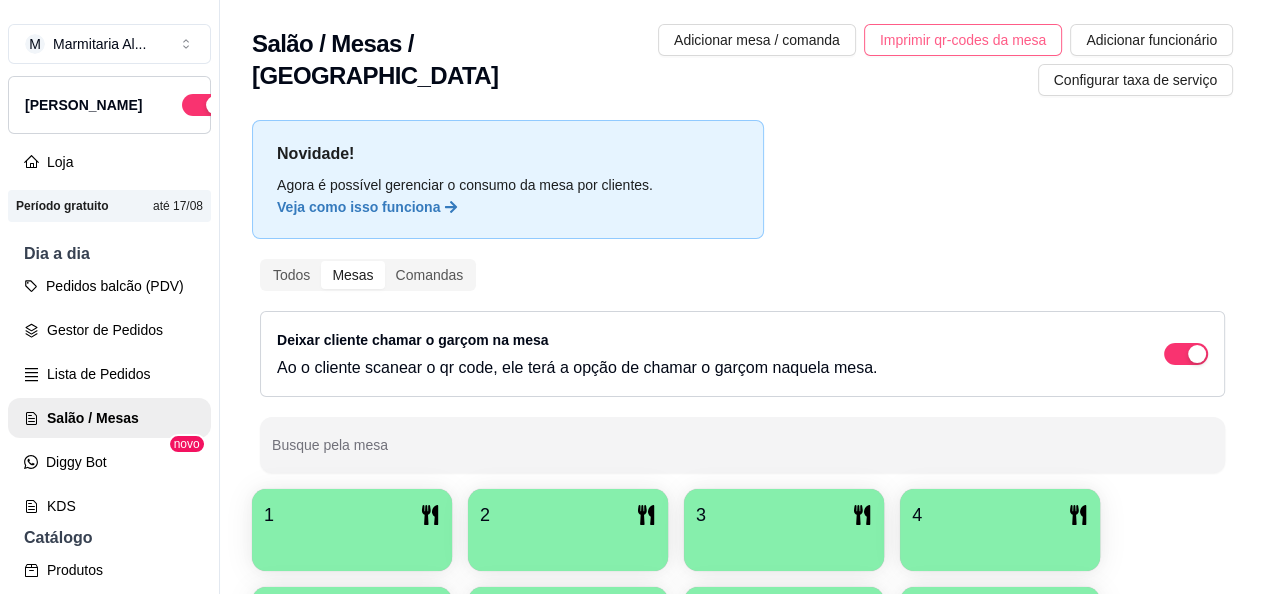 click on "Imprimir qr-codes da mesa" at bounding box center (963, 40) 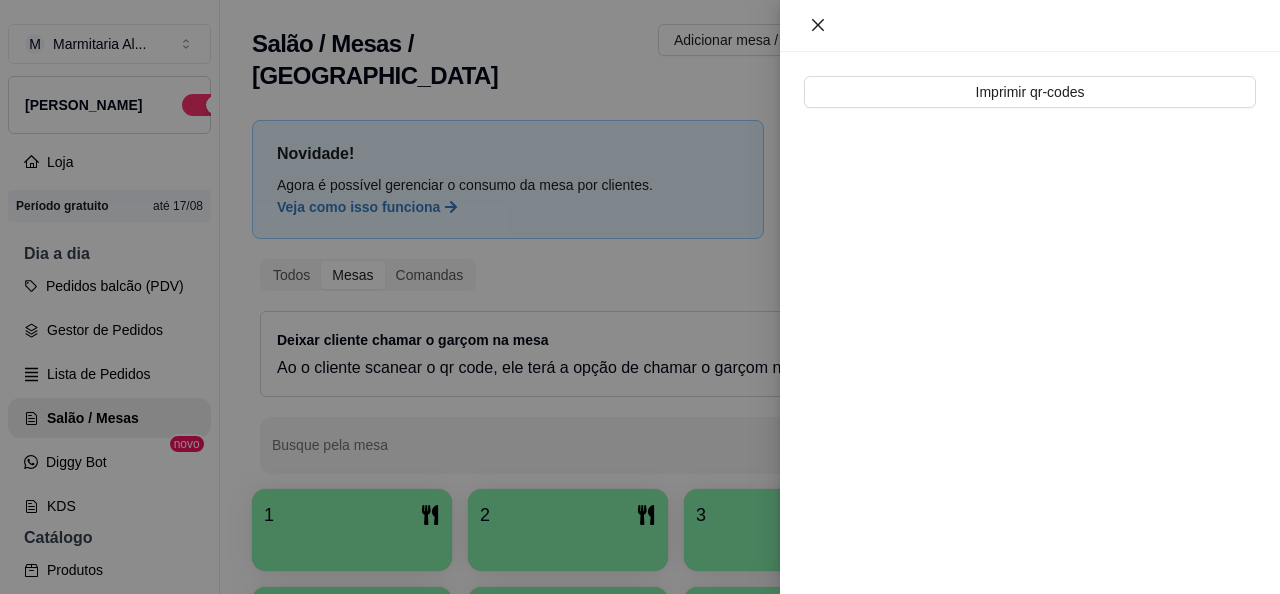 click at bounding box center (818, 25) 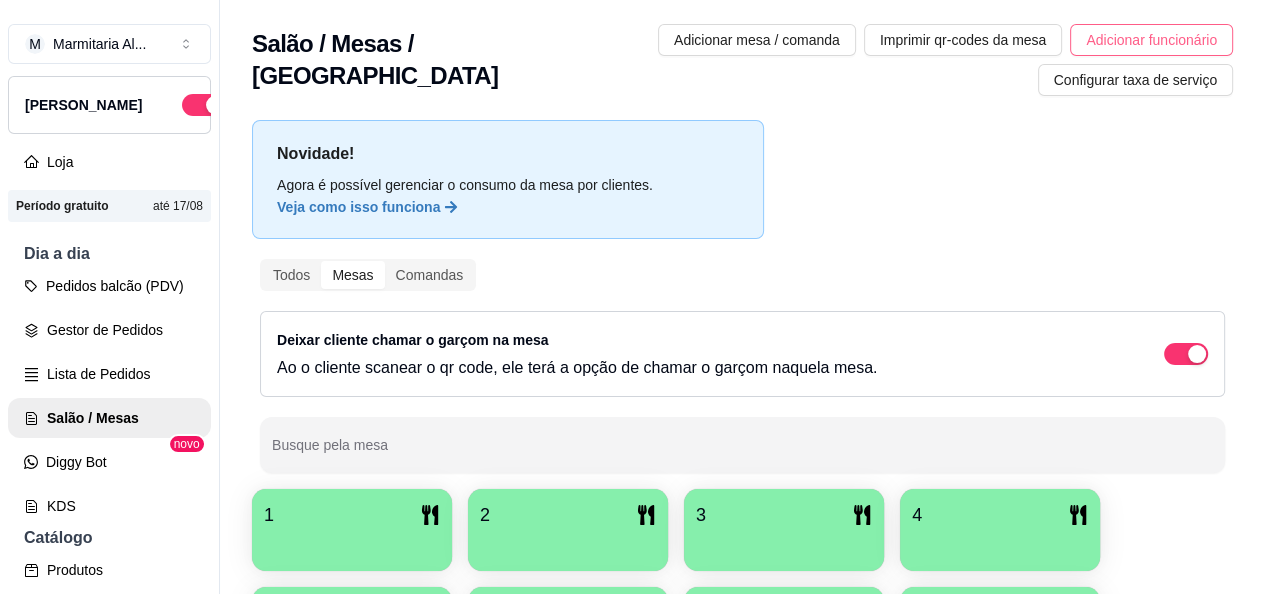 click on "Adicionar funcionário" at bounding box center [1151, 40] 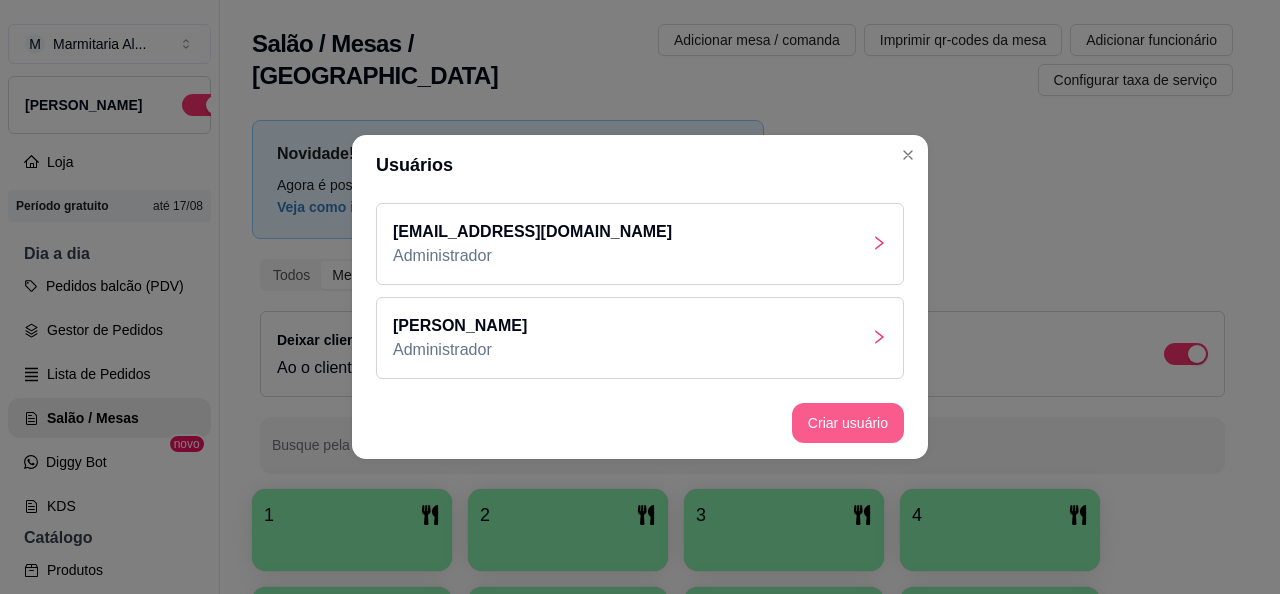 click on "Criar usuário" at bounding box center [848, 423] 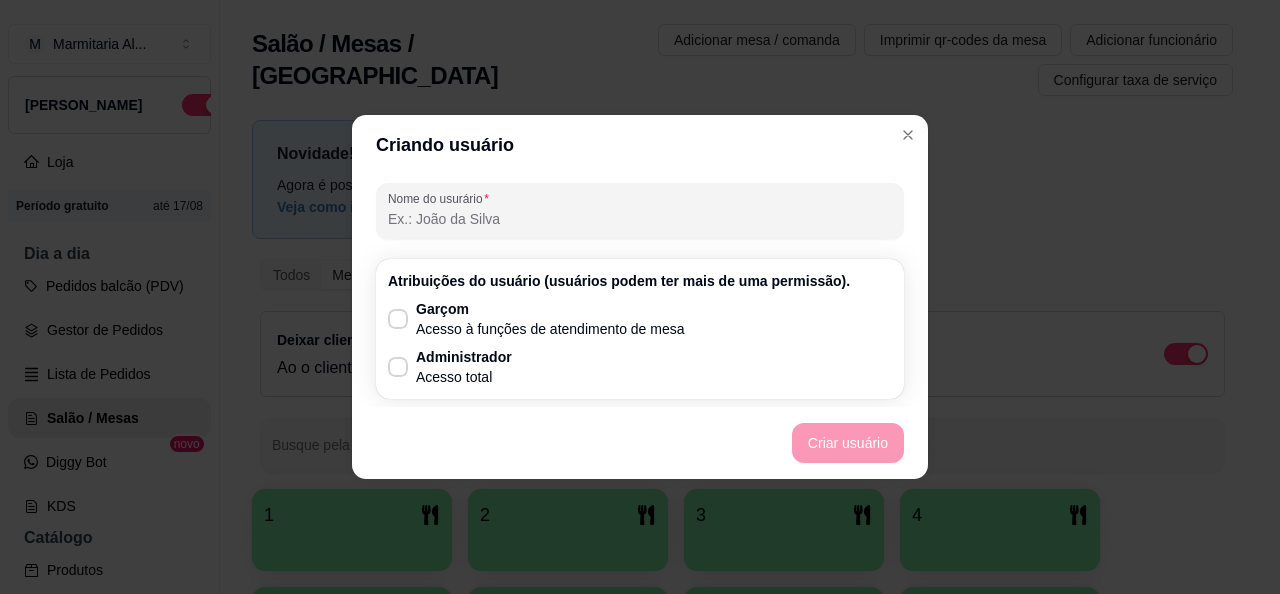 click on "Nome do usurário" at bounding box center [640, 219] 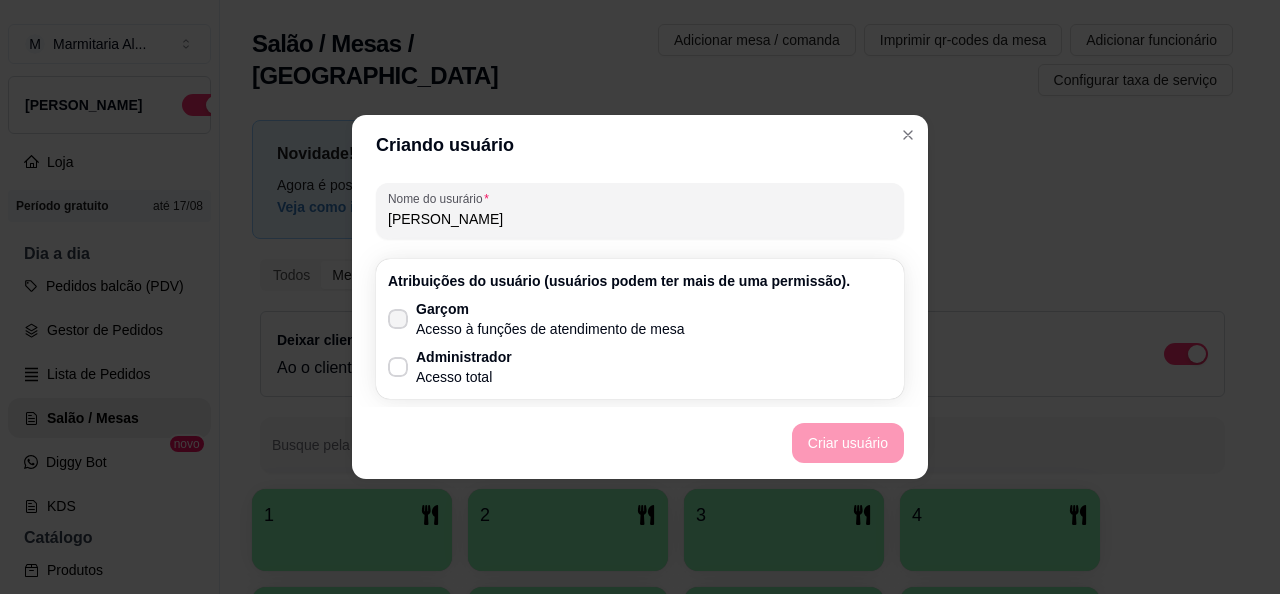 type on "[PERSON_NAME]" 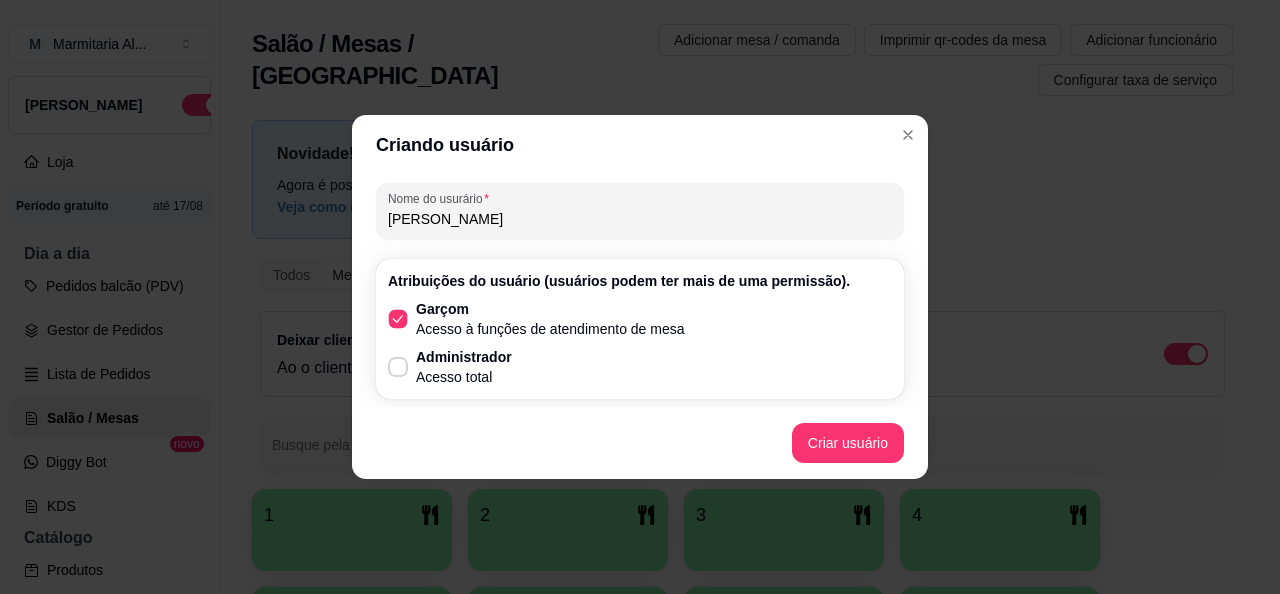 click on "Garçom" at bounding box center (550, 309) 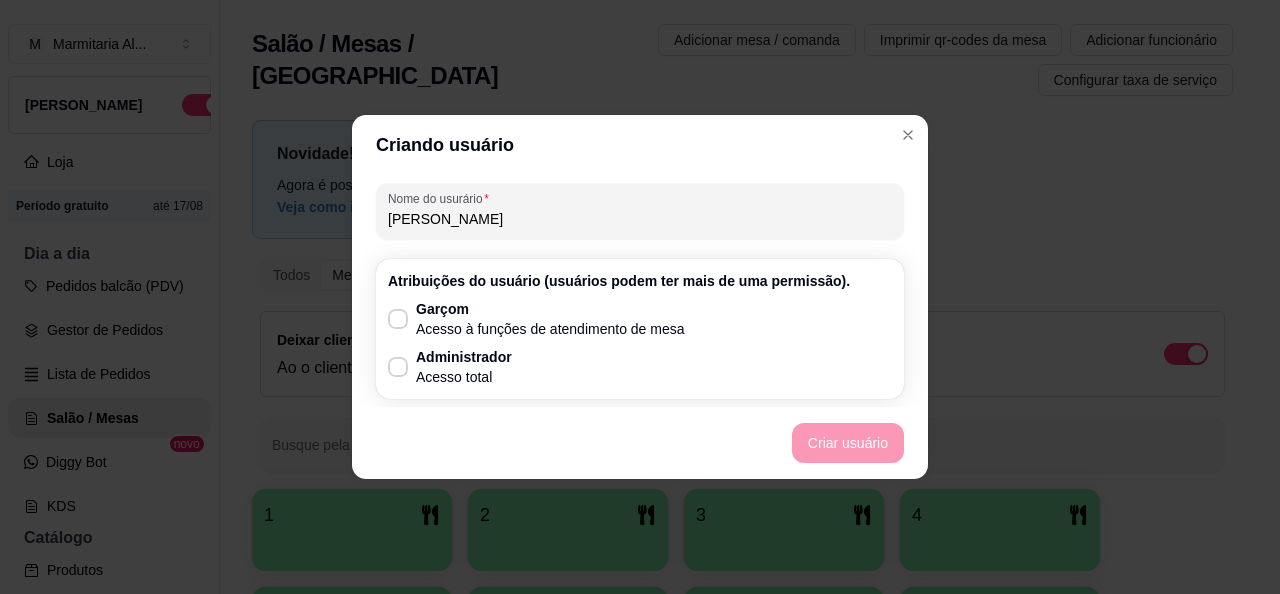 click on "Nome do usurário [PERSON_NAME] Atribuições do usuário (usuários podem ter mais de uma permissão). Garçom Acesso à funções de atendimento de mesa Administrador Acesso total" at bounding box center [640, 291] 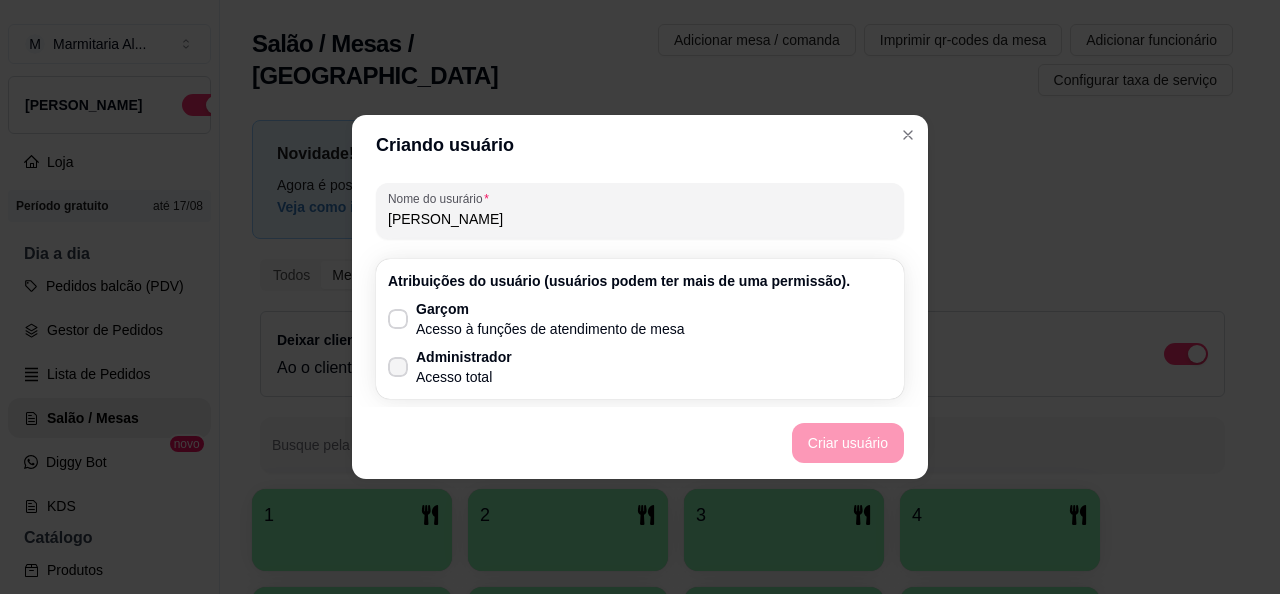 click on "Acesso total" at bounding box center (464, 377) 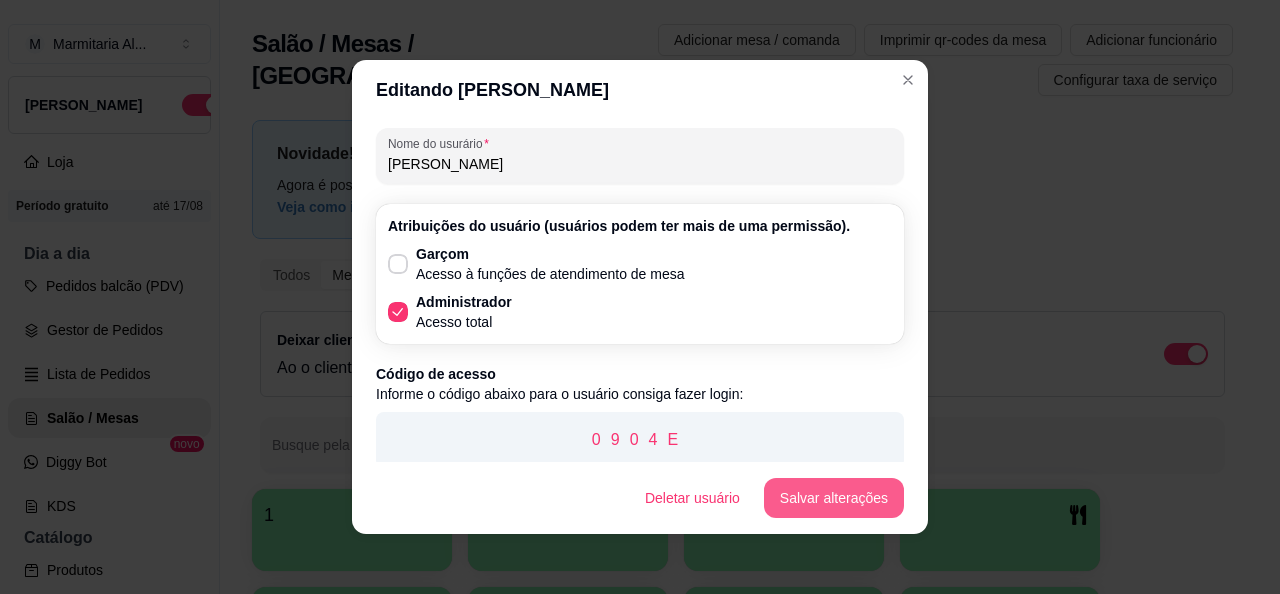click on "Salvar alterações" at bounding box center [834, 498] 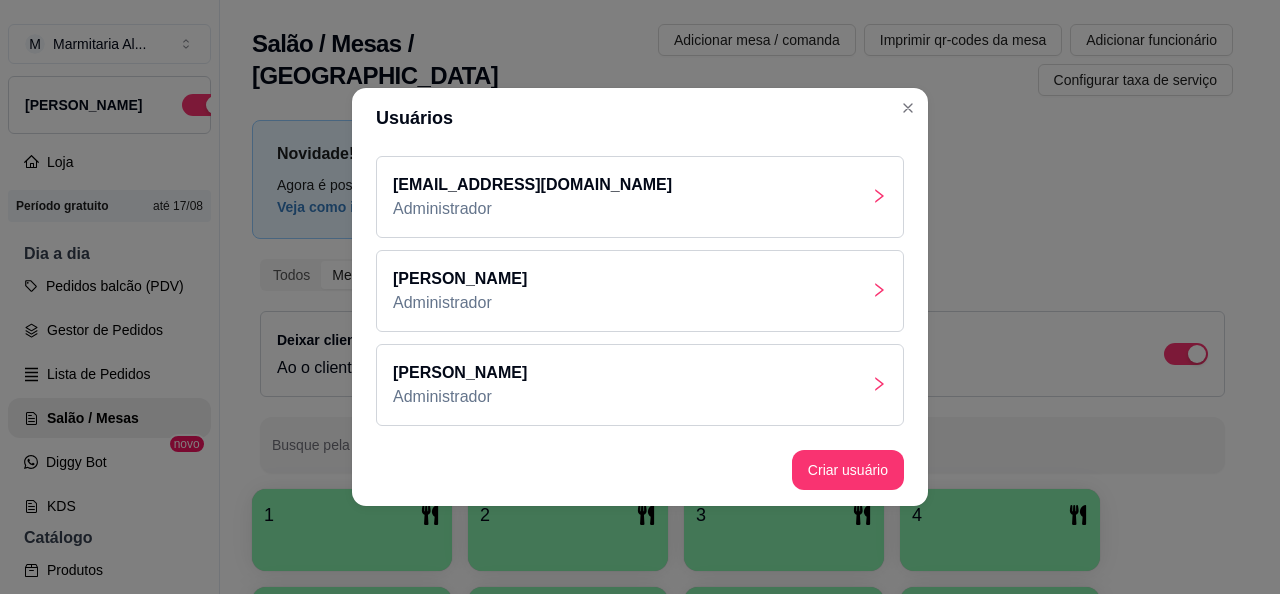 click on "[EMAIL_ADDRESS][DOMAIN_NAME] Administrador" at bounding box center (640, 197) 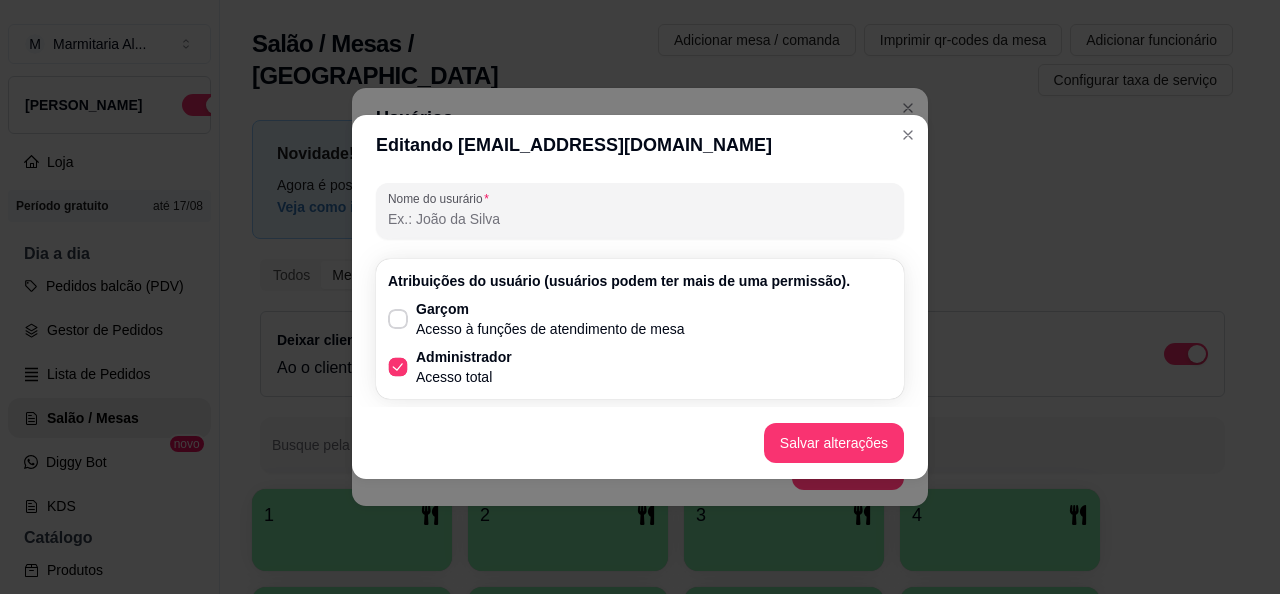 click on "Administrador" at bounding box center [464, 357] 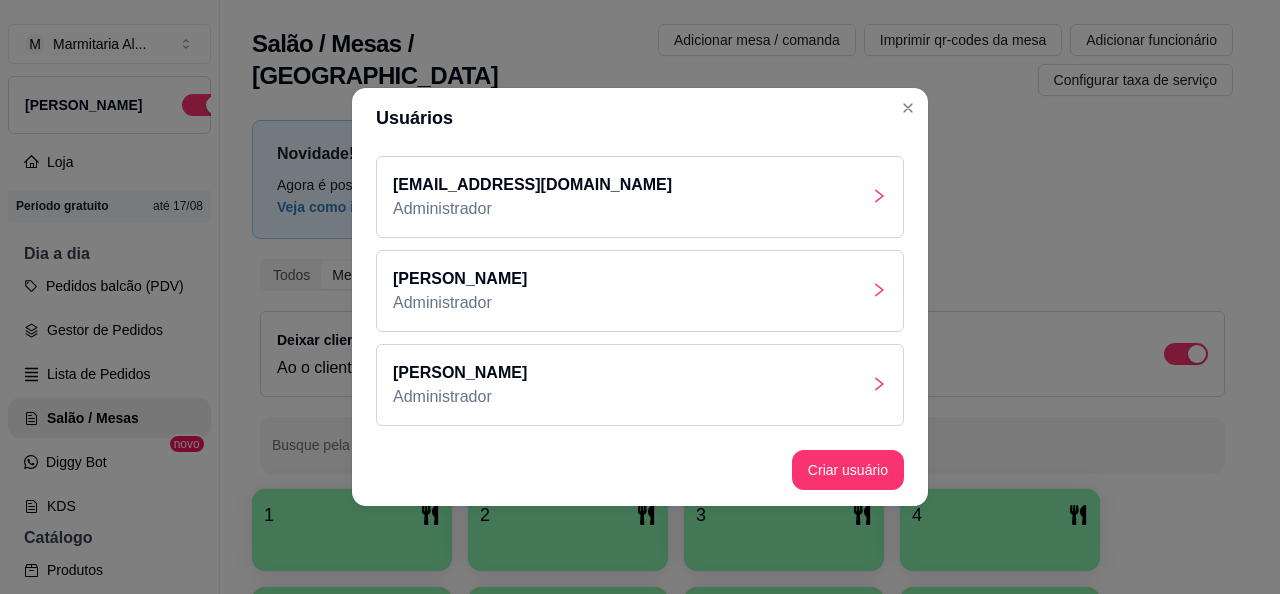 click on "[EMAIL_ADDRESS][DOMAIN_NAME] Administrador" at bounding box center [640, 197] 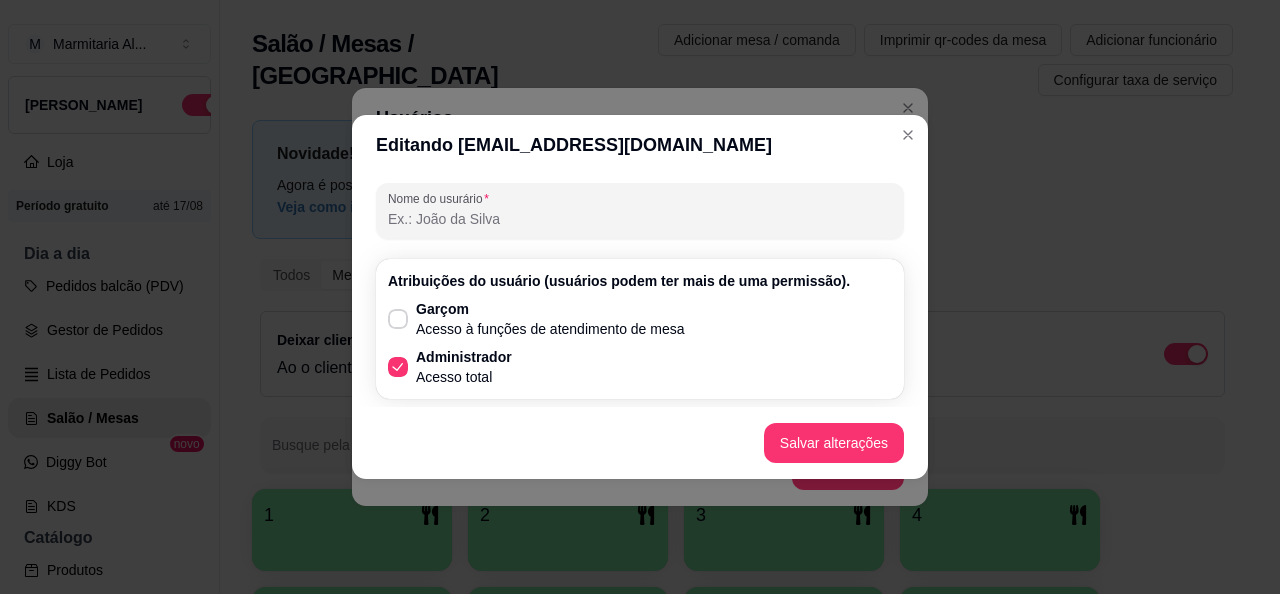 click on "Editando [EMAIL_ADDRESS][DOMAIN_NAME]" at bounding box center (640, 145) 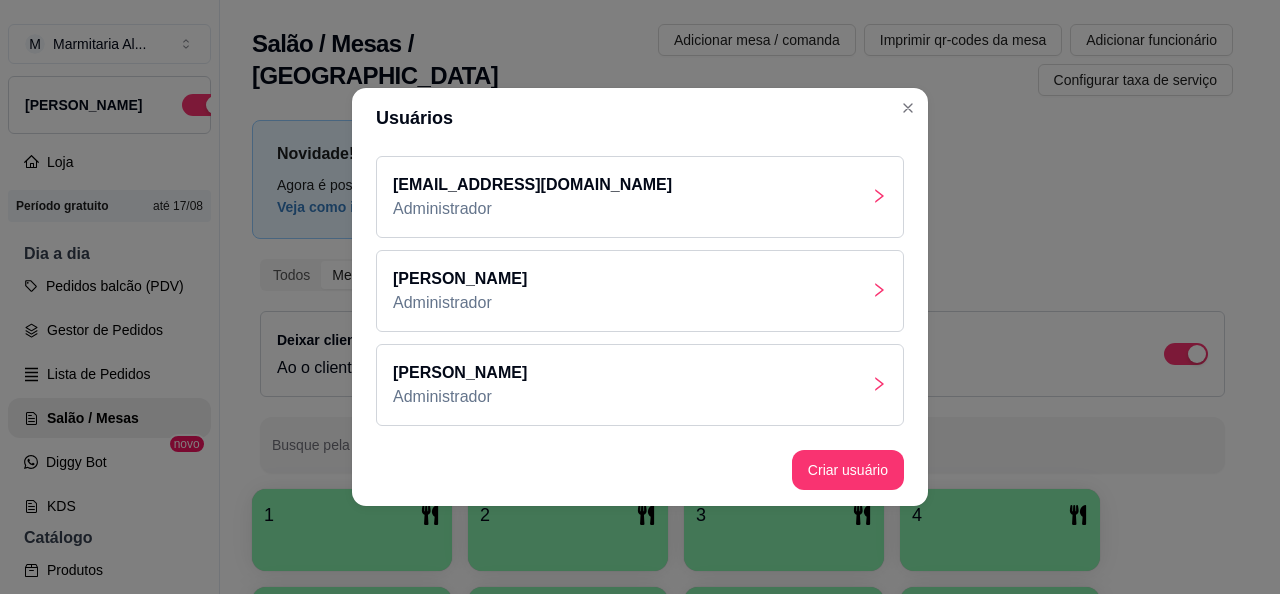 click on "[PERSON_NAME] Administrador" at bounding box center (640, 291) 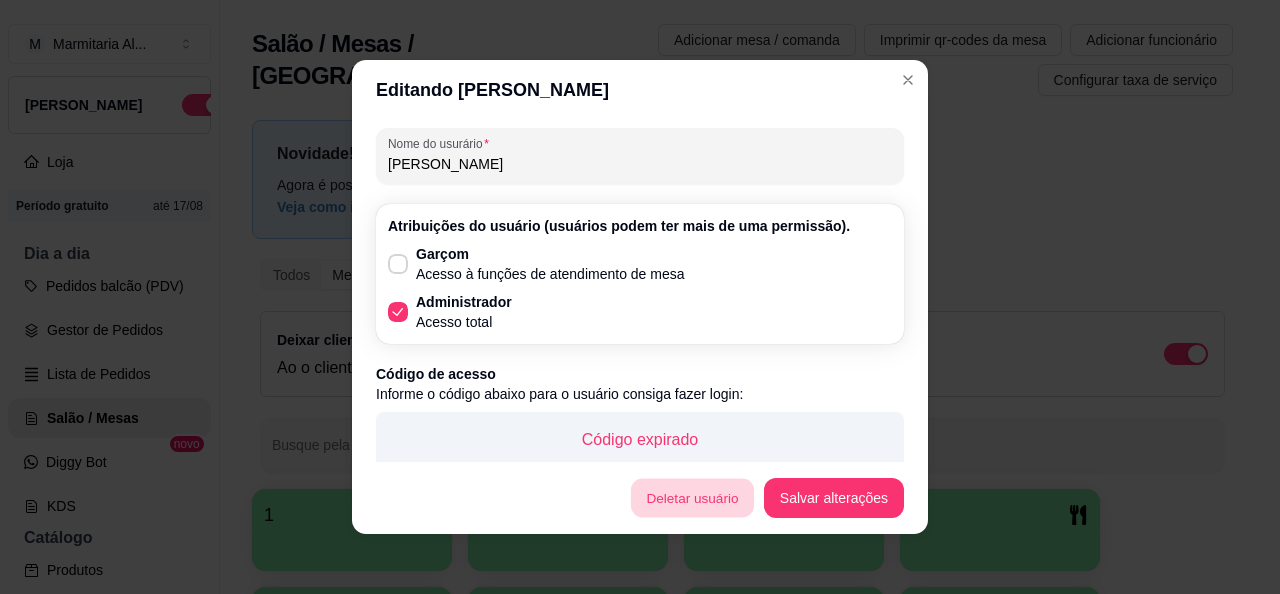 click on "Deletar usuário" at bounding box center (692, 498) 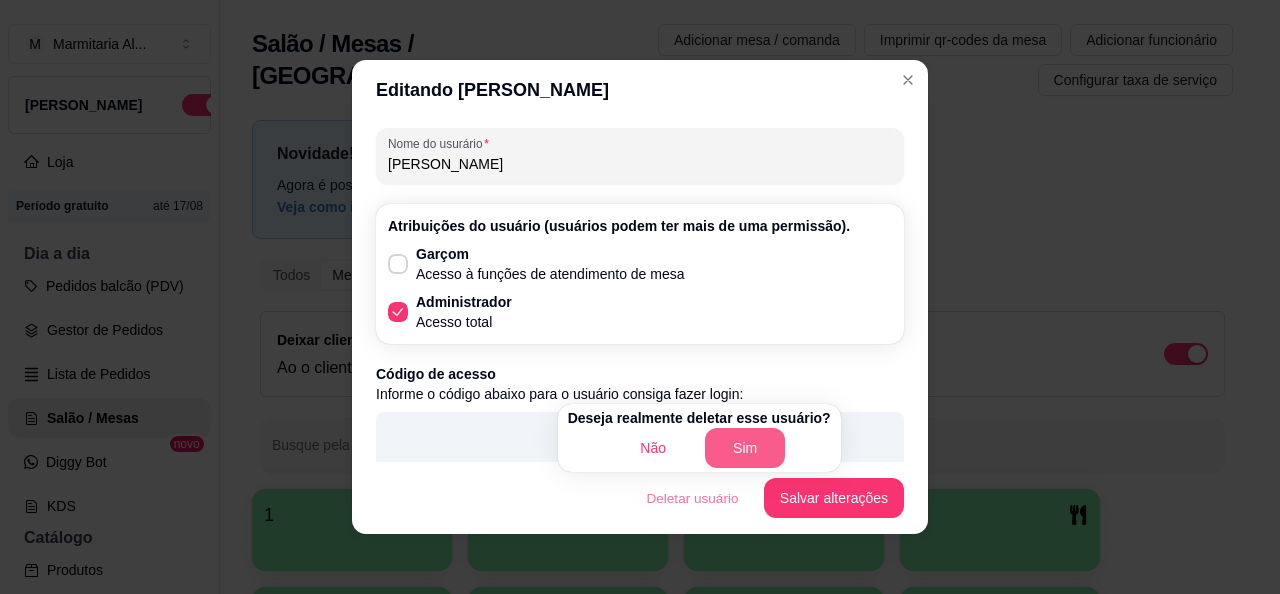 click on "Sim" at bounding box center [745, 448] 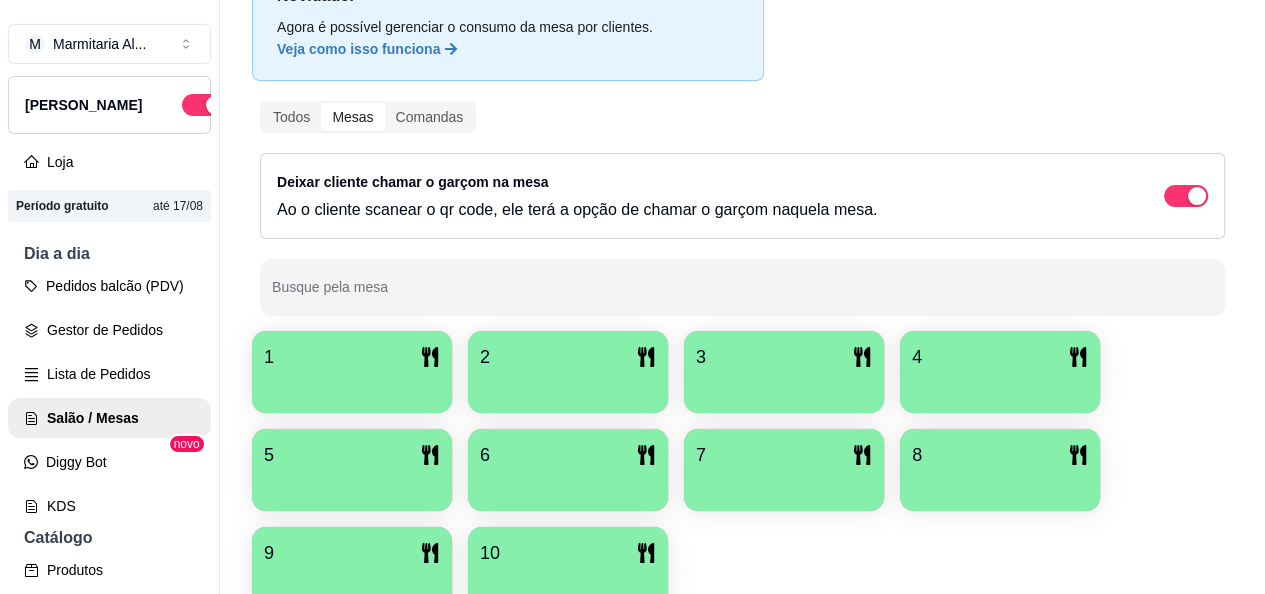 scroll, scrollTop: 268, scrollLeft: 0, axis: vertical 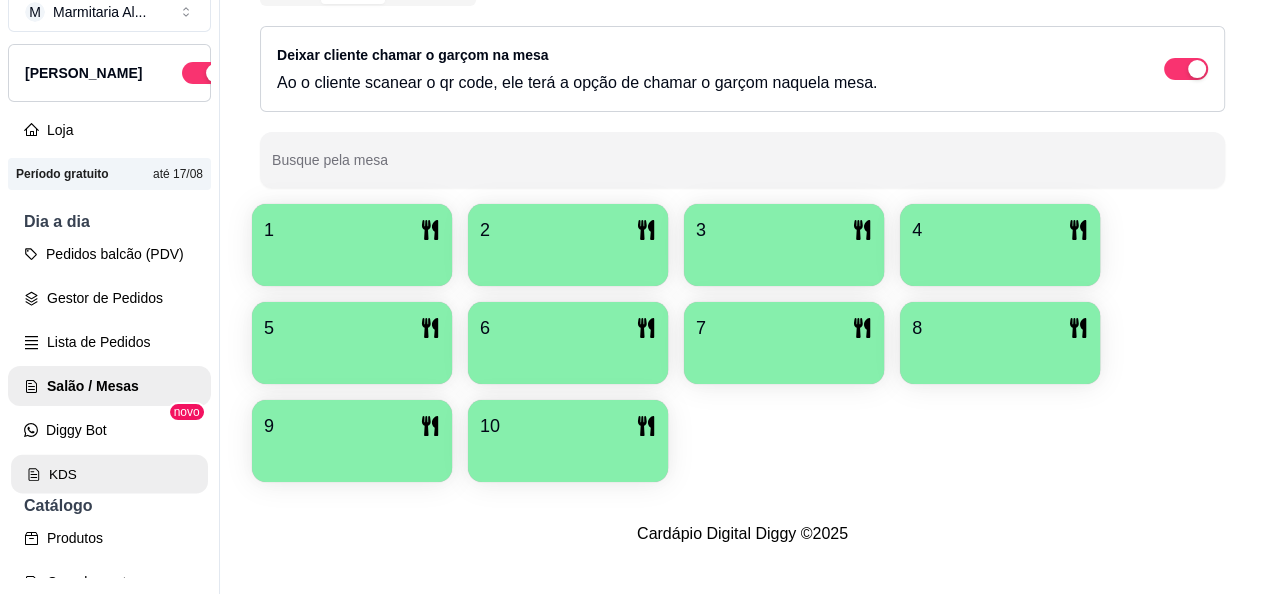 click on "KDS" at bounding box center (109, 474) 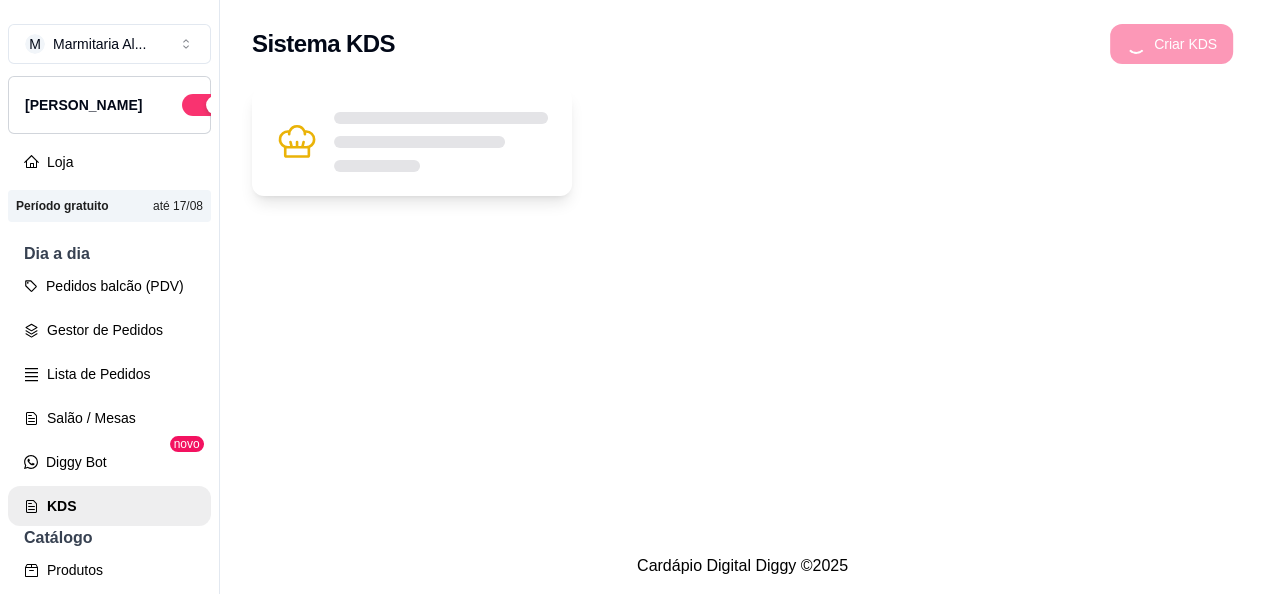 click at bounding box center (412, 142) 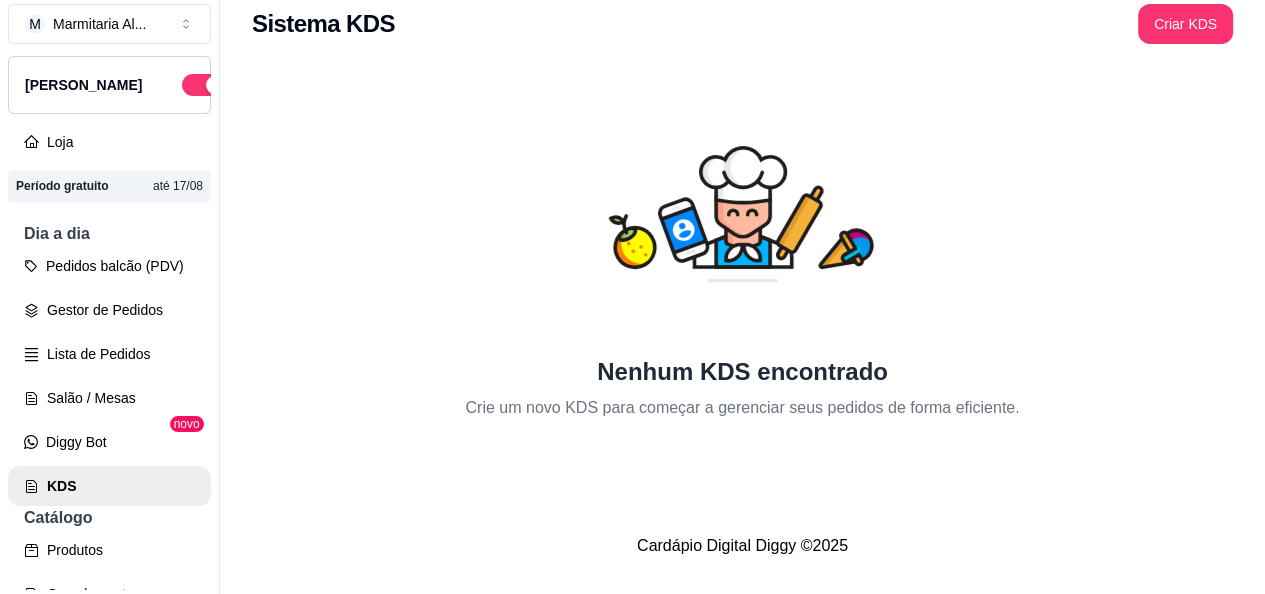 scroll, scrollTop: 32, scrollLeft: 0, axis: vertical 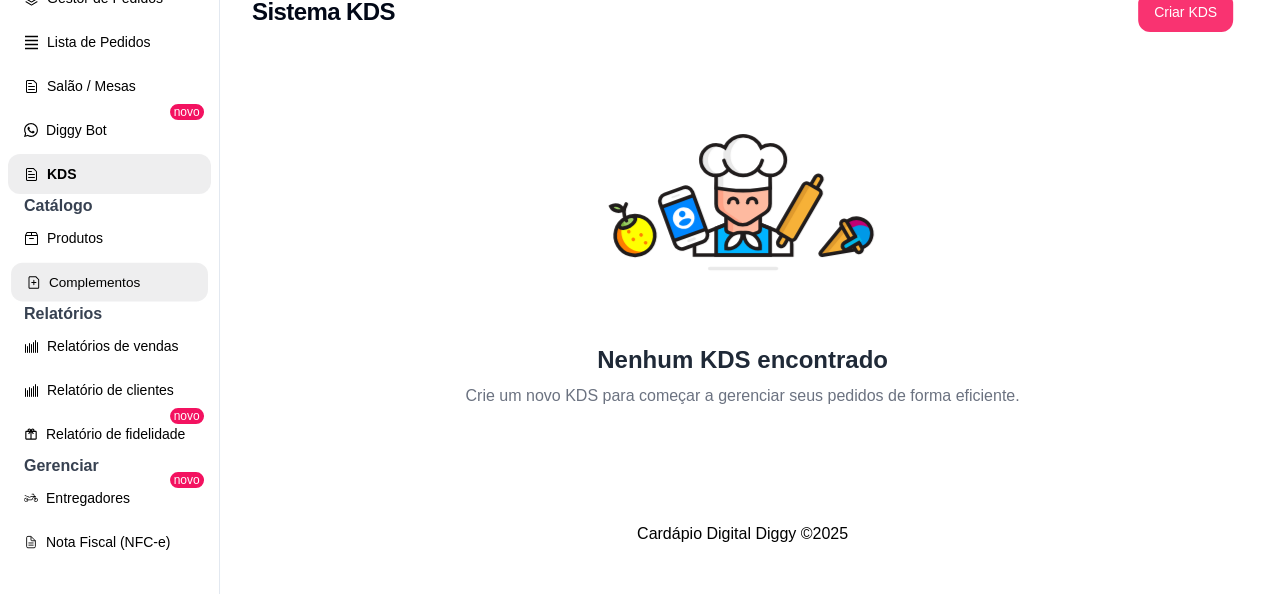 click on "Complementos" at bounding box center [109, 282] 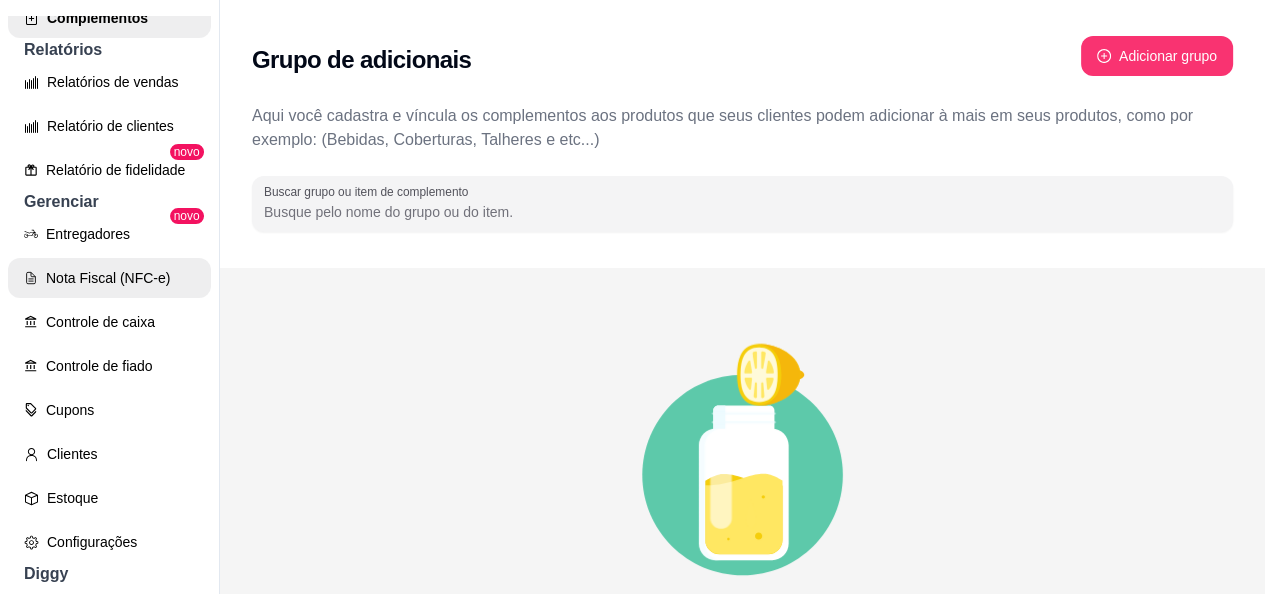 scroll, scrollTop: 600, scrollLeft: 0, axis: vertical 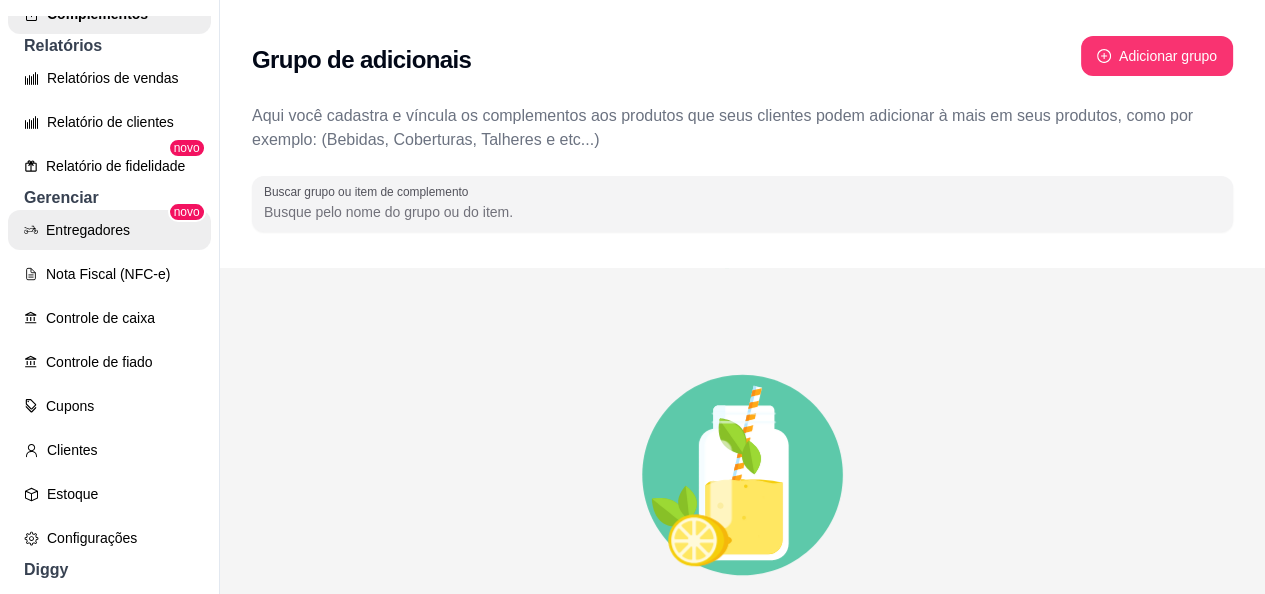 click on "Entregadores" at bounding box center [109, 230] 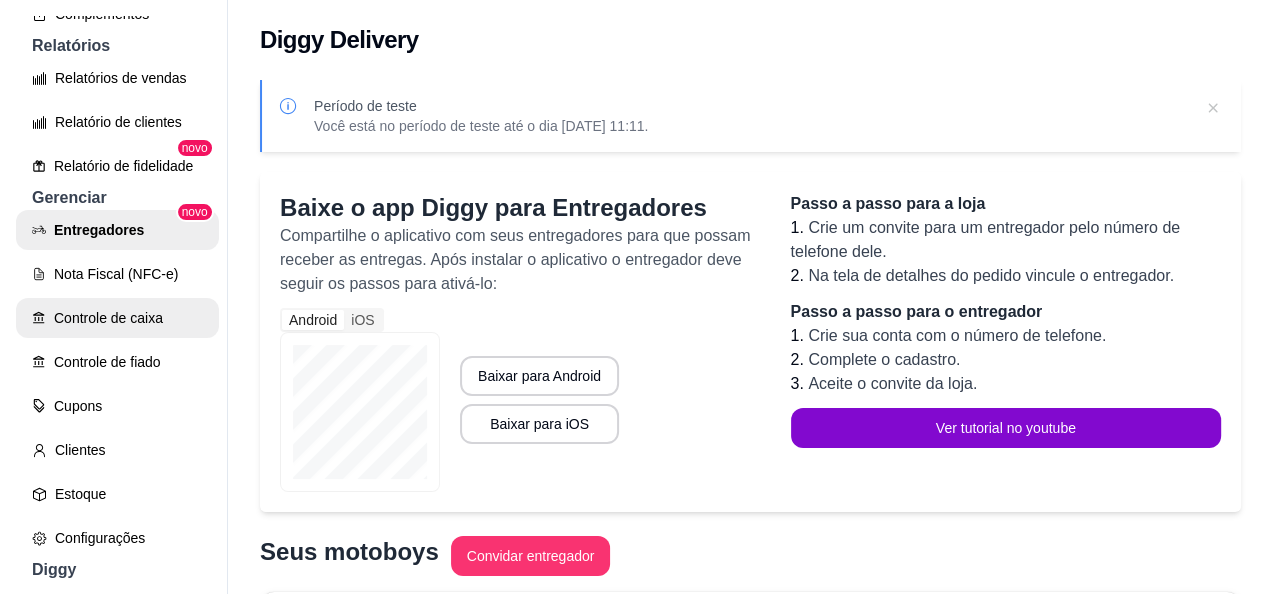 scroll, scrollTop: 776, scrollLeft: 0, axis: vertical 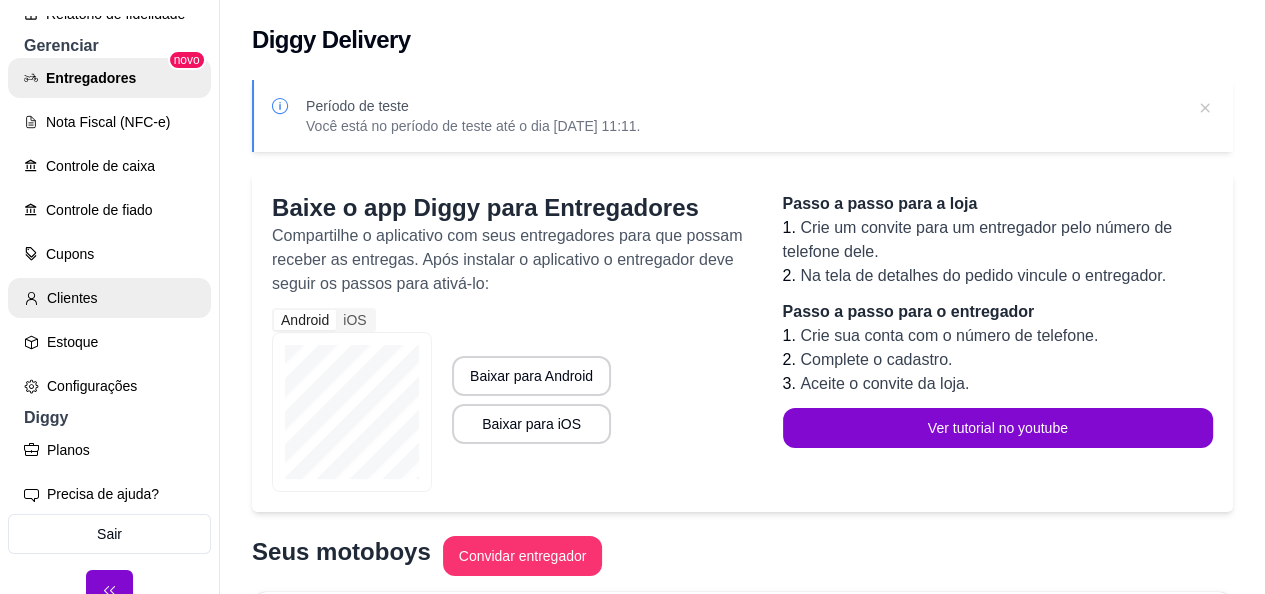 click on "Clientes" at bounding box center [109, 298] 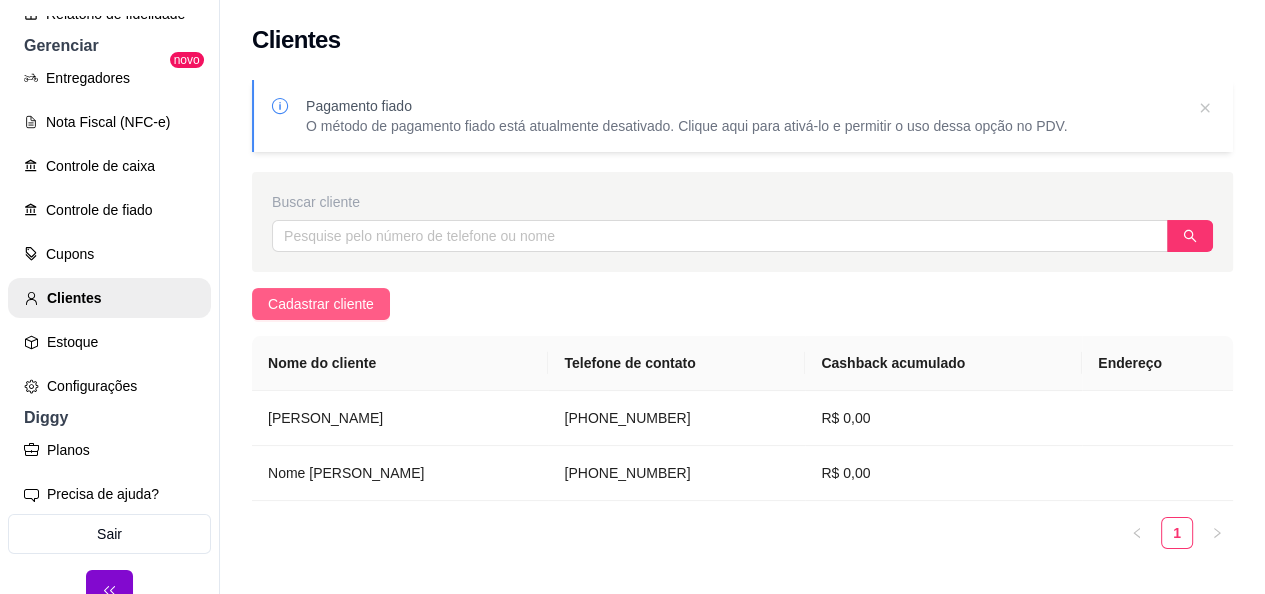 click on "Cadastrar cliente" at bounding box center [321, 304] 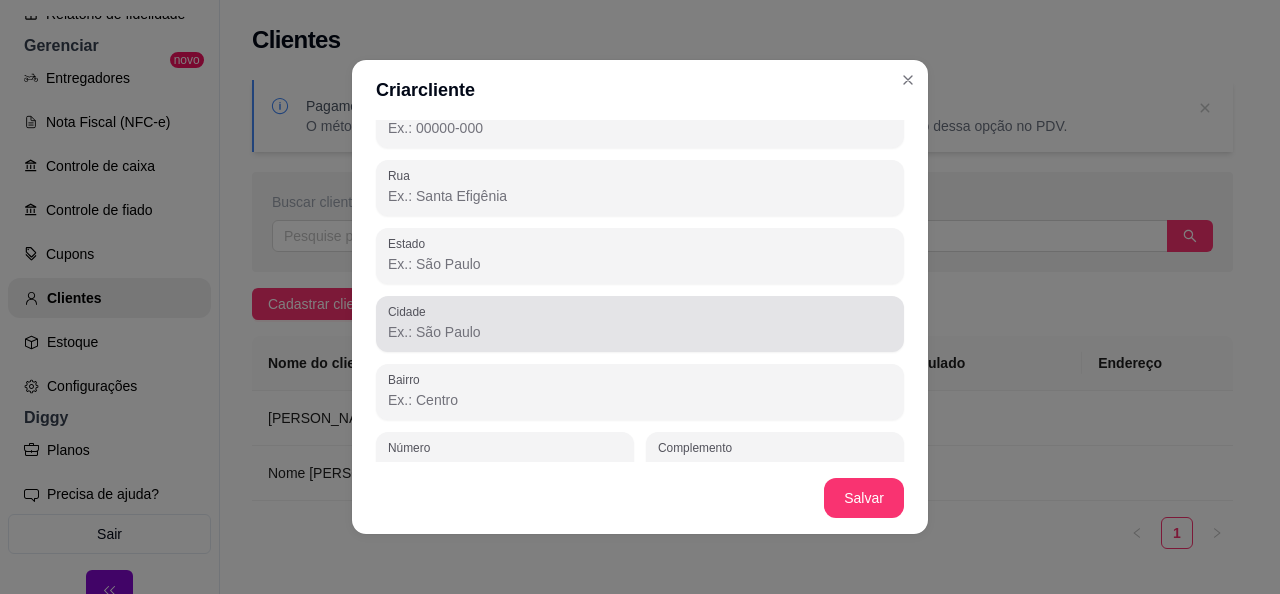 scroll, scrollTop: 278, scrollLeft: 0, axis: vertical 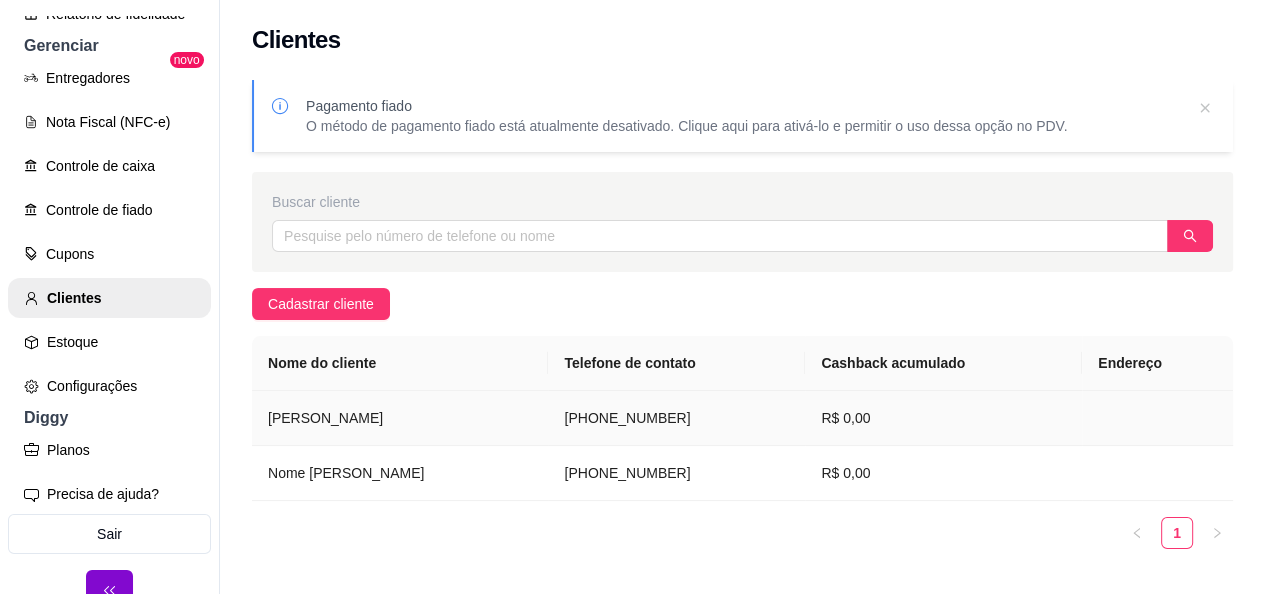 click on "R$ 0,00" at bounding box center (943, 418) 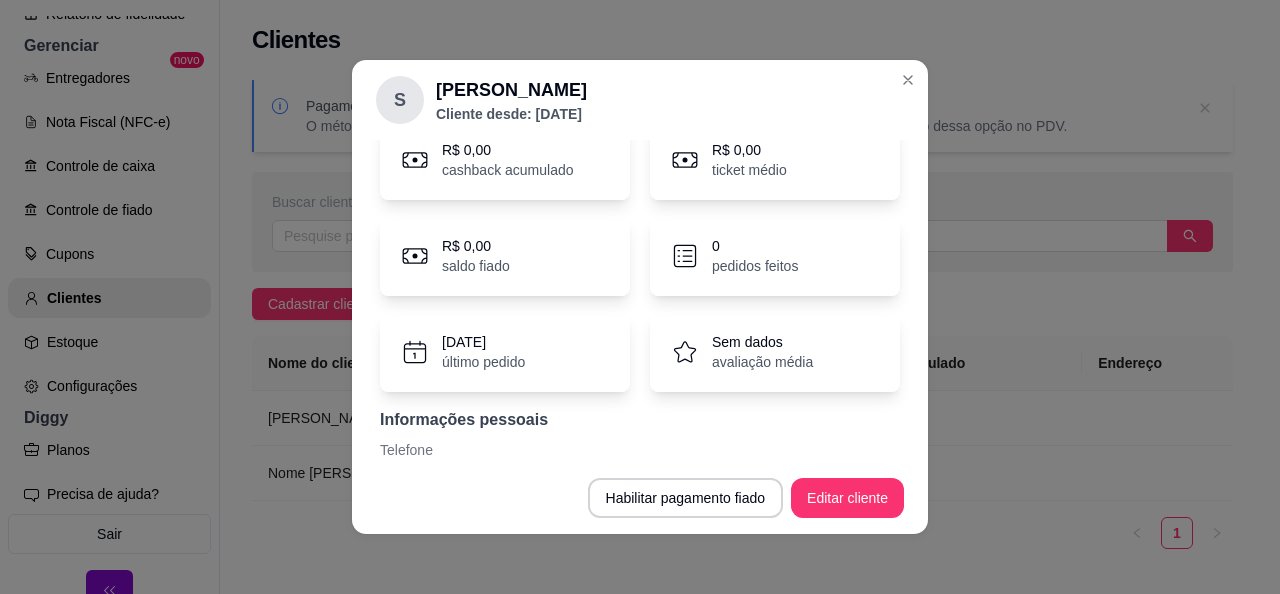scroll, scrollTop: 130, scrollLeft: 0, axis: vertical 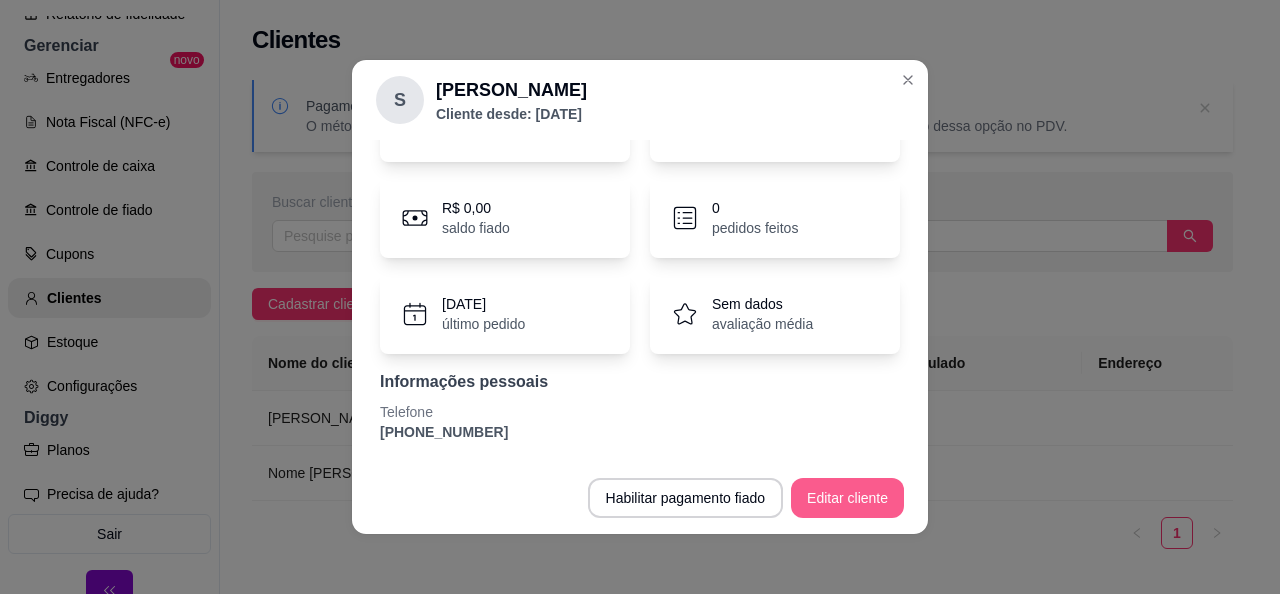 click on "Editar cliente" at bounding box center [847, 498] 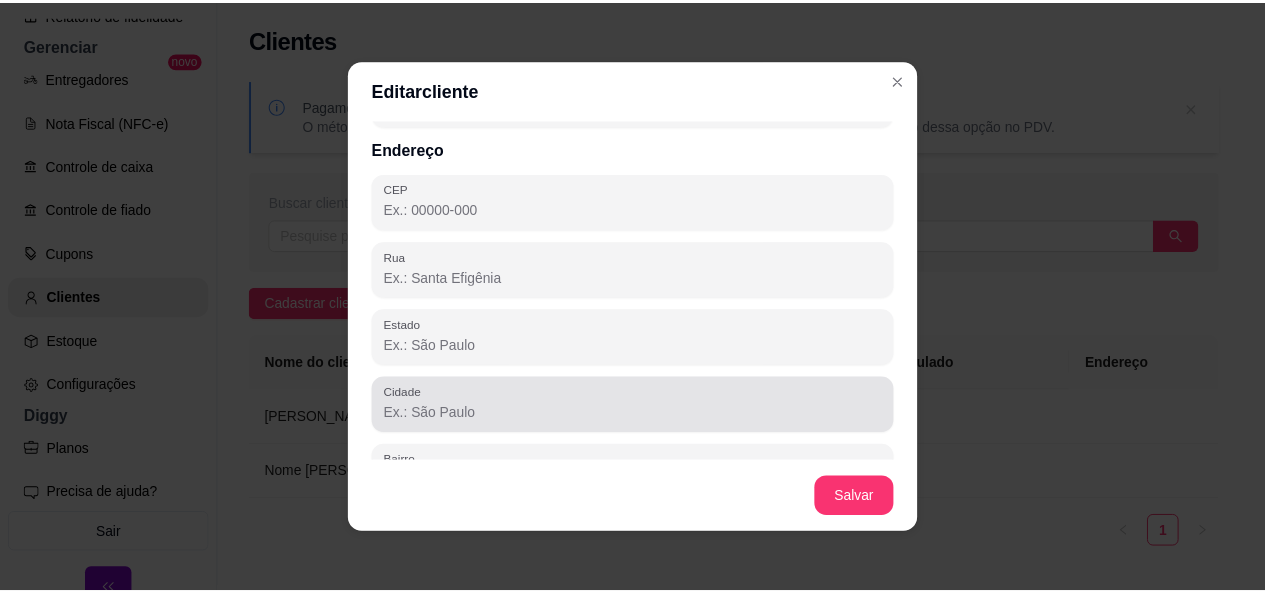 scroll, scrollTop: 278, scrollLeft: 0, axis: vertical 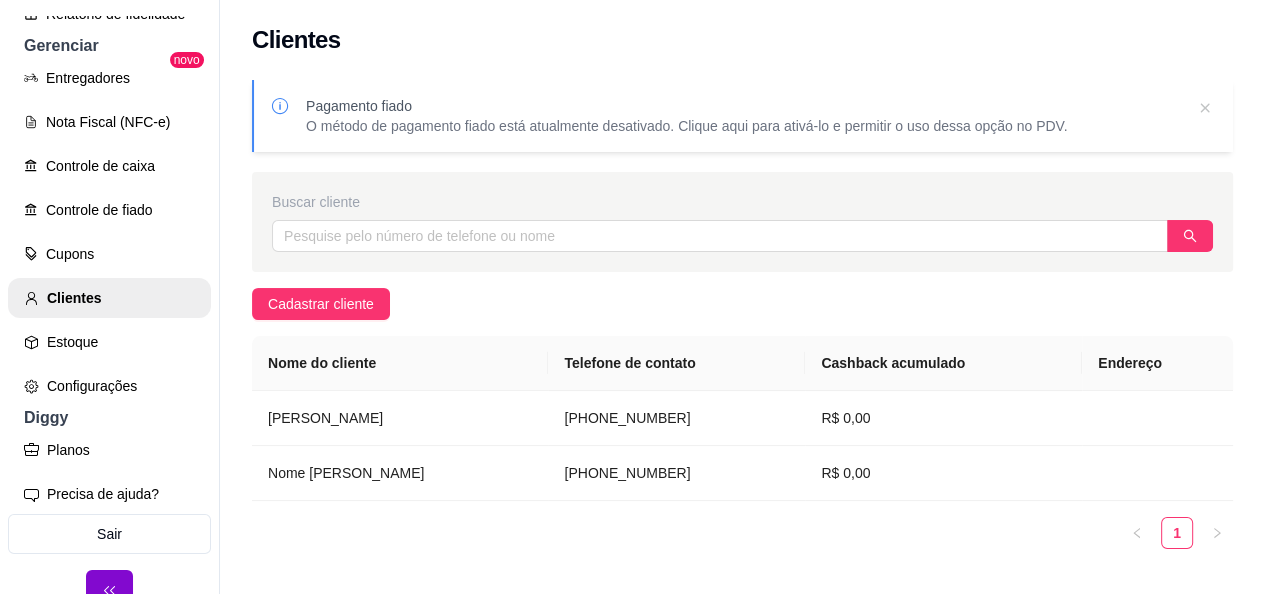 click 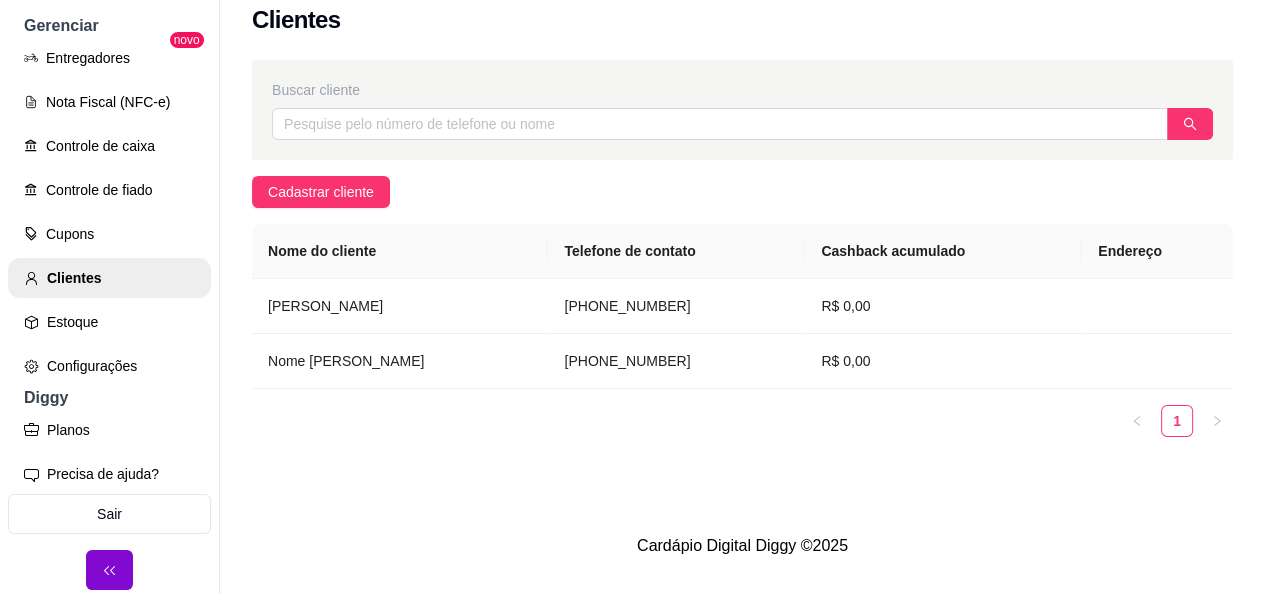 scroll, scrollTop: 32, scrollLeft: 0, axis: vertical 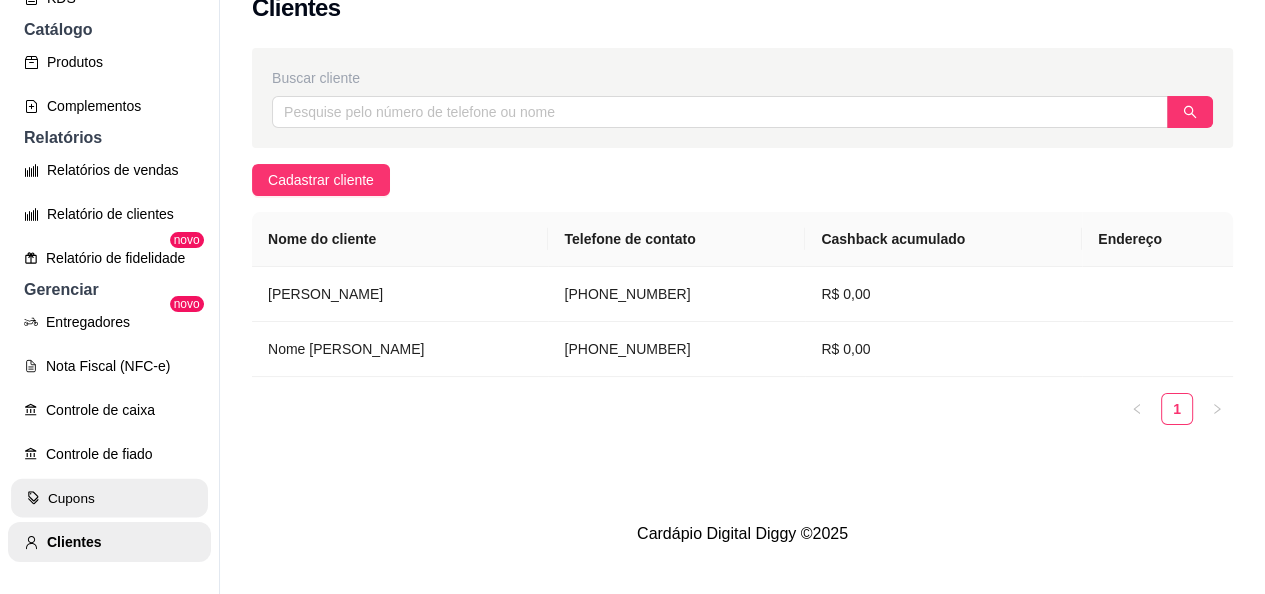 click on "Cupons" at bounding box center [109, 498] 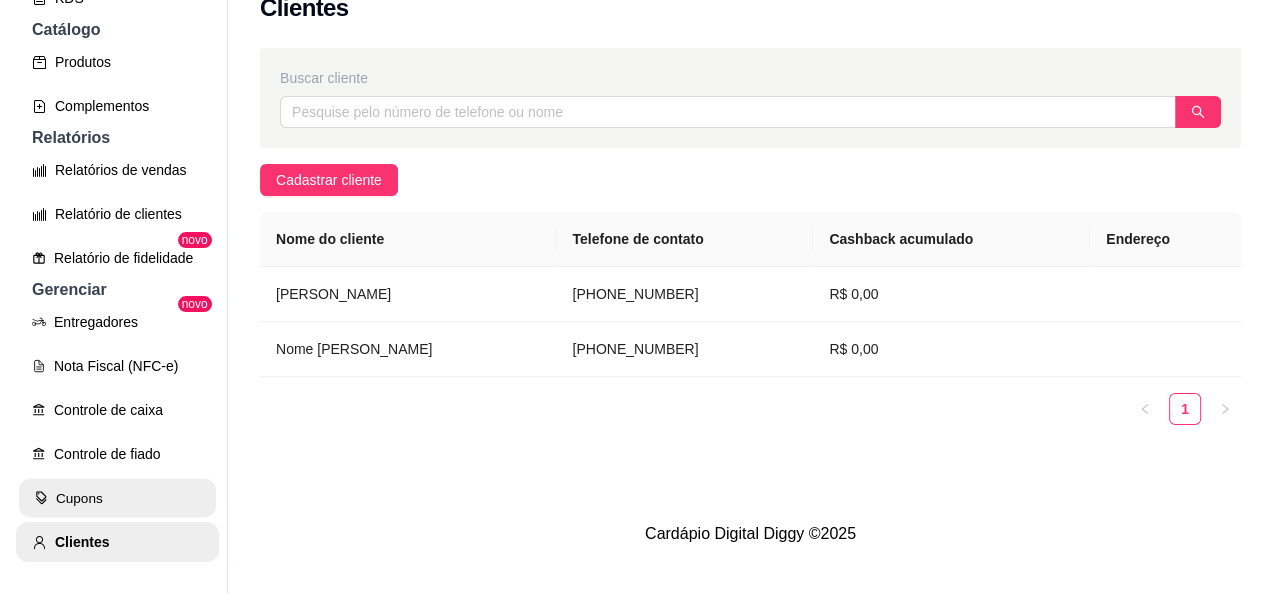 scroll, scrollTop: 0, scrollLeft: 0, axis: both 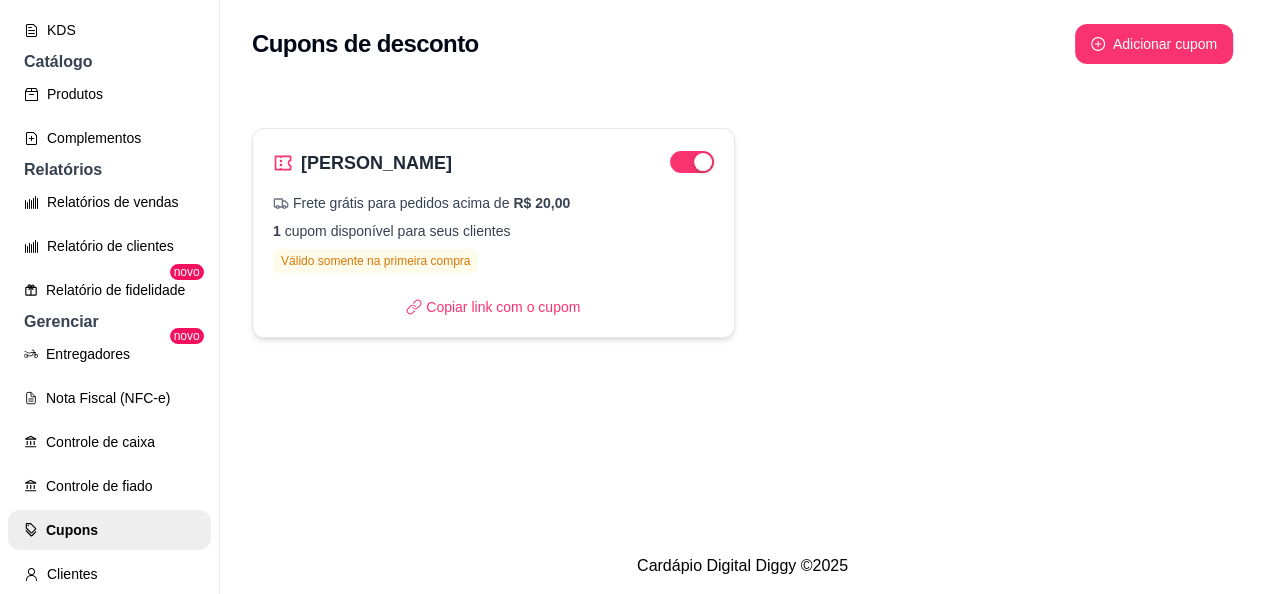 click on "[PERSON_NAME] grátis para pedidos acima de   R$ 20,00 1   cupom disponível   para seus clientes Válido somente na primeira compra Copiar link com o cupom" at bounding box center (493, 233) 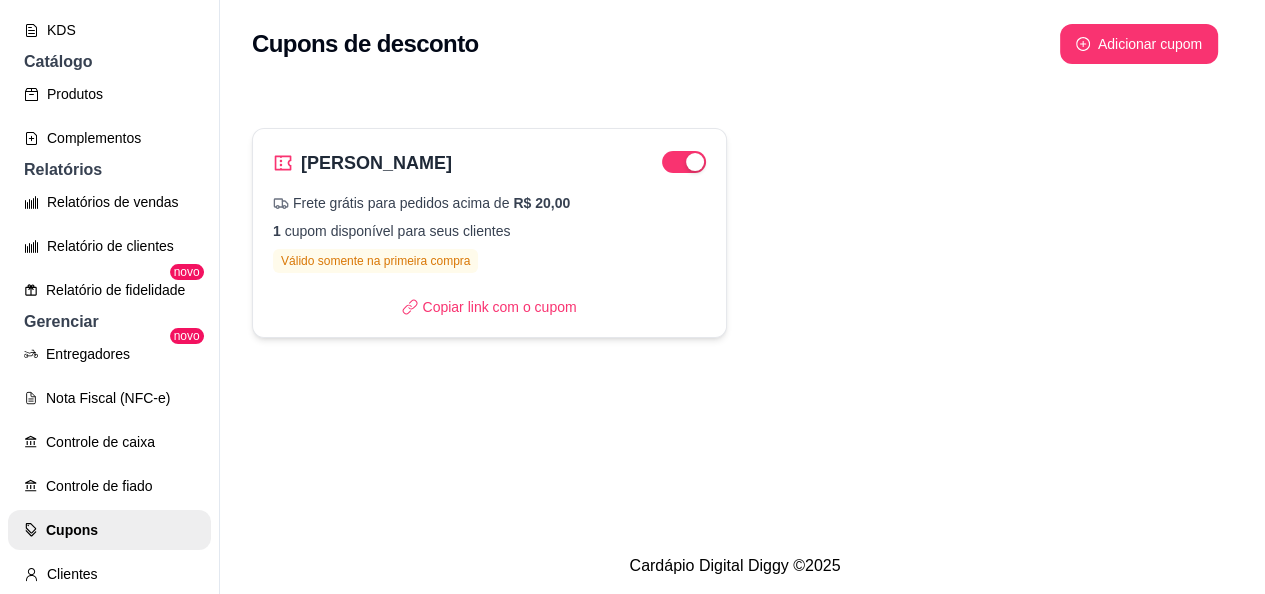 type on "FRETEGRATIS" 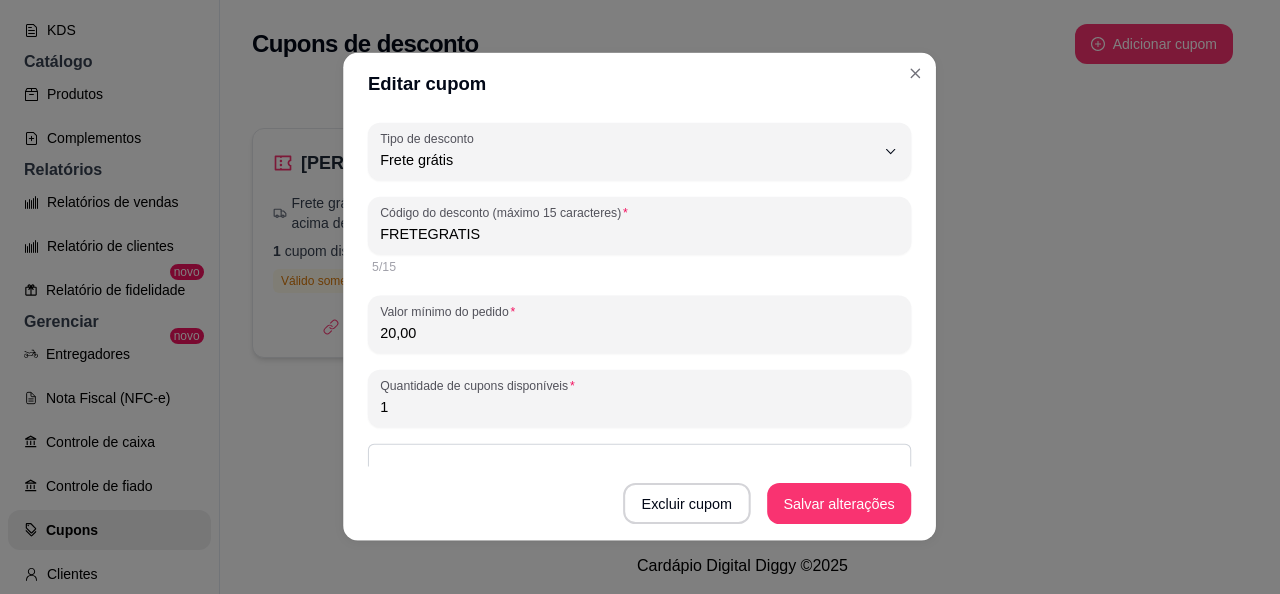 scroll, scrollTop: 19, scrollLeft: 0, axis: vertical 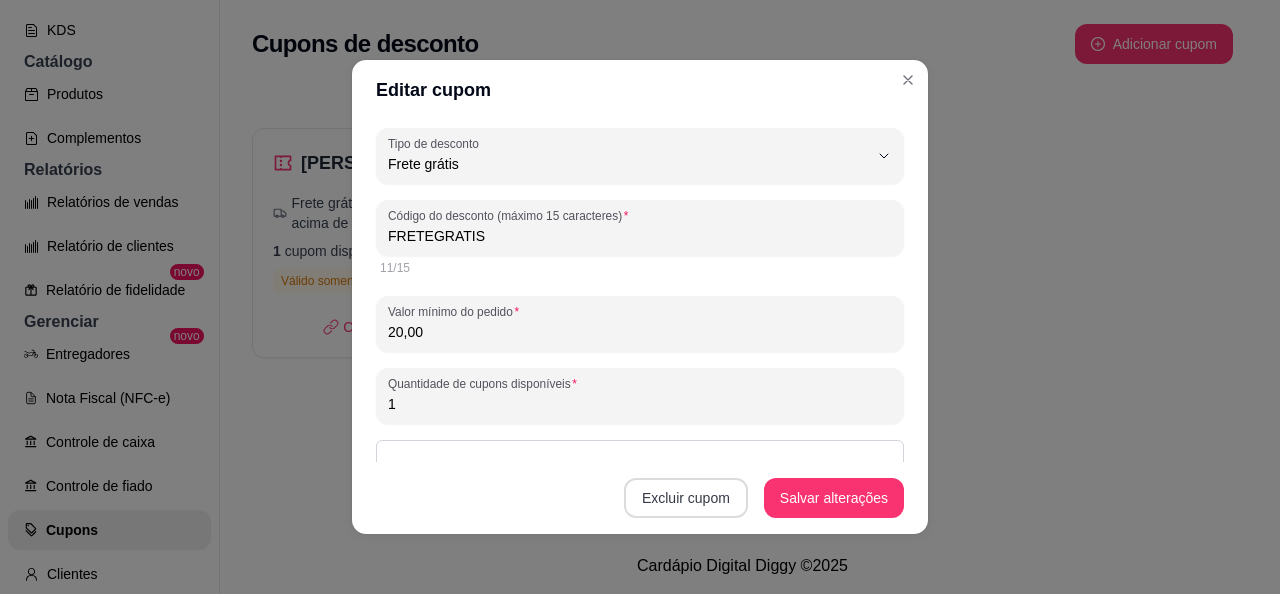 click on "Excluir cupom" at bounding box center (686, 498) 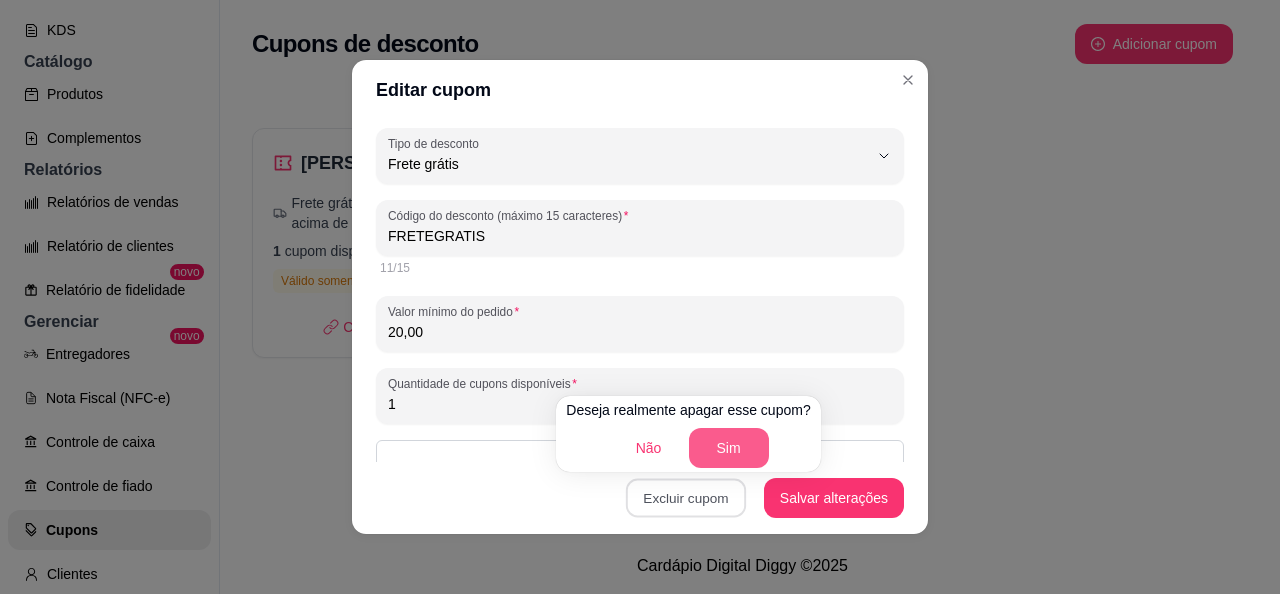 click on "Sim" at bounding box center [729, 448] 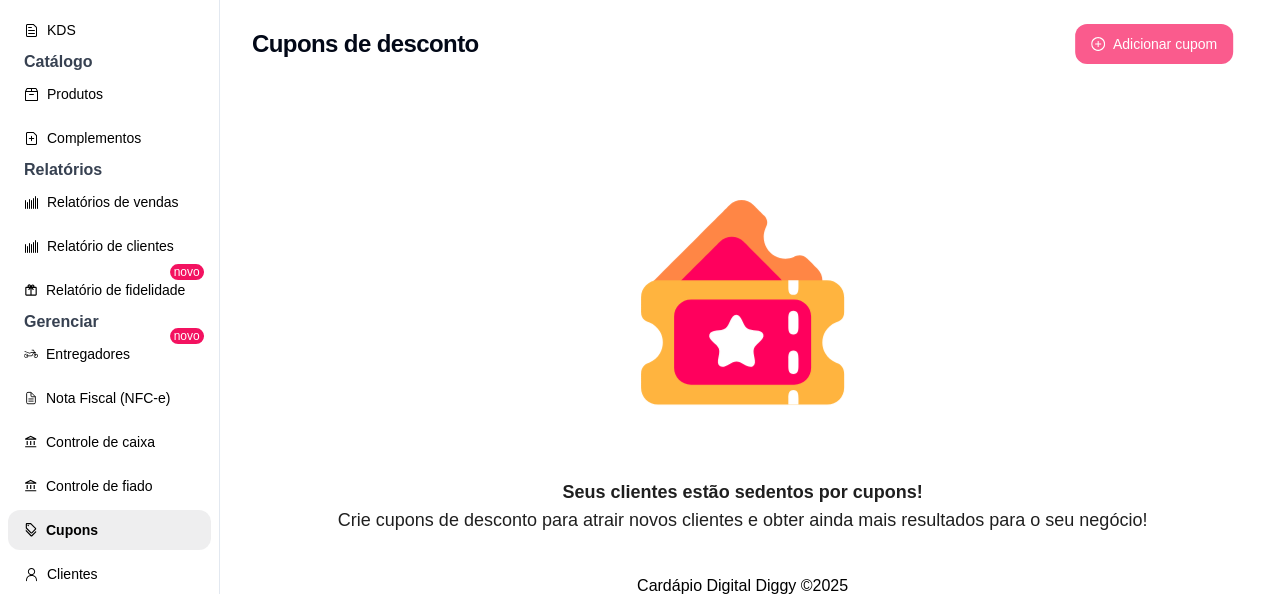 click on "Adicionar cupom" at bounding box center (1154, 44) 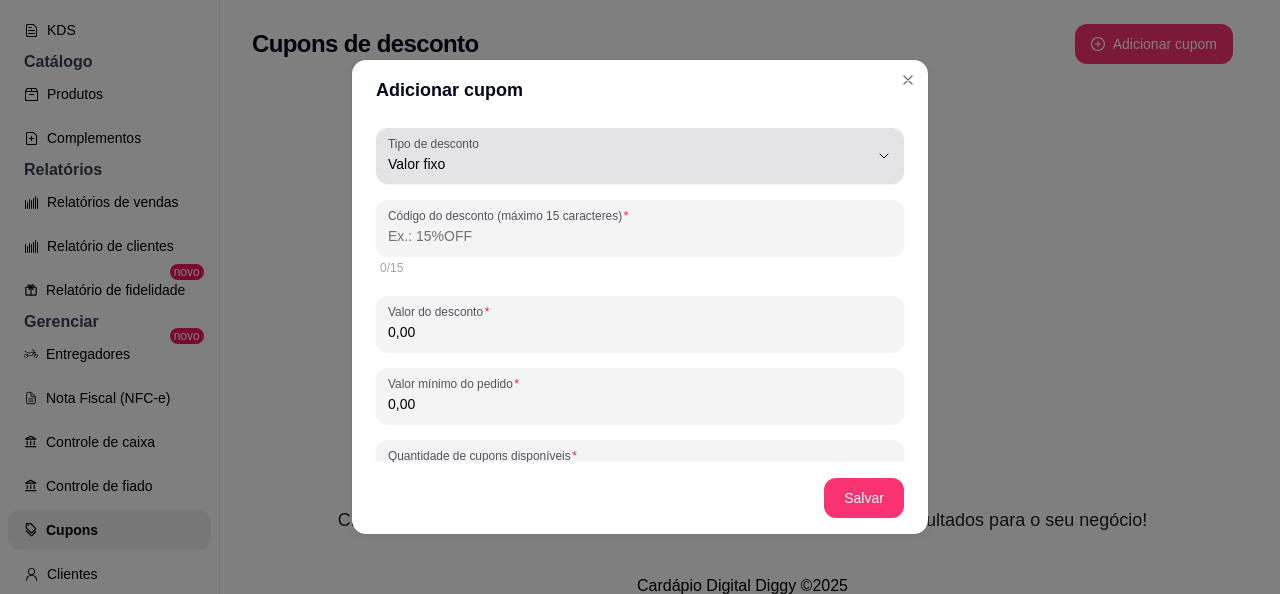click on "Tipo de desconto" at bounding box center (437, 143) 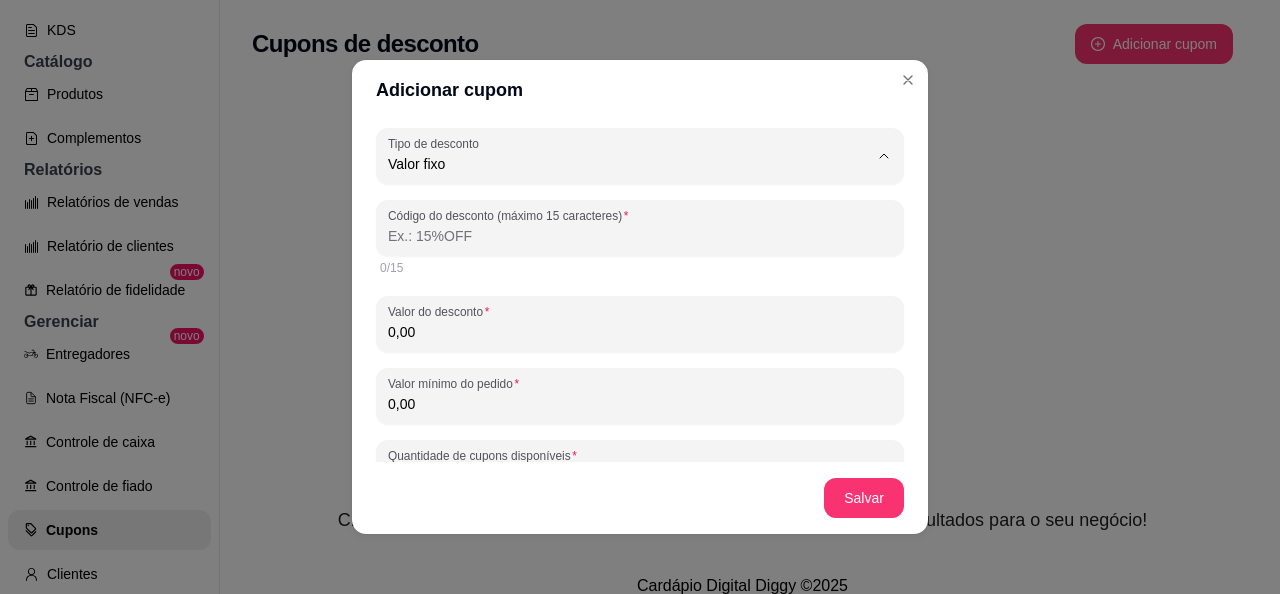 click on "Valor fixo" at bounding box center (615, 211) 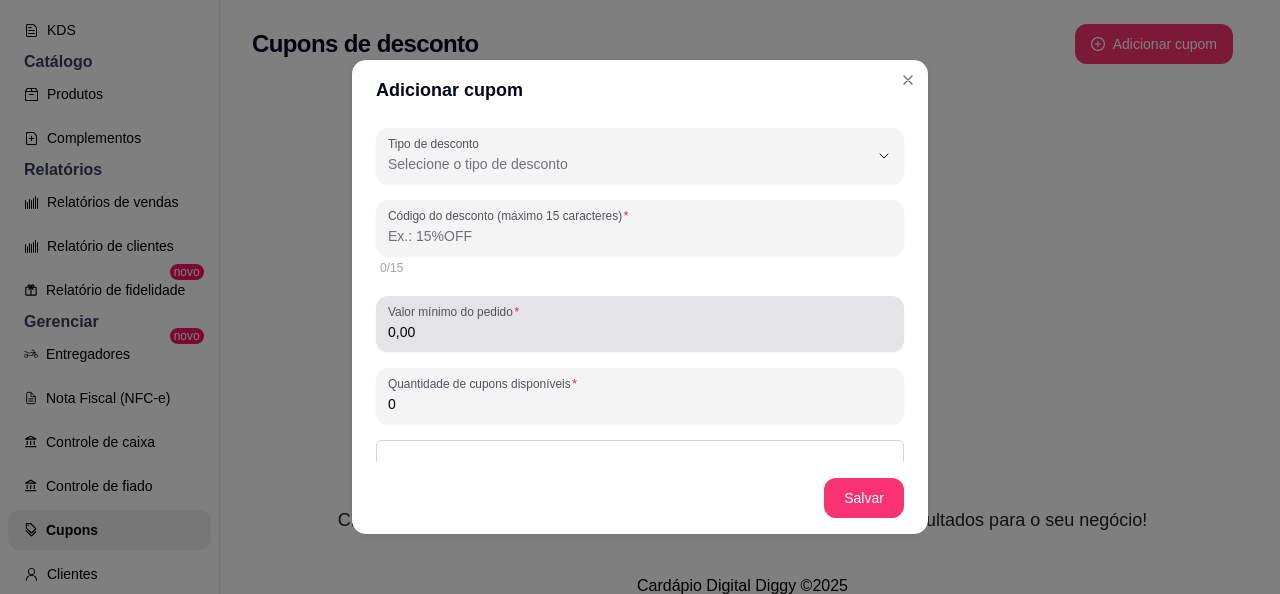 click on "0,00" at bounding box center [640, 332] 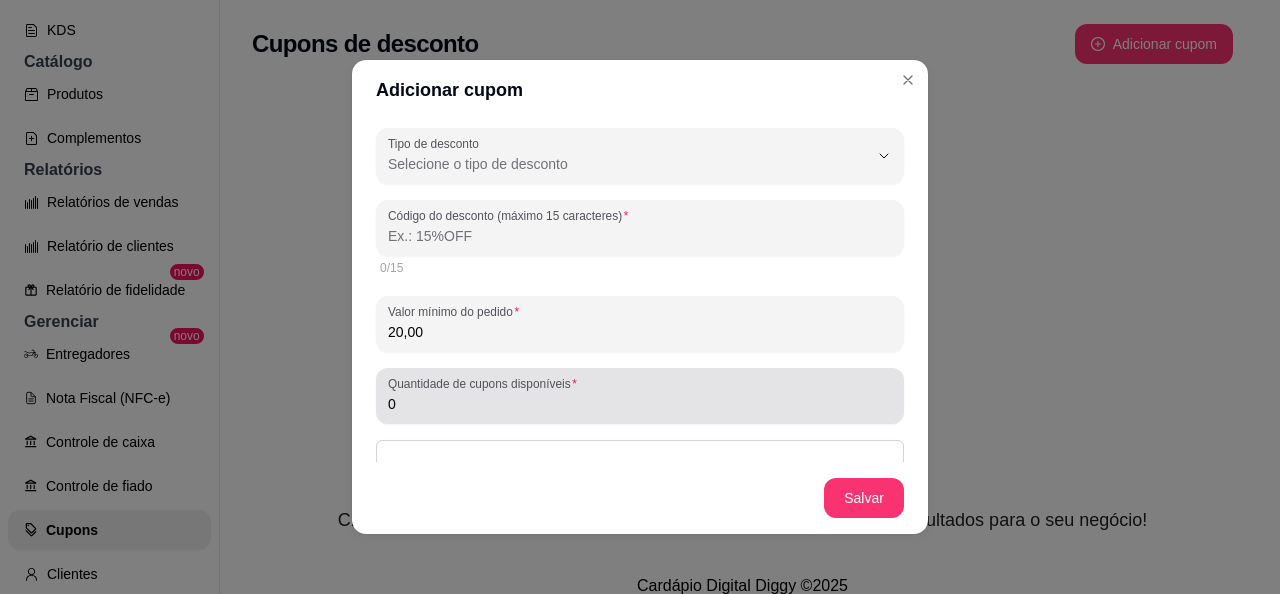 type on "20,00" 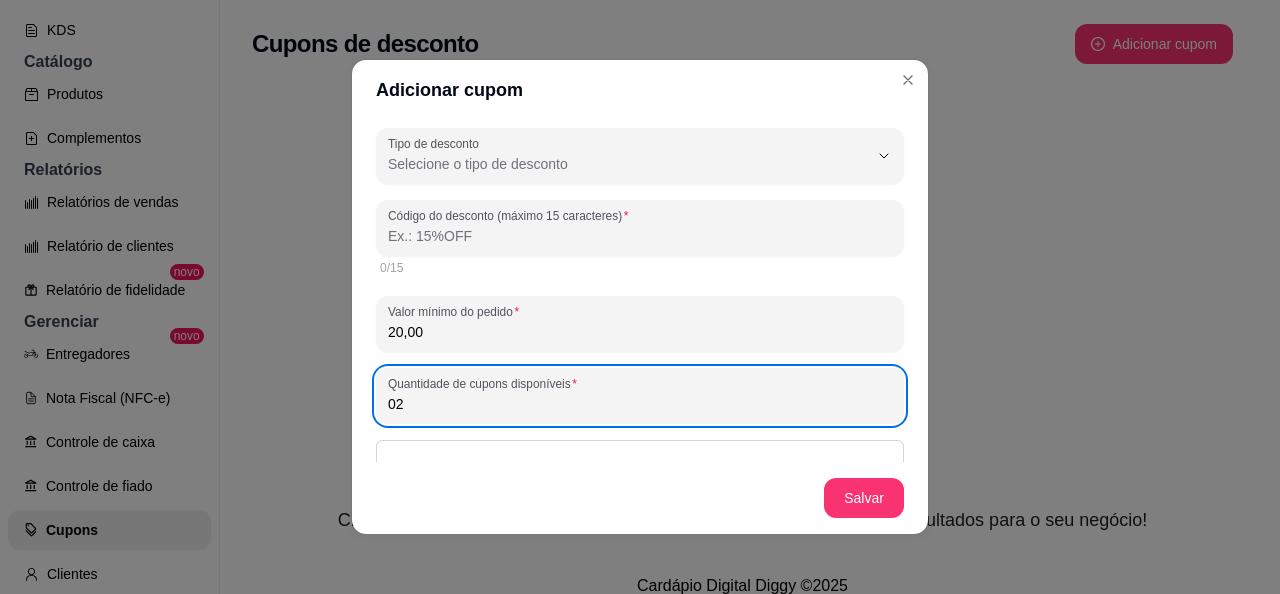 type on "0" 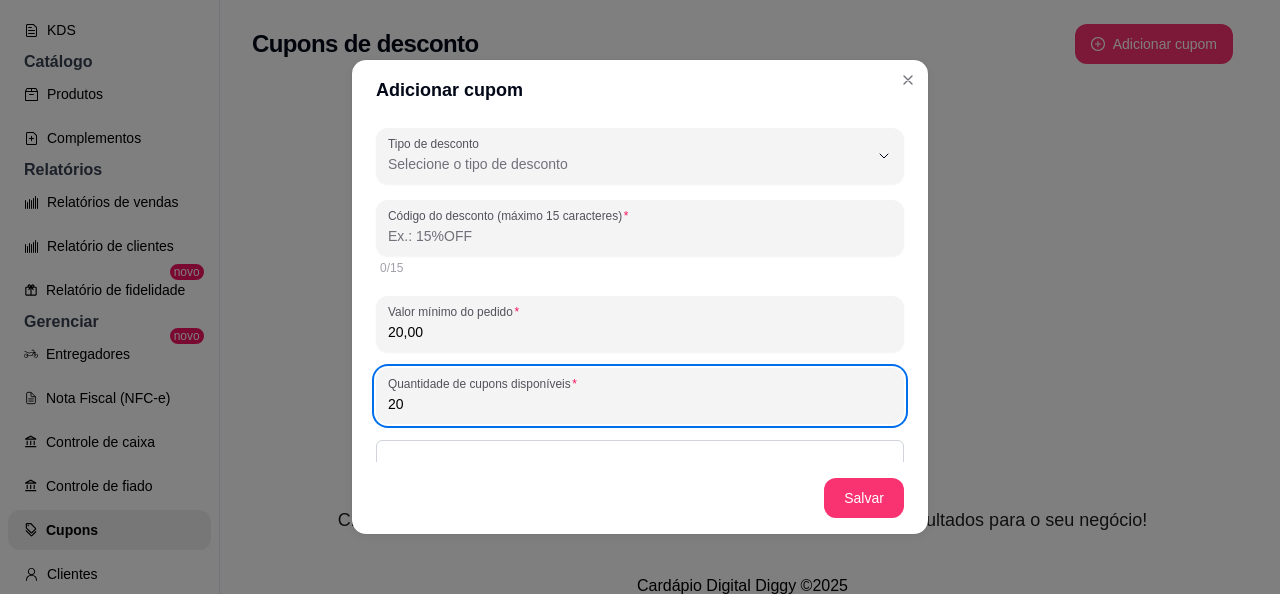 type on "20" 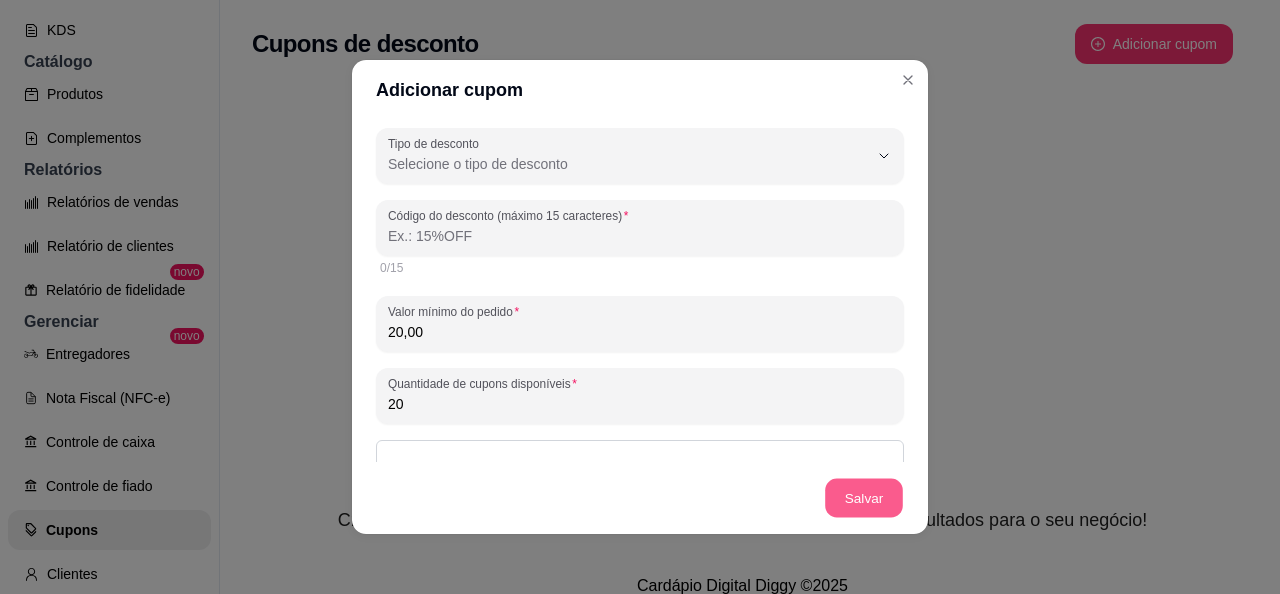 click on "Salvar" at bounding box center (864, 498) 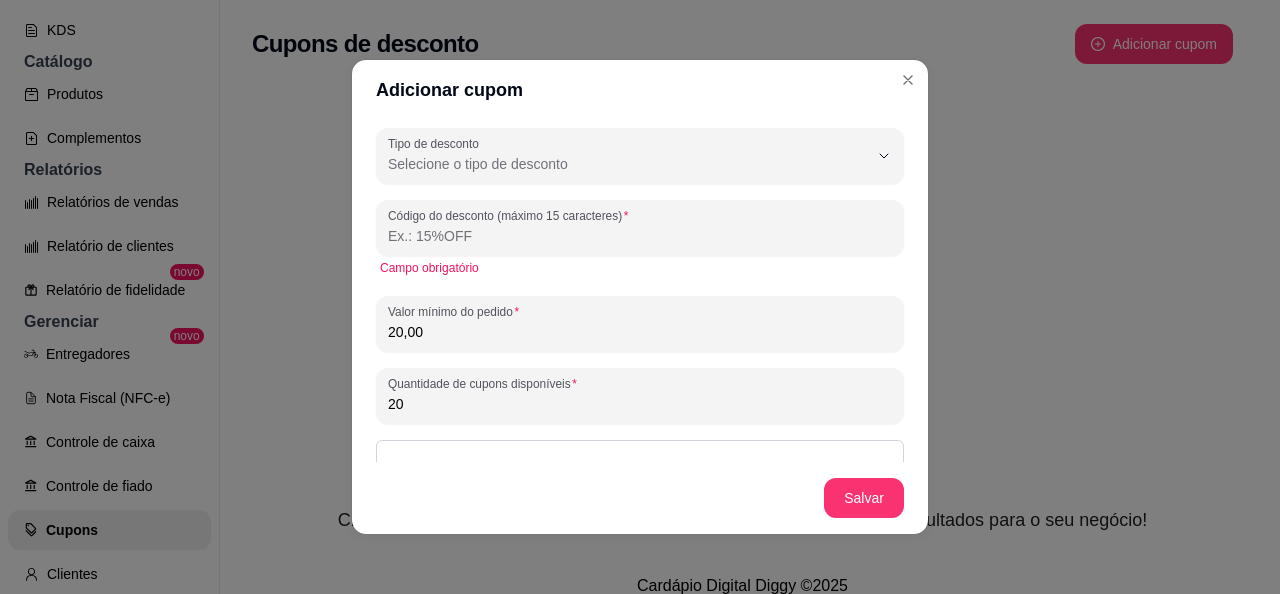 click on "Campo obrigatório" at bounding box center (640, 268) 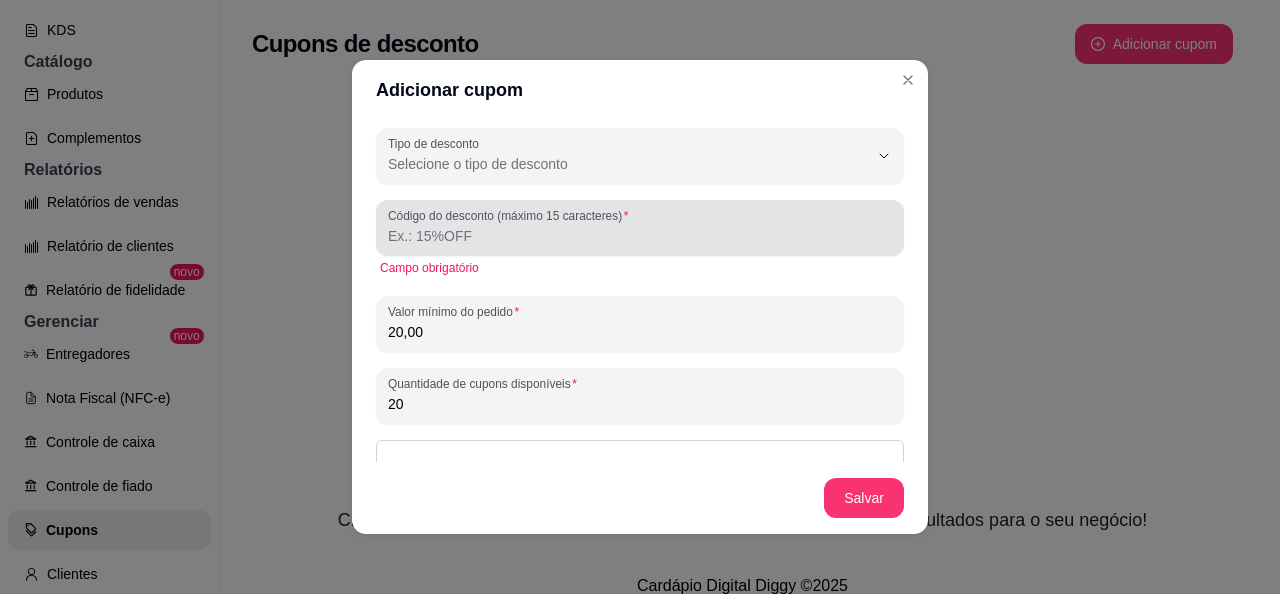 click at bounding box center (640, 228) 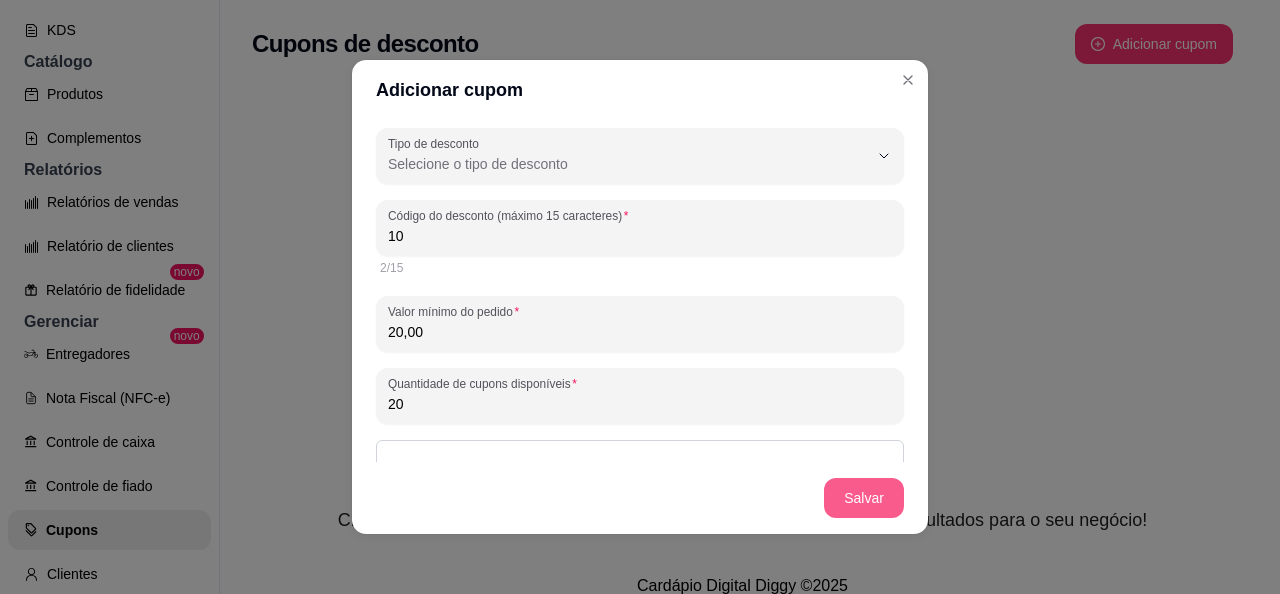 click on "Salvar" at bounding box center [640, 498] 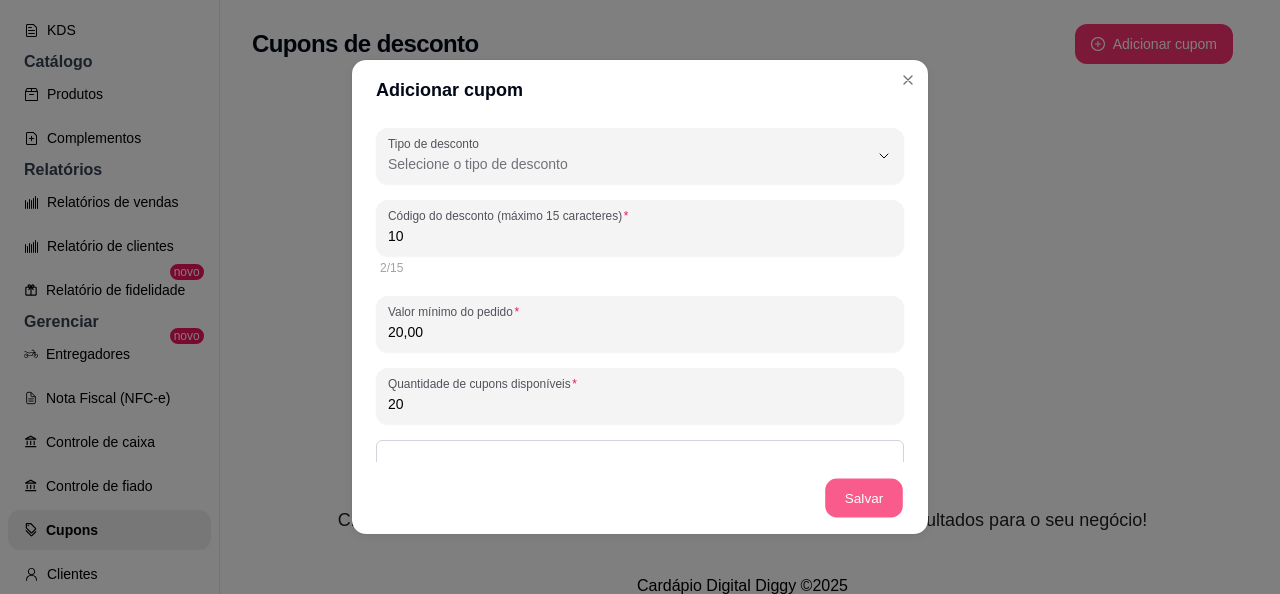 click on "Salvar" at bounding box center (864, 498) 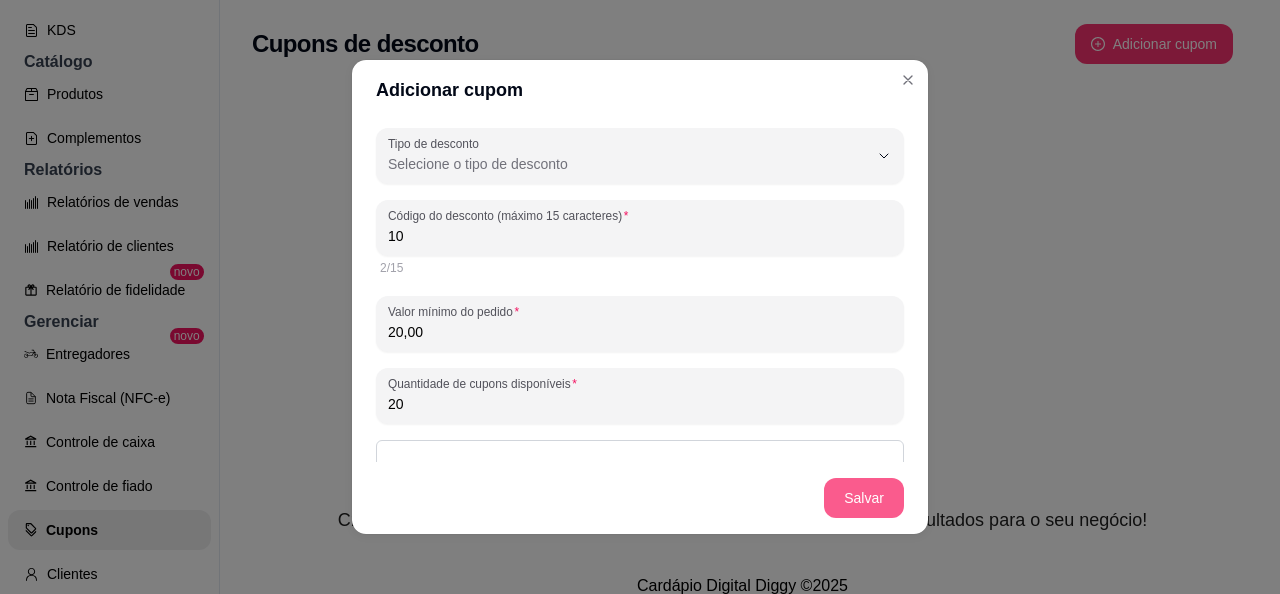 click on "Salvar" at bounding box center (864, 498) 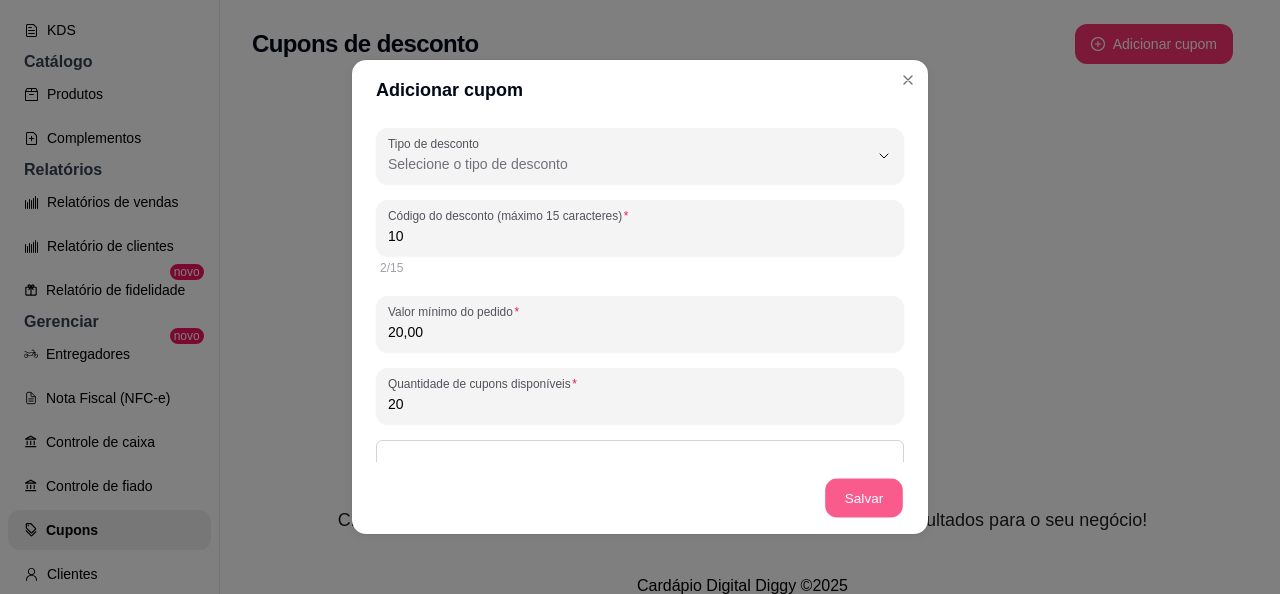 click on "Salvar" at bounding box center (864, 498) 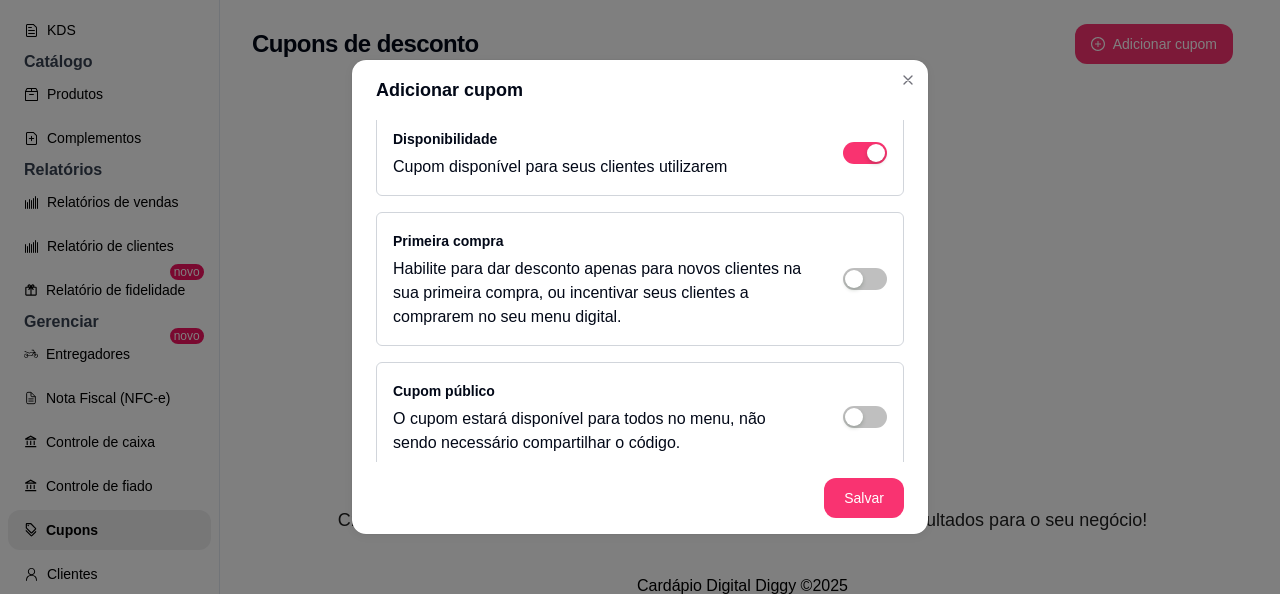 scroll, scrollTop: 347, scrollLeft: 0, axis: vertical 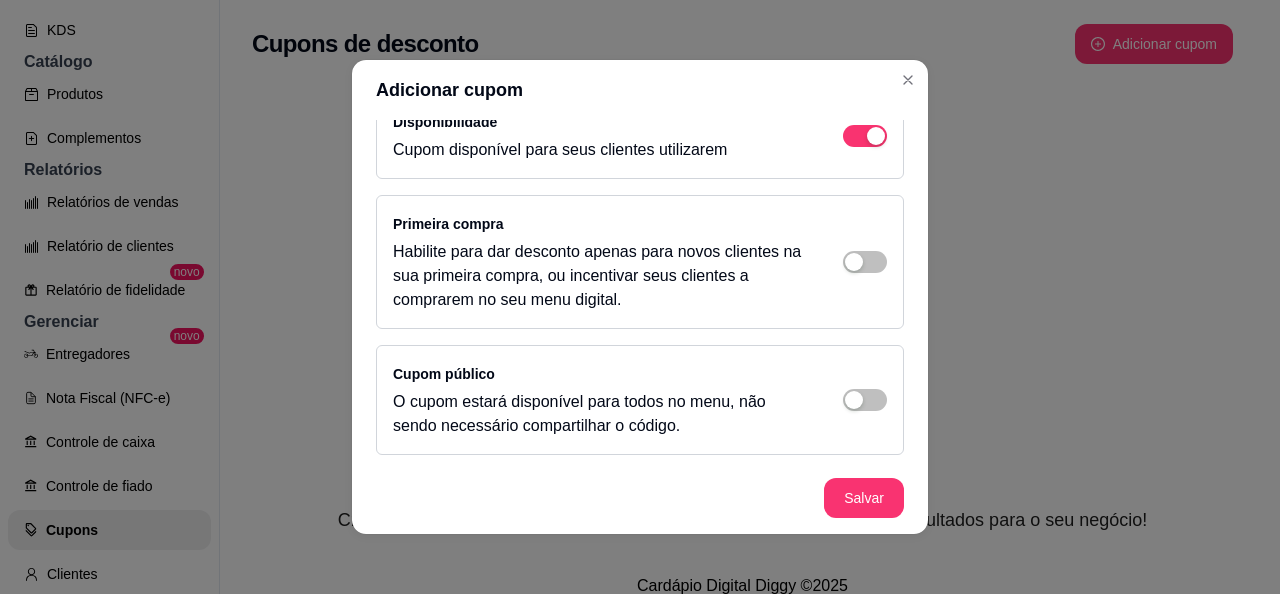 click on "O cupom estará disponível para todos no menu, não sendo necessário compartilhar o código." at bounding box center [598, 414] 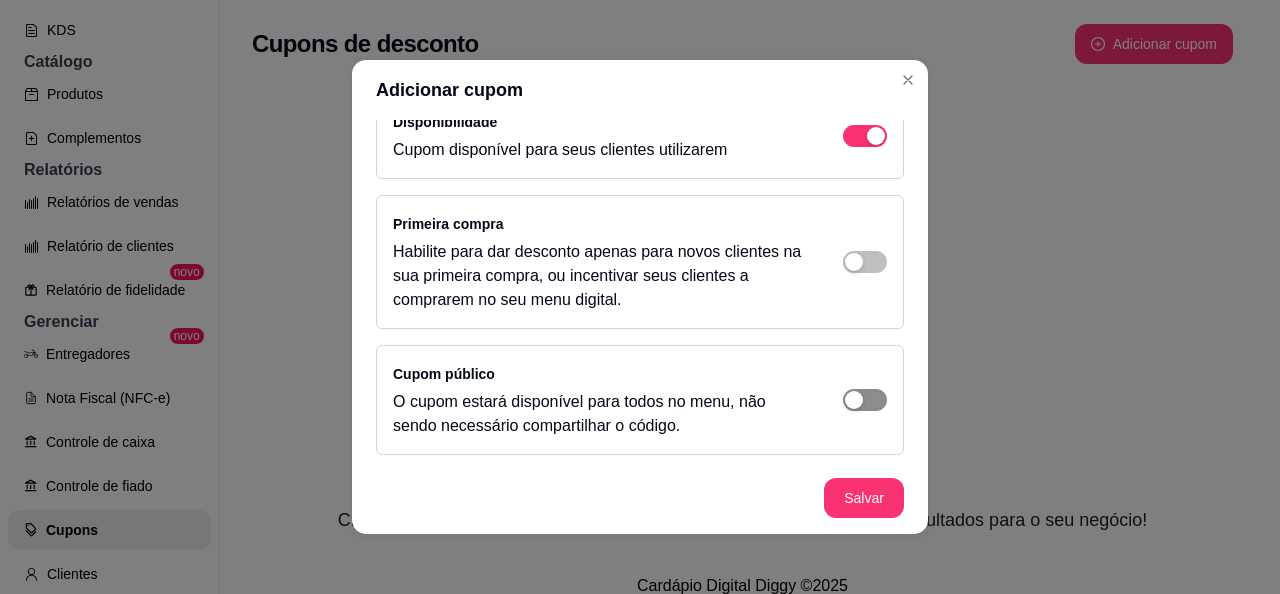 click at bounding box center [854, 400] 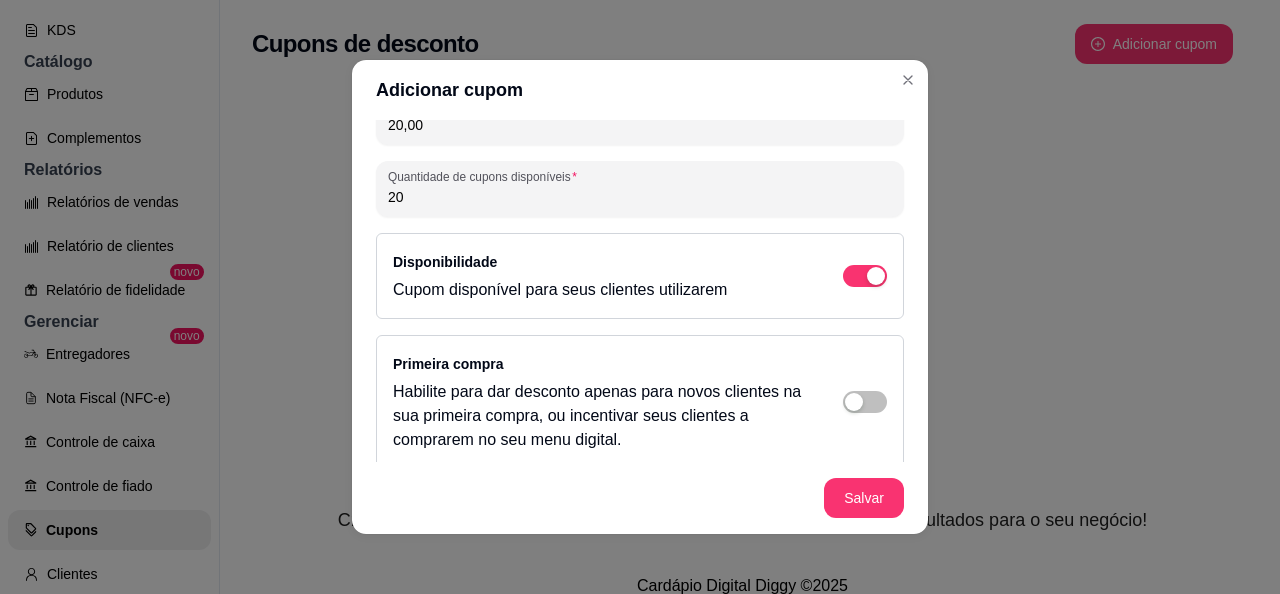scroll, scrollTop: 300, scrollLeft: 0, axis: vertical 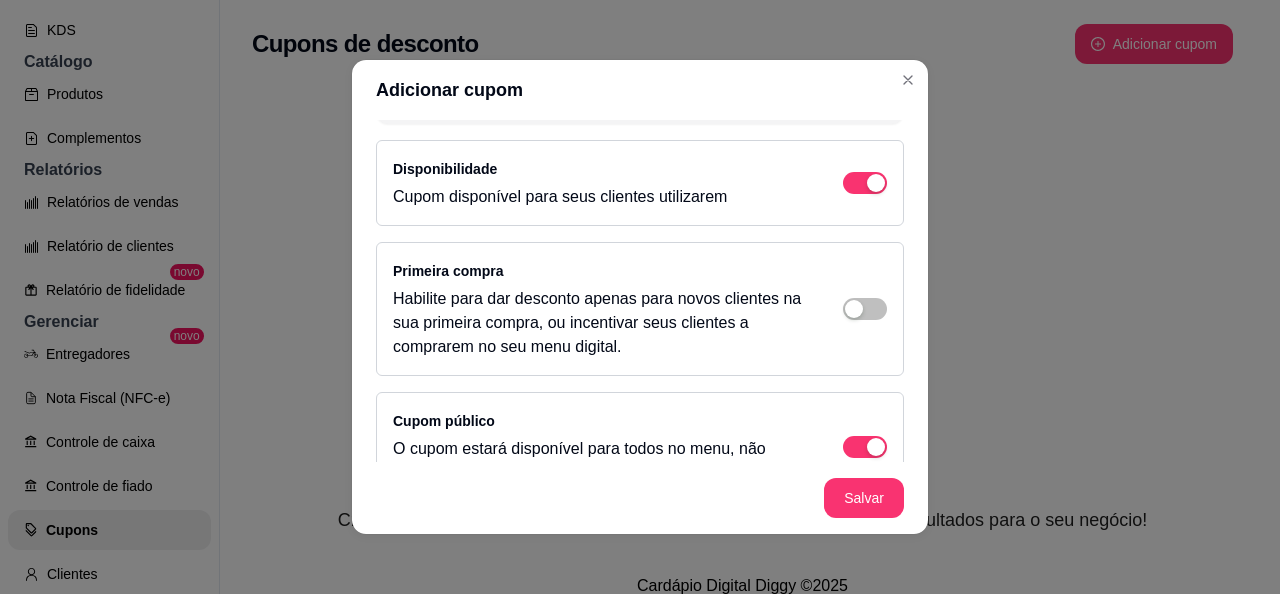 click on "Salvar" at bounding box center [640, 498] 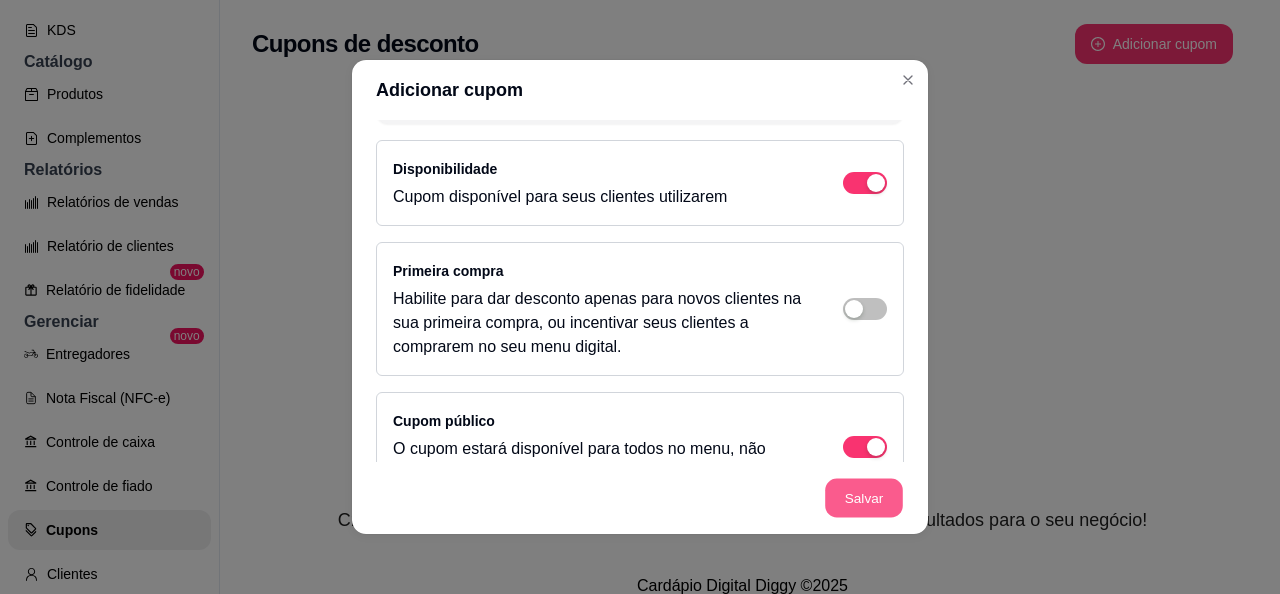click on "Salvar" at bounding box center (864, 498) 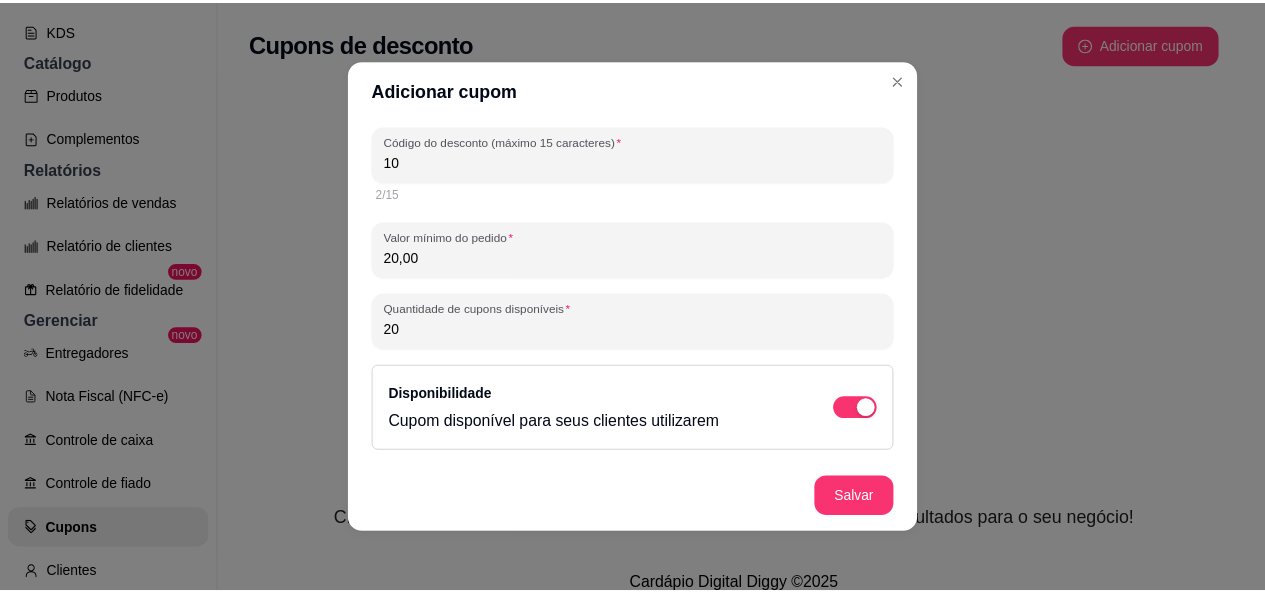 scroll, scrollTop: 0, scrollLeft: 0, axis: both 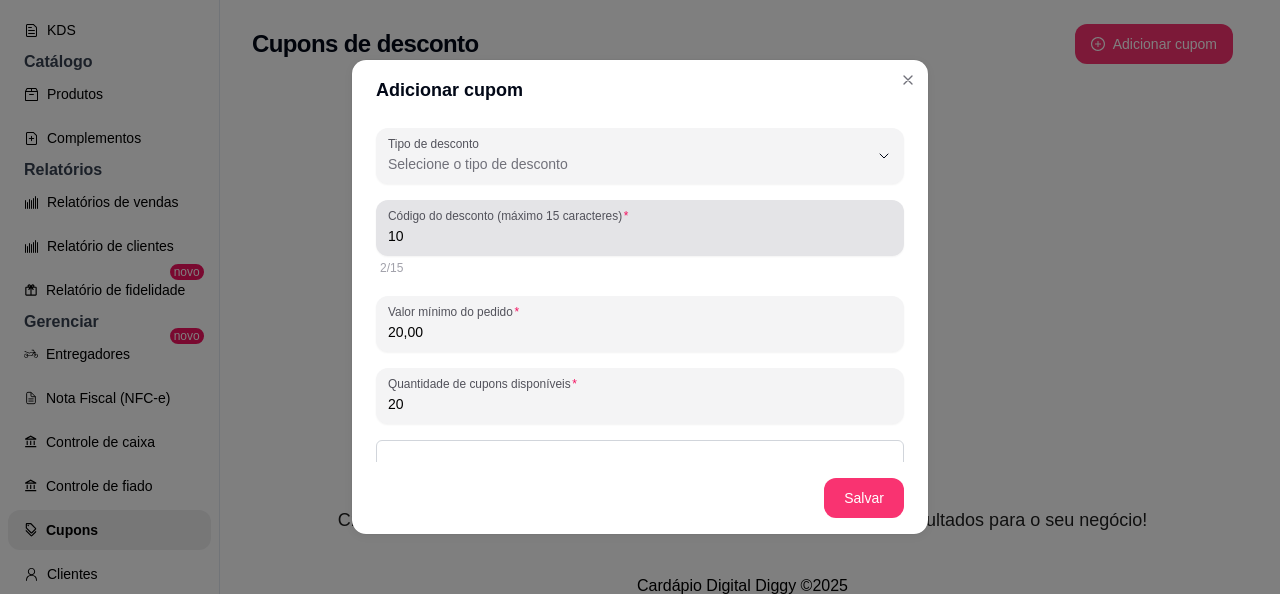 click on "10" at bounding box center (640, 236) 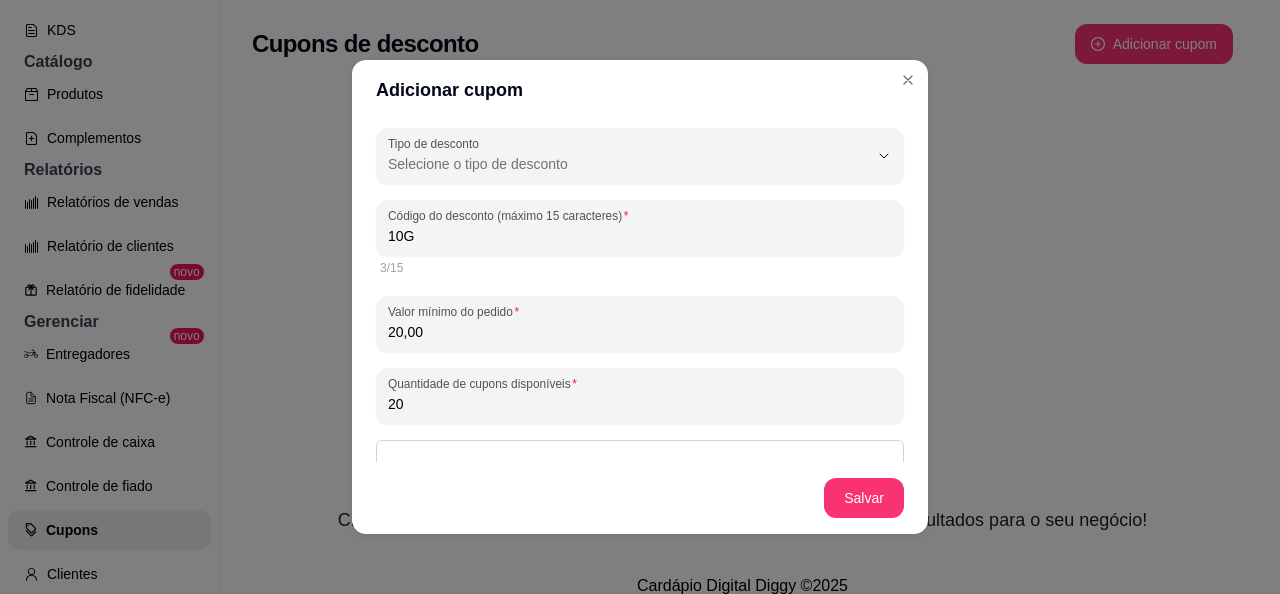 type on "10" 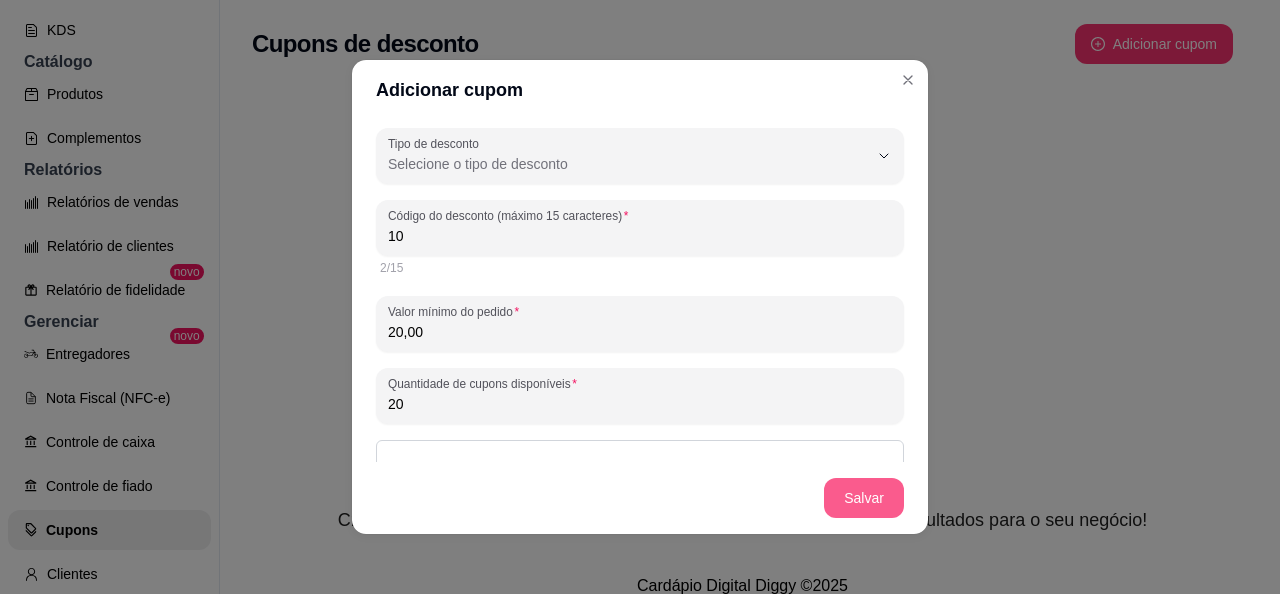 click on "Salvar" at bounding box center [864, 498] 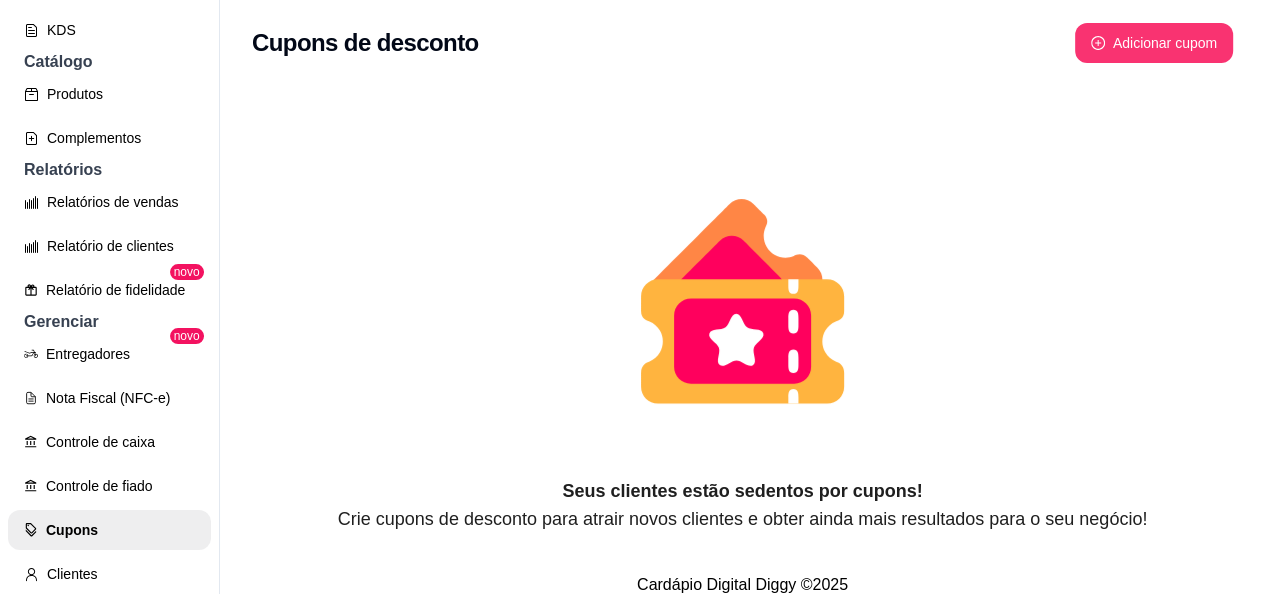 scroll, scrollTop: 0, scrollLeft: 0, axis: both 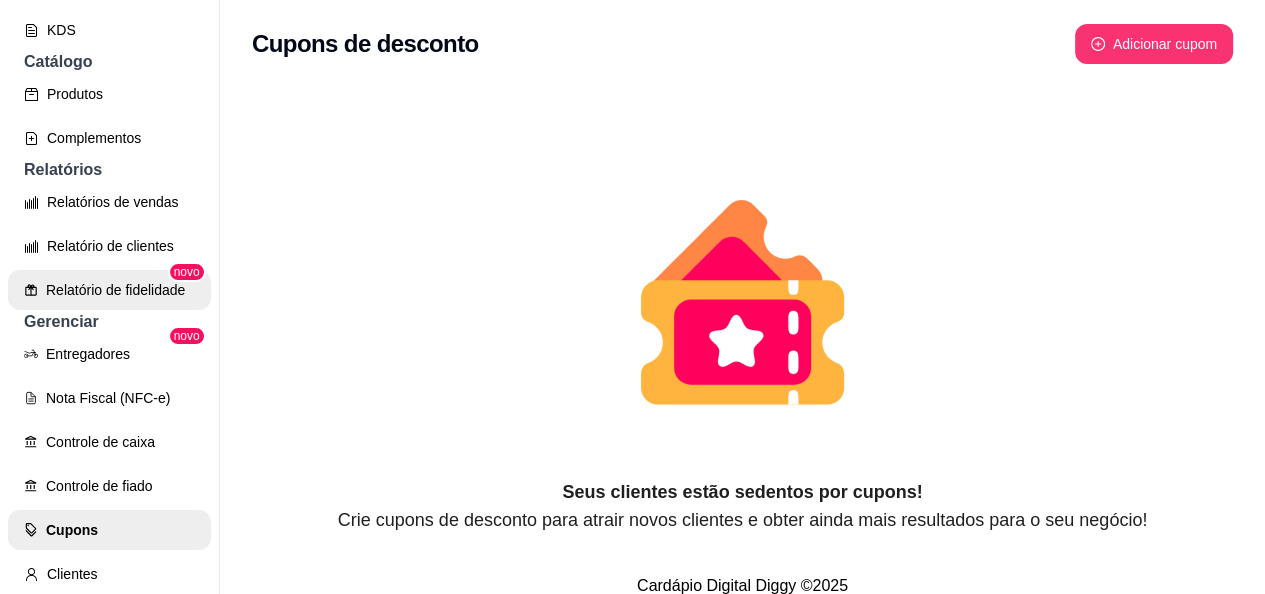 click on "Relatório de fidelidade" at bounding box center (109, 290) 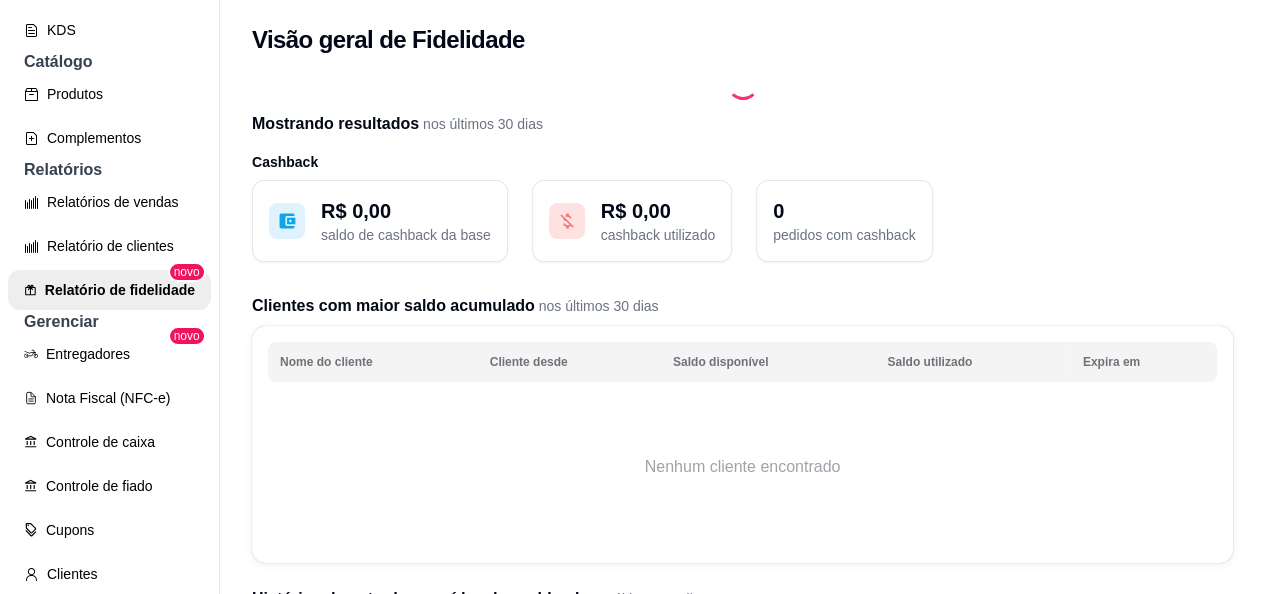 click on "R$ 0,00 saldo de cashback da base" at bounding box center (380, 221) 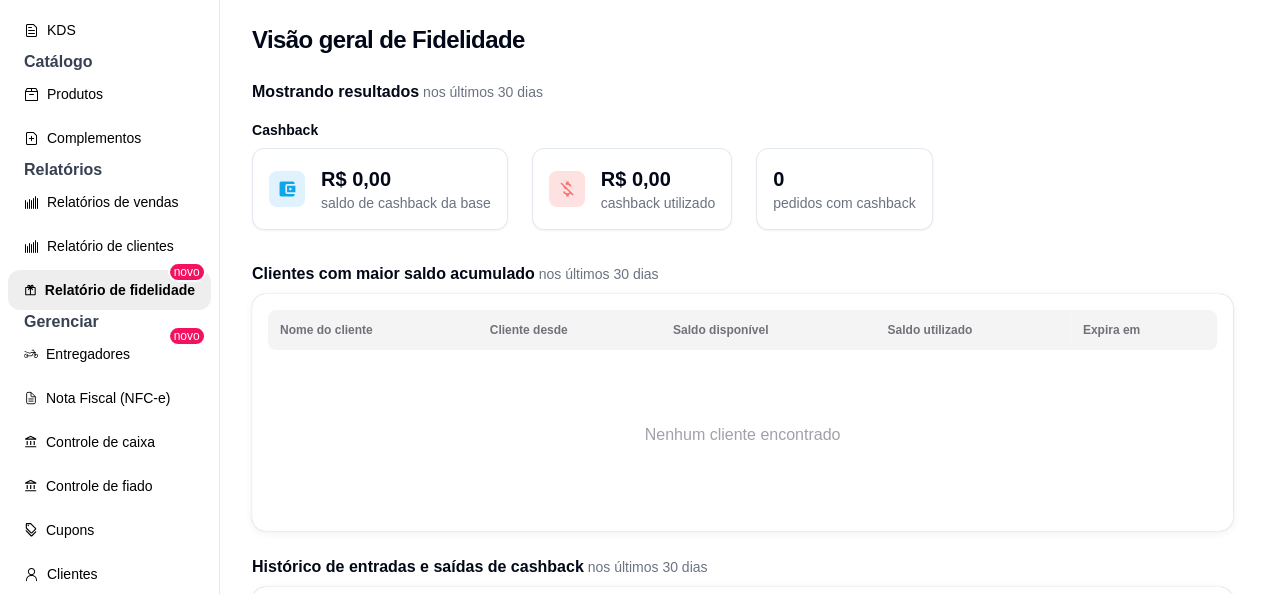 click on "saldo de cashback da base" at bounding box center (406, 203) 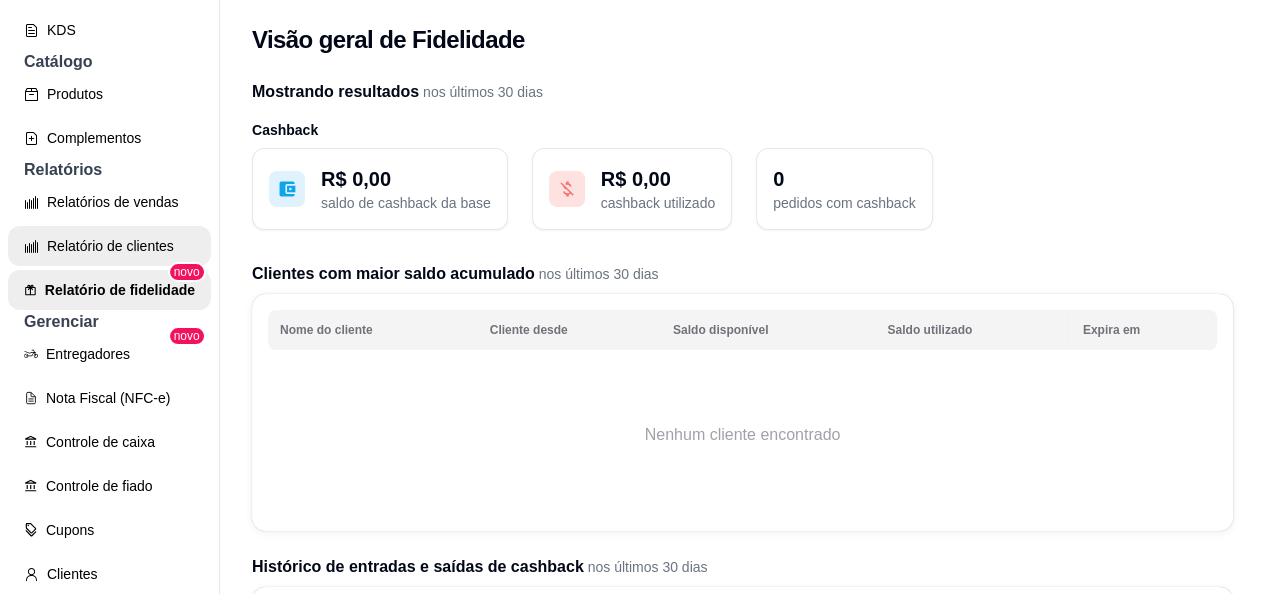 click on "Relatório de clientes" at bounding box center (109, 246) 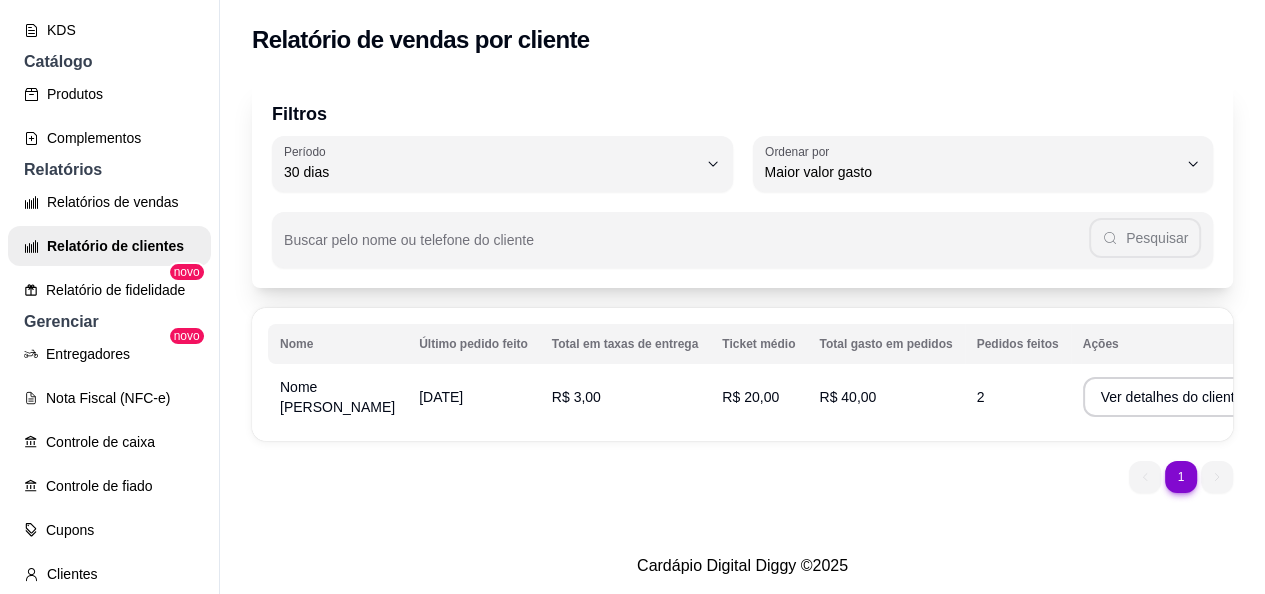 click on "Relatórios de vendas" at bounding box center (109, 202) 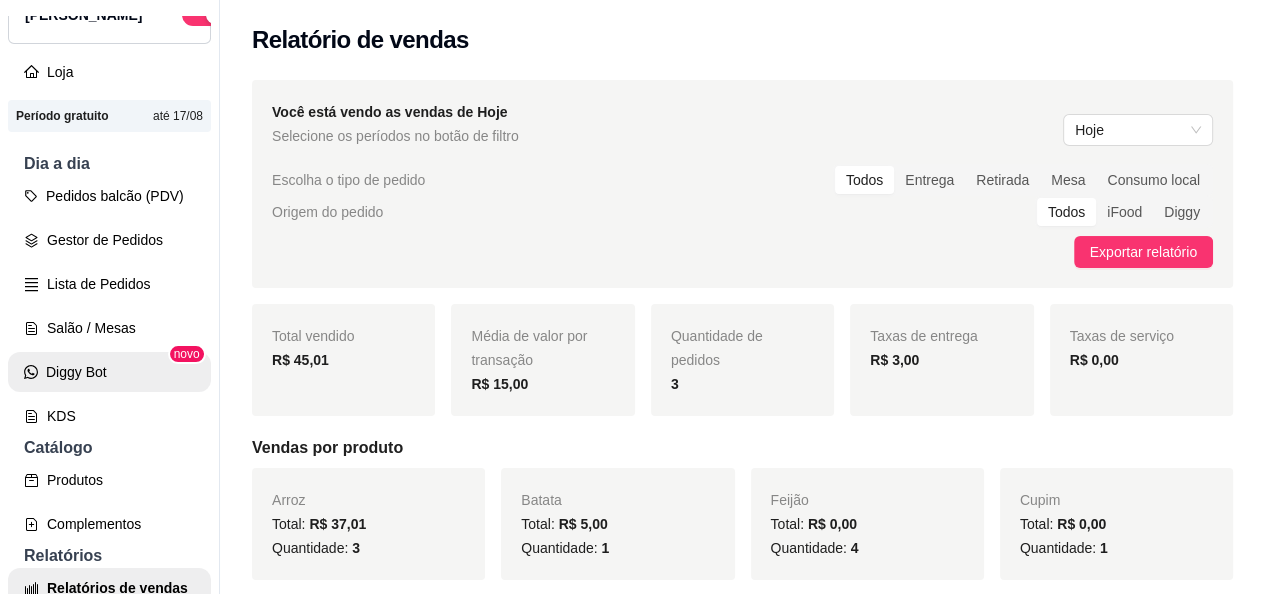 scroll, scrollTop: 0, scrollLeft: 0, axis: both 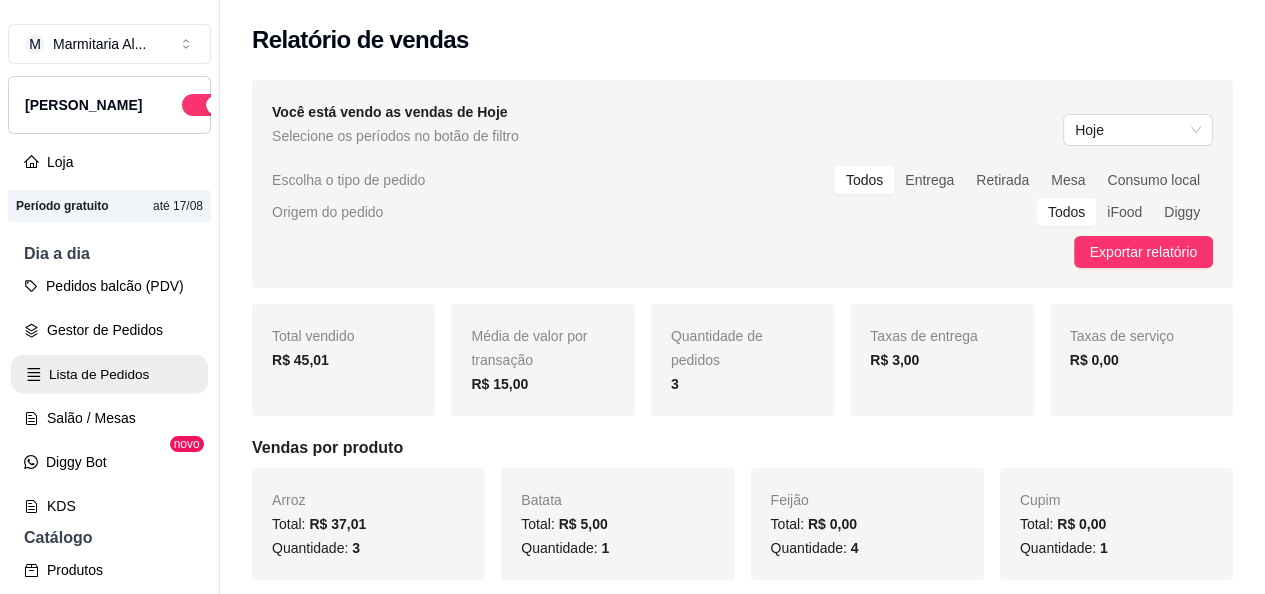 click on "Lista de Pedidos" at bounding box center (109, 374) 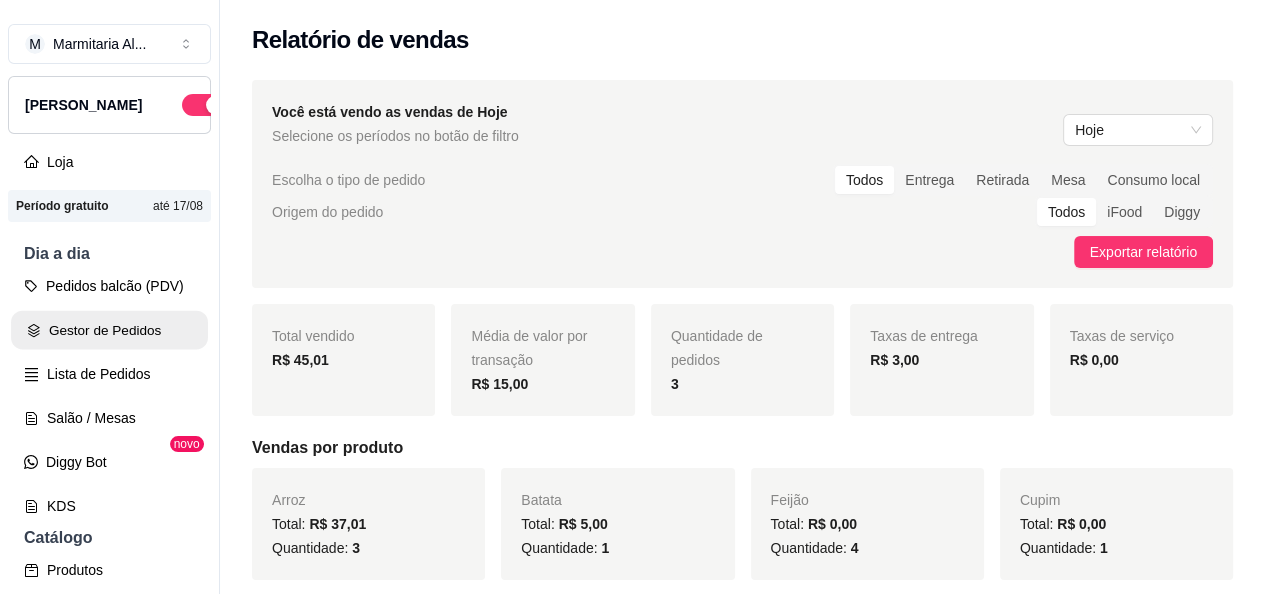 click on "Gestor de Pedidos" at bounding box center [109, 330] 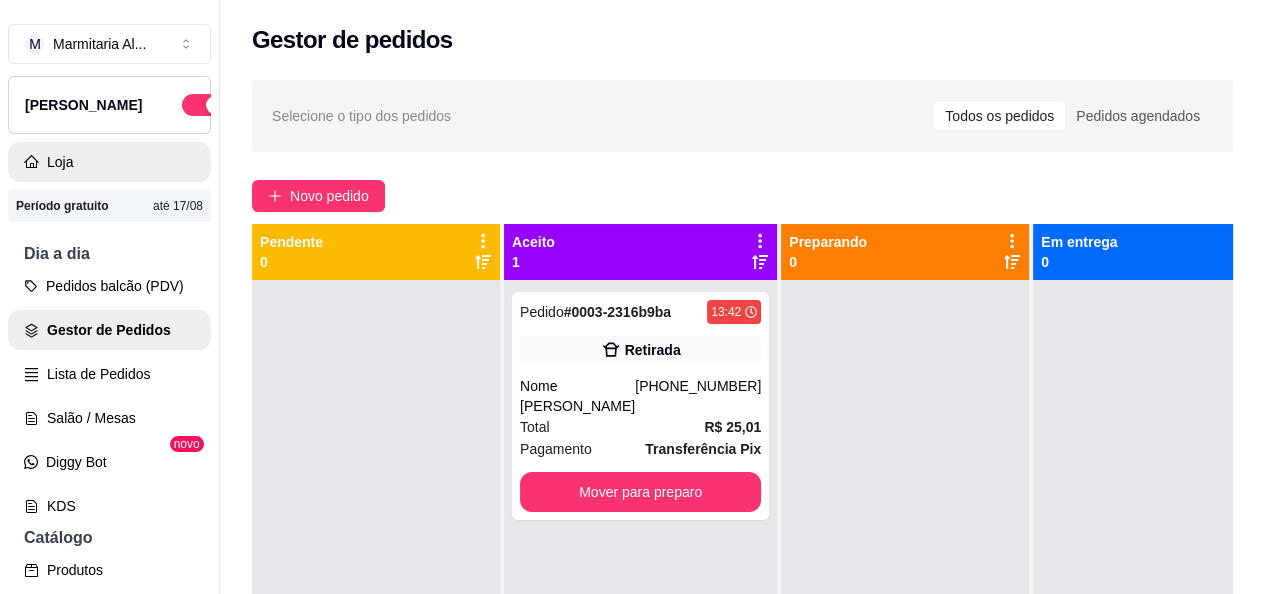 click on "Loja" at bounding box center (109, 162) 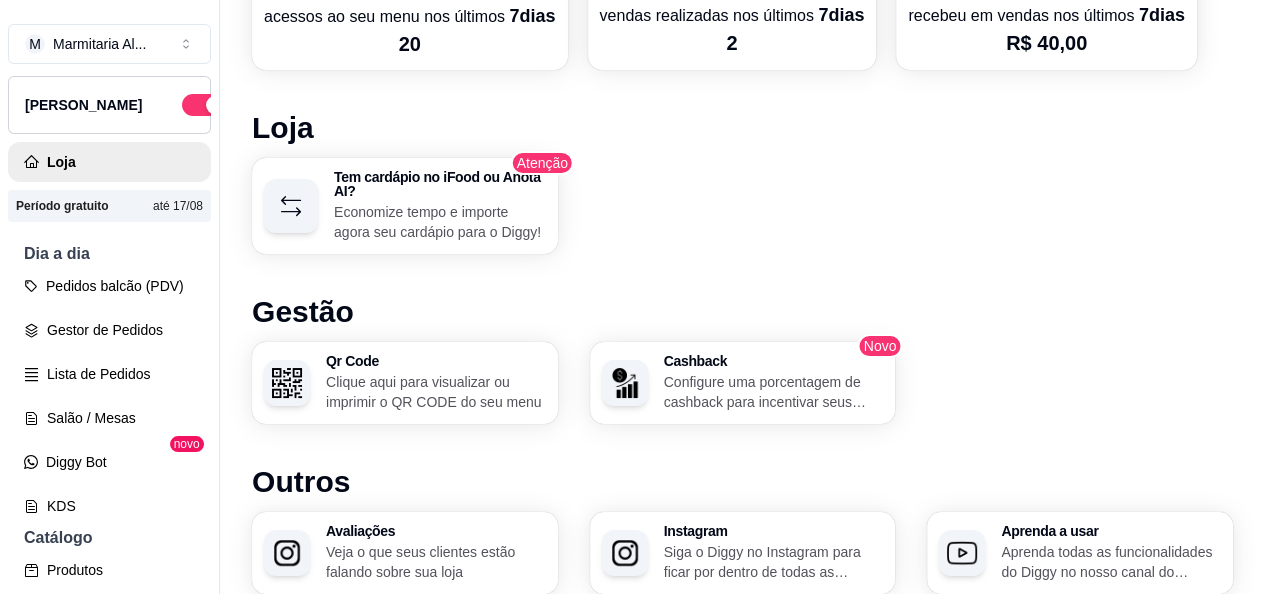 scroll, scrollTop: 1200, scrollLeft: 0, axis: vertical 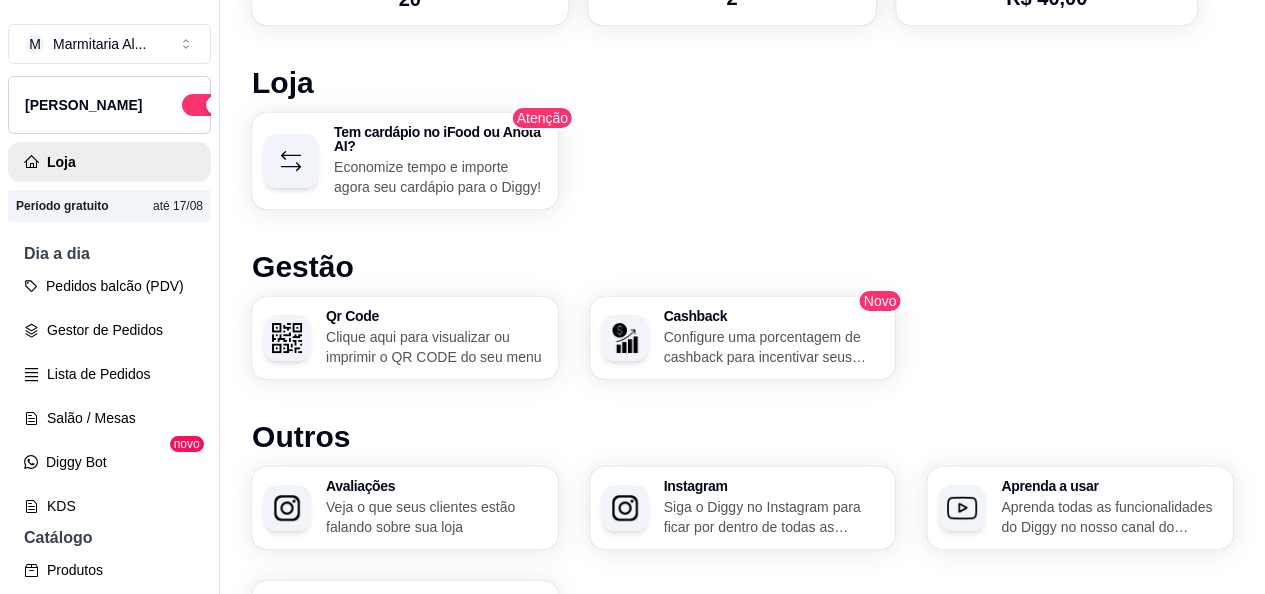 click on "Clique aqui para visualizar ou imprimir o QR CODE do seu menu" at bounding box center (436, 347) 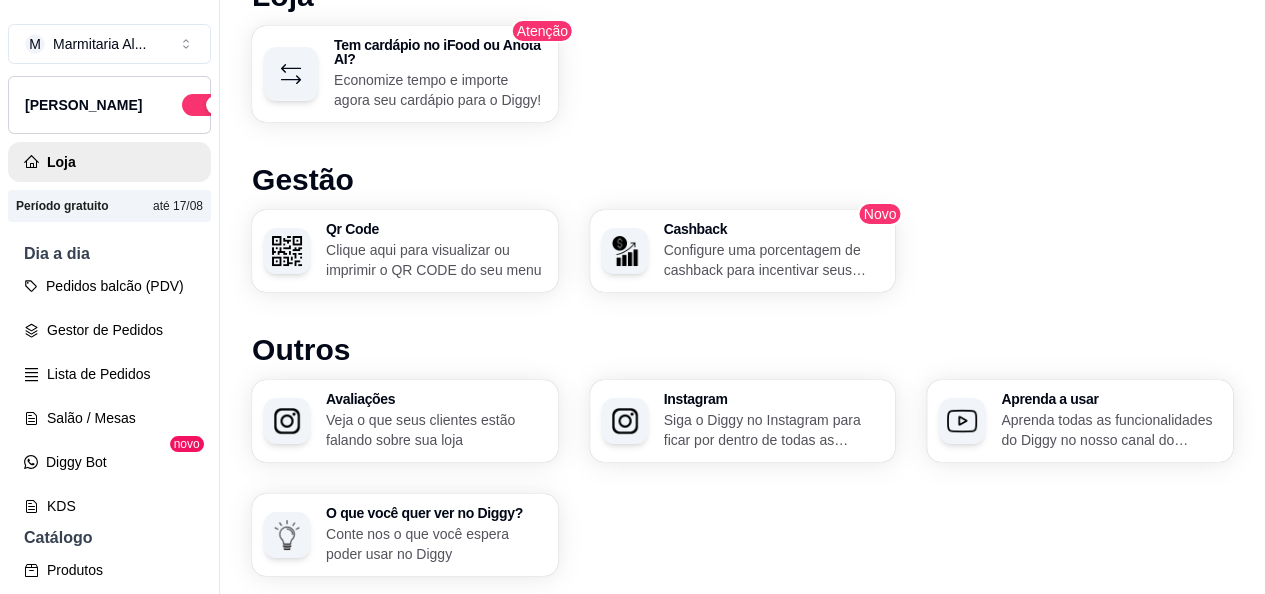 scroll, scrollTop: 1362, scrollLeft: 0, axis: vertical 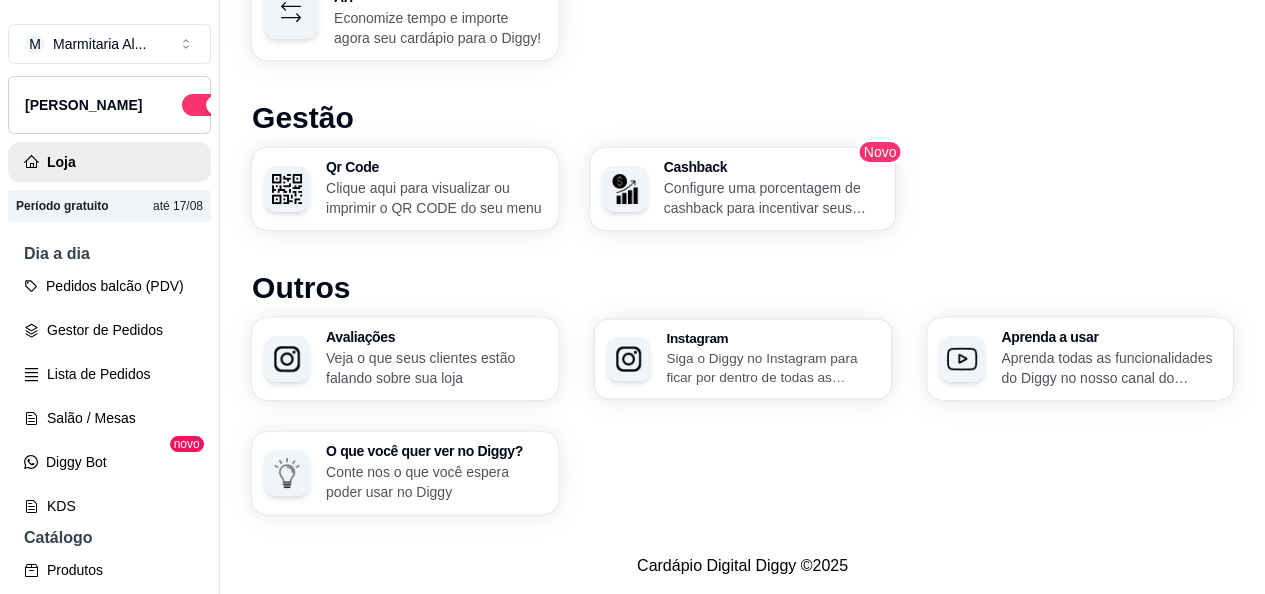 click on "Siga o Diggy no Instagram para ficar por dentro de todas as Novidades" at bounding box center [772, 367] 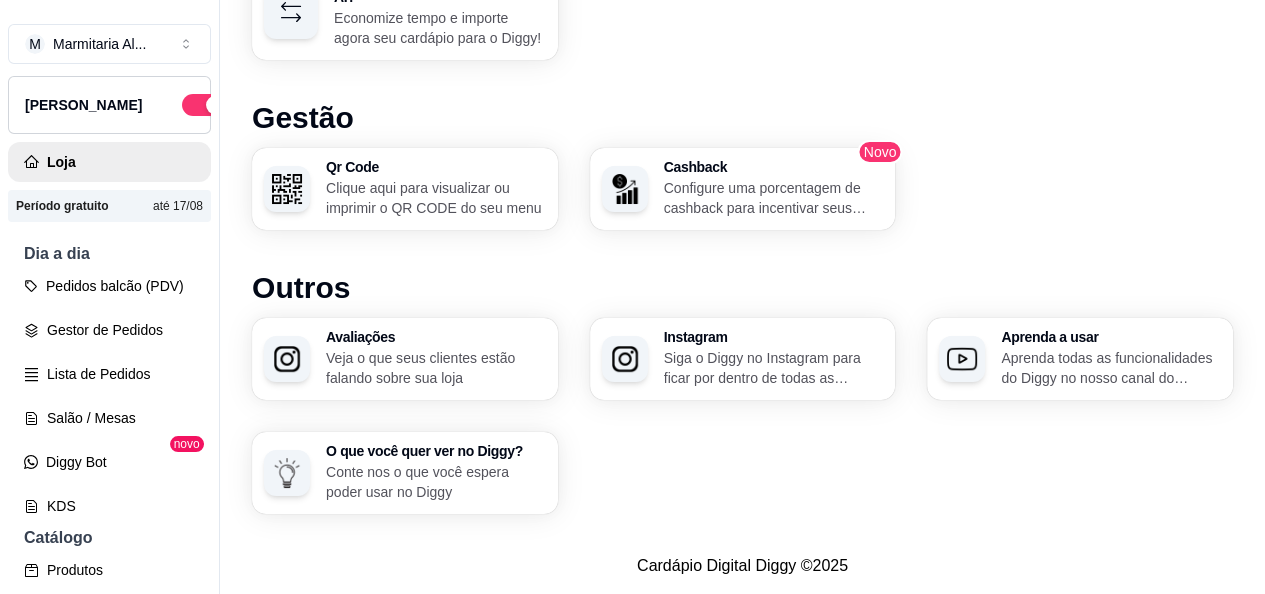 click on "Qr Code Clique aqui para visualizar ou imprimir o QR CODE do seu menu" at bounding box center [405, 189] 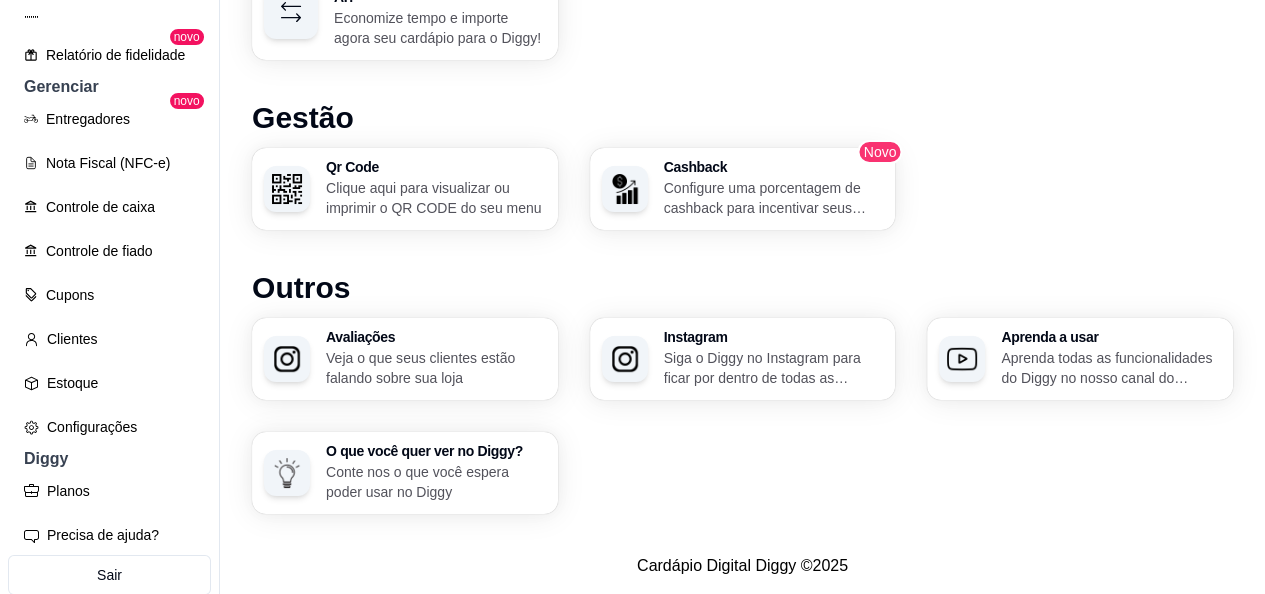 scroll, scrollTop: 776, scrollLeft: 0, axis: vertical 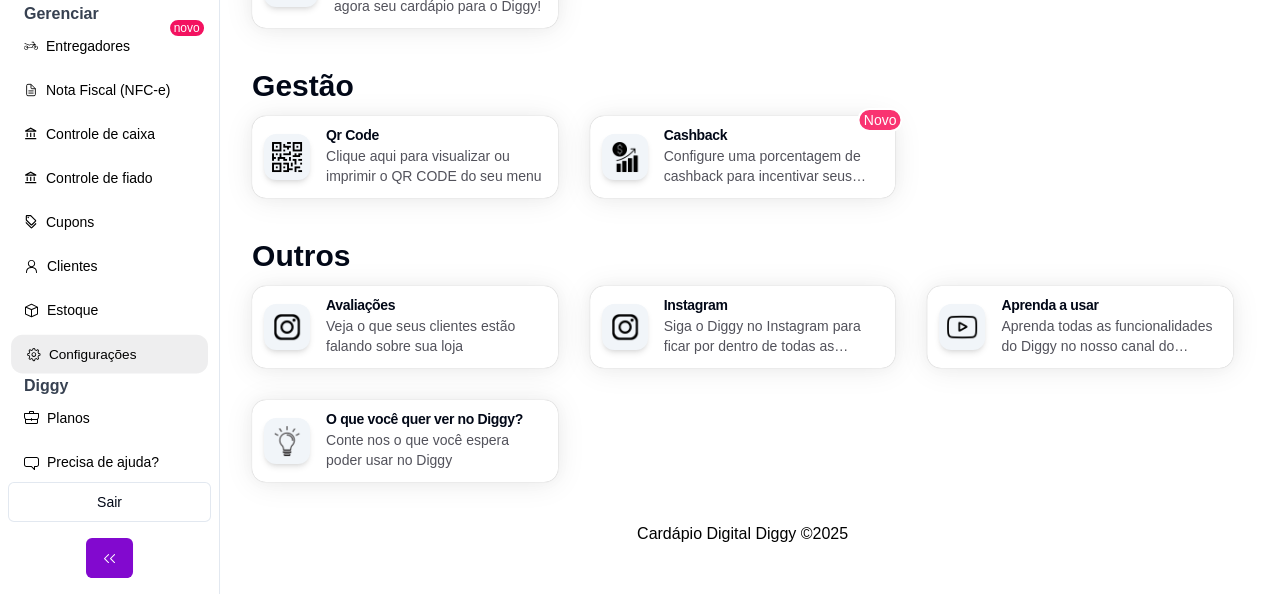 click on "Configurações" at bounding box center [109, 354] 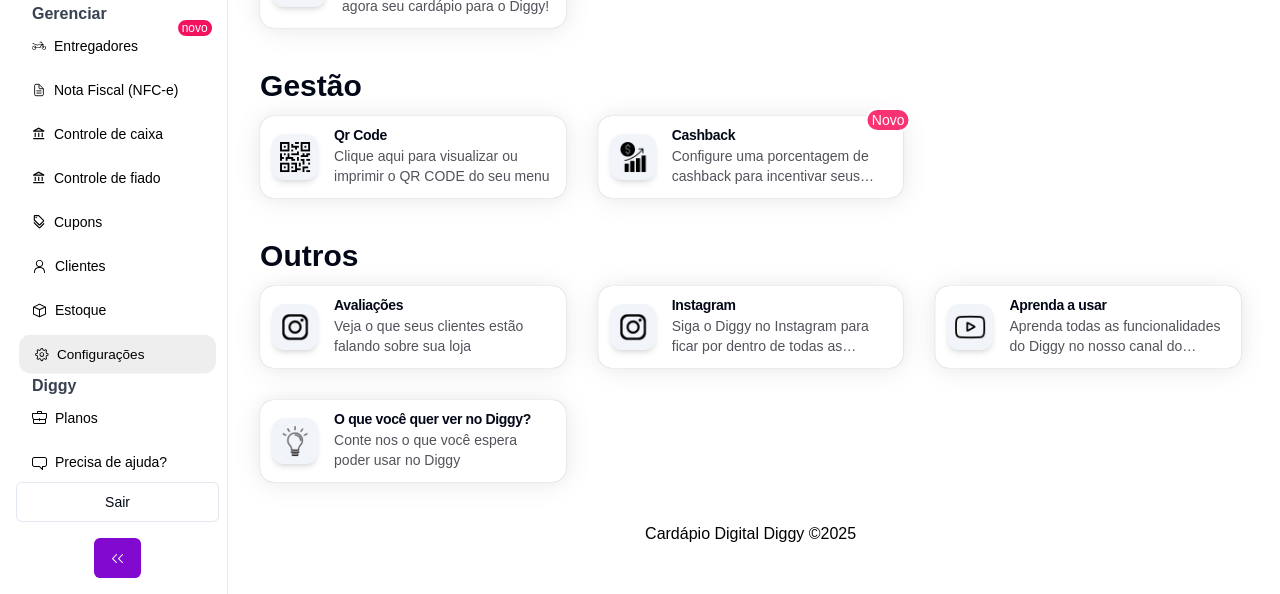 scroll, scrollTop: 0, scrollLeft: 0, axis: both 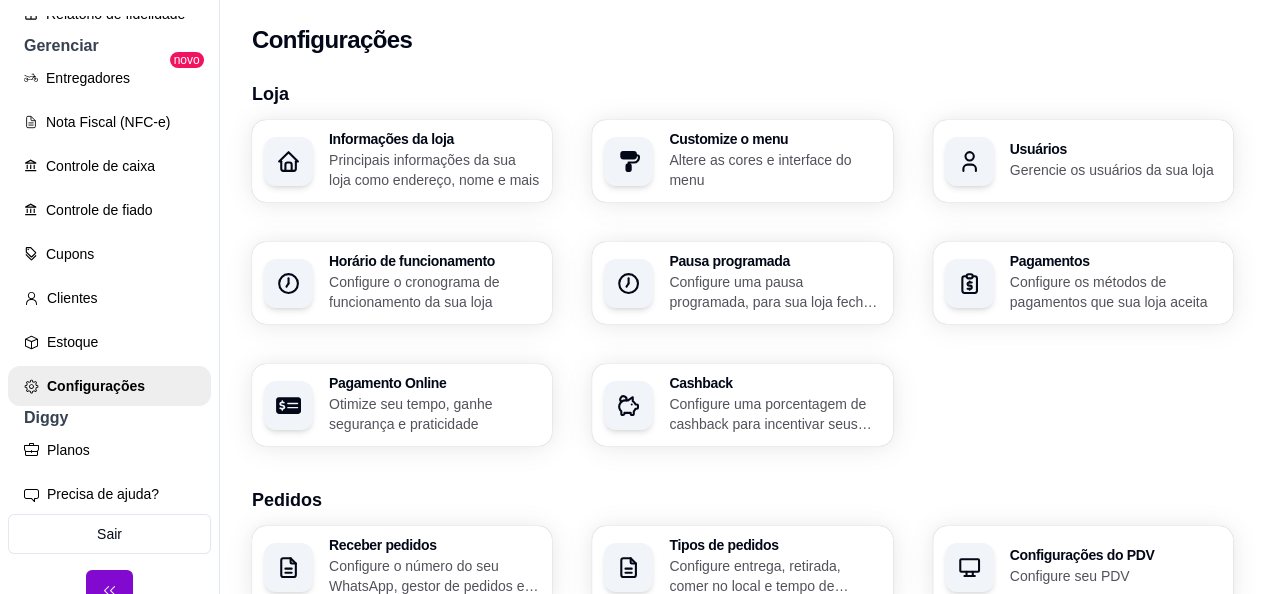 click on "Pagamentos Configure os métodos de pagamentos que sua loja aceita" at bounding box center (1083, 283) 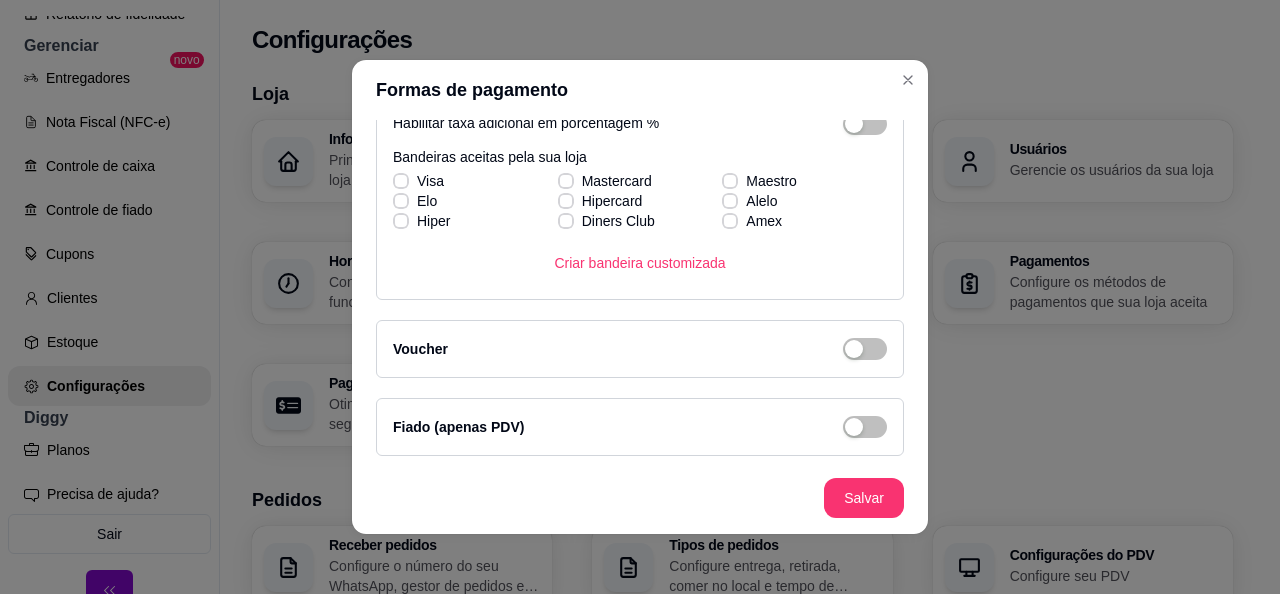 scroll, scrollTop: 384, scrollLeft: 0, axis: vertical 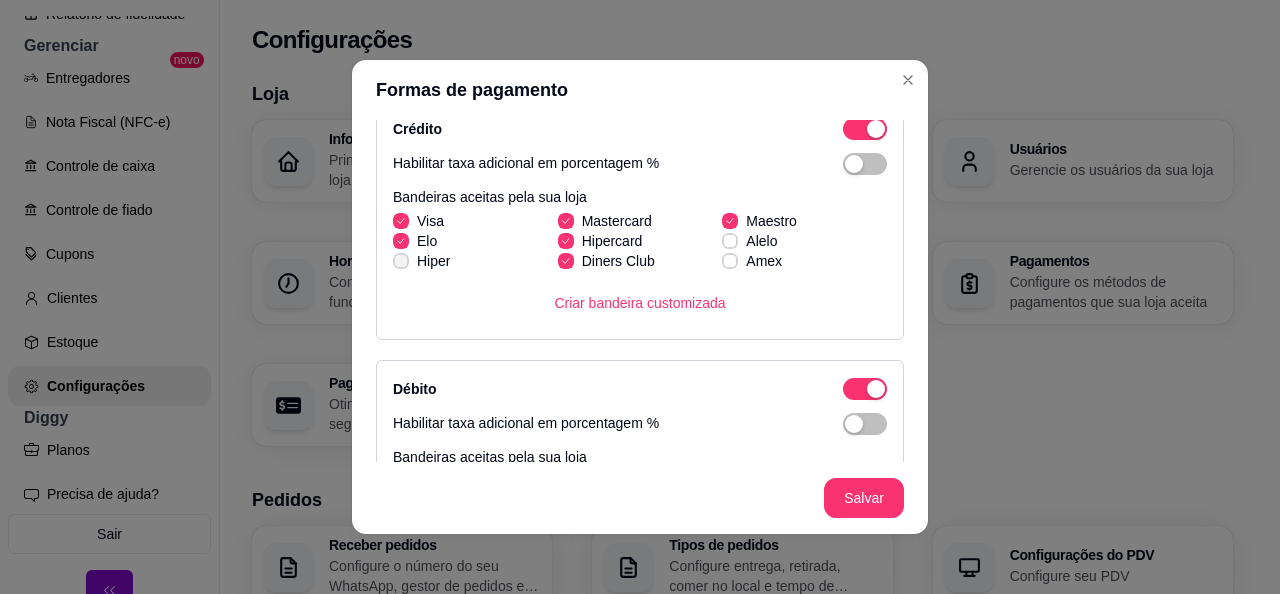 click on "Hiper" at bounding box center [421, 261] 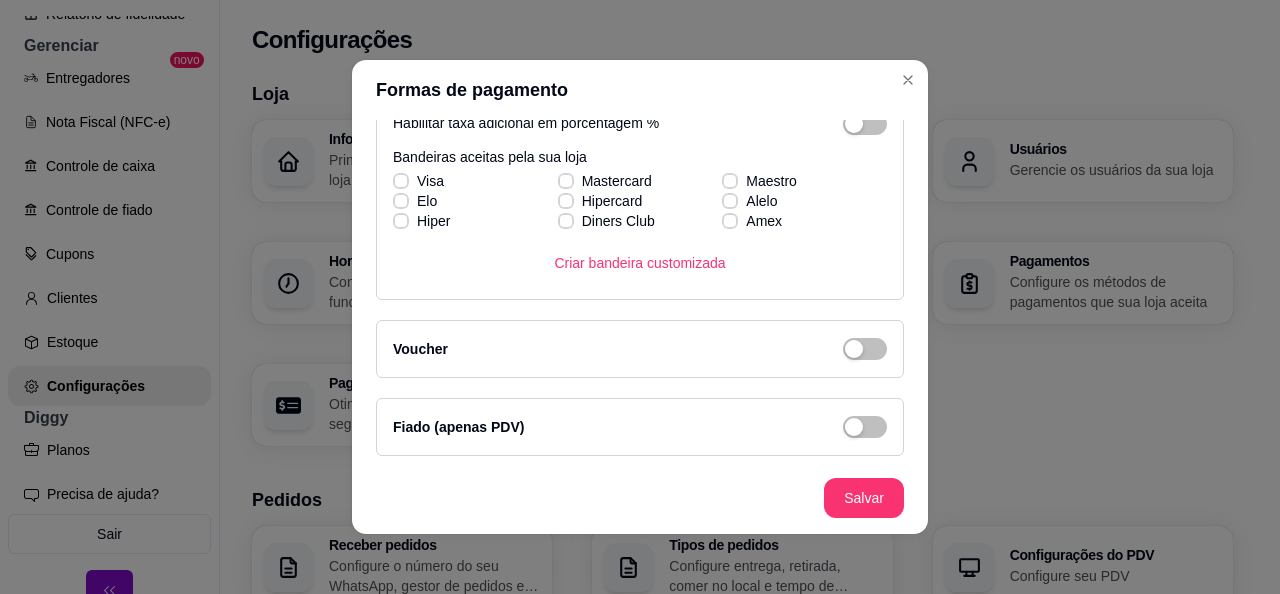 scroll, scrollTop: 584, scrollLeft: 0, axis: vertical 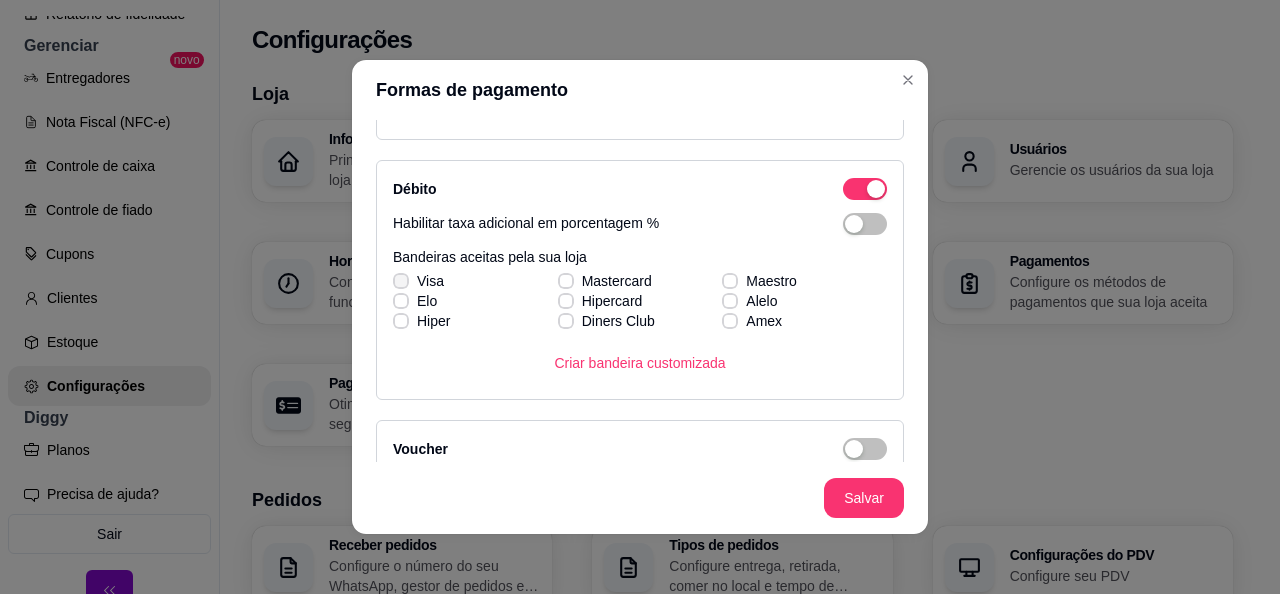 click 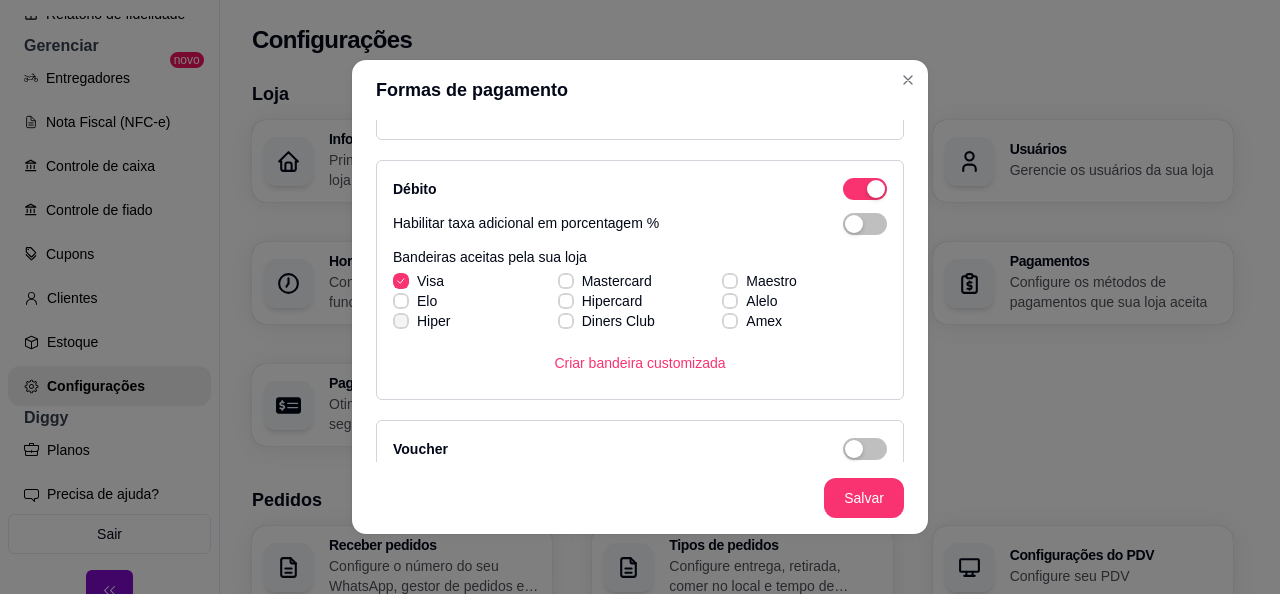 click on "Hiper" at bounding box center (421, 321) 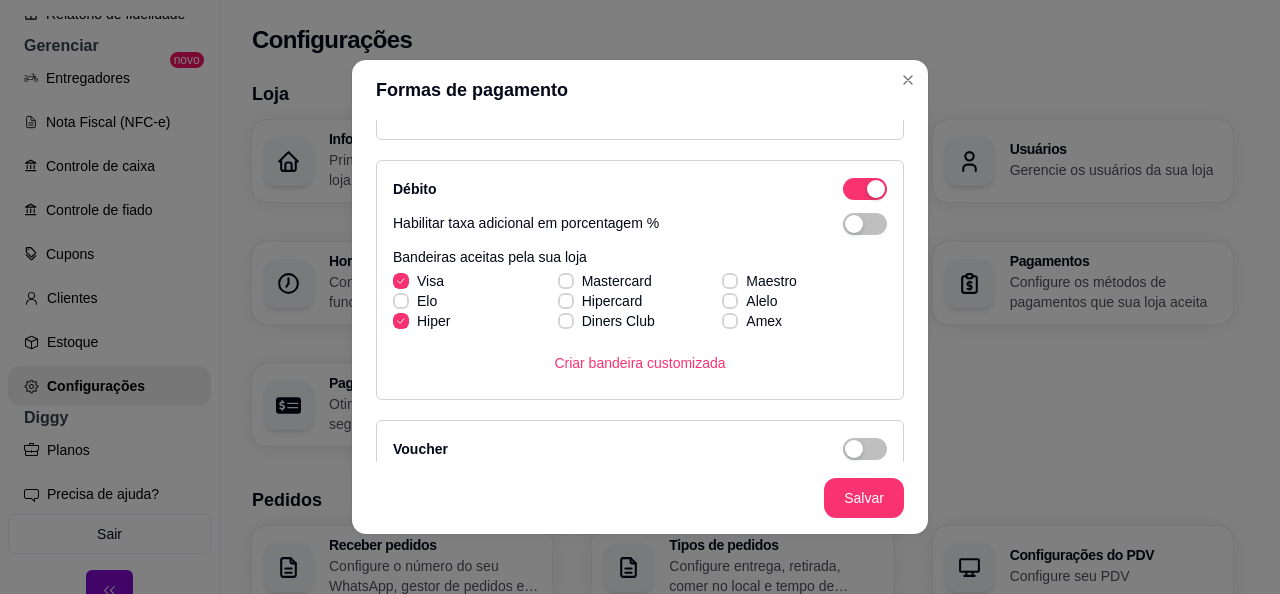 click 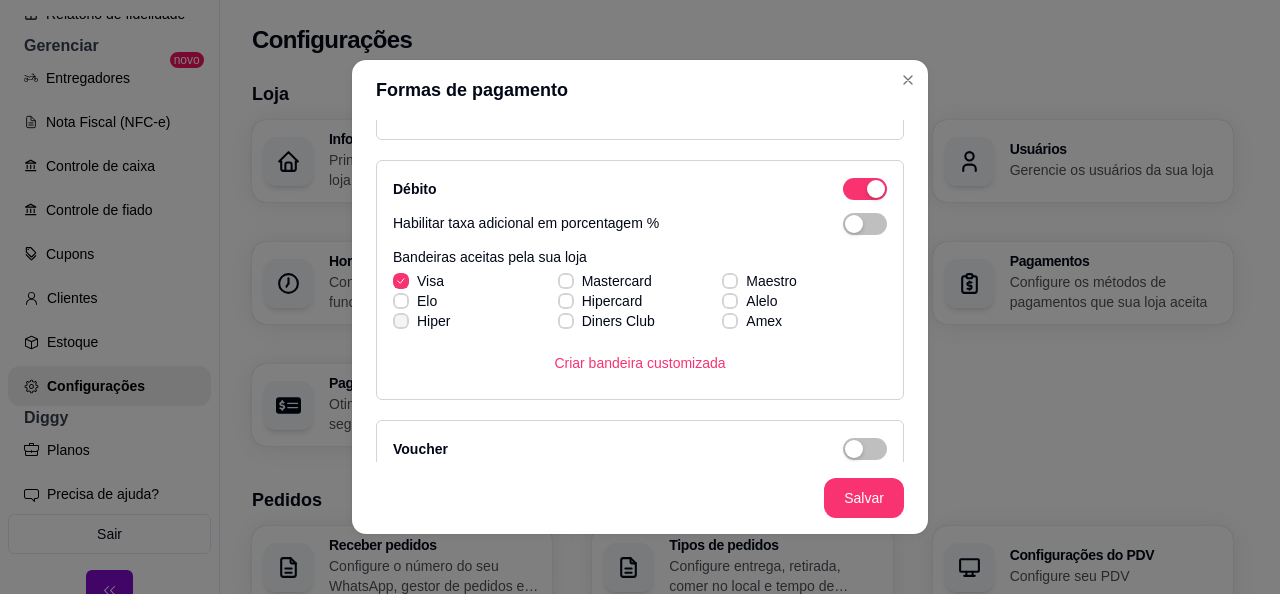 click on "Hiper" at bounding box center [421, 321] 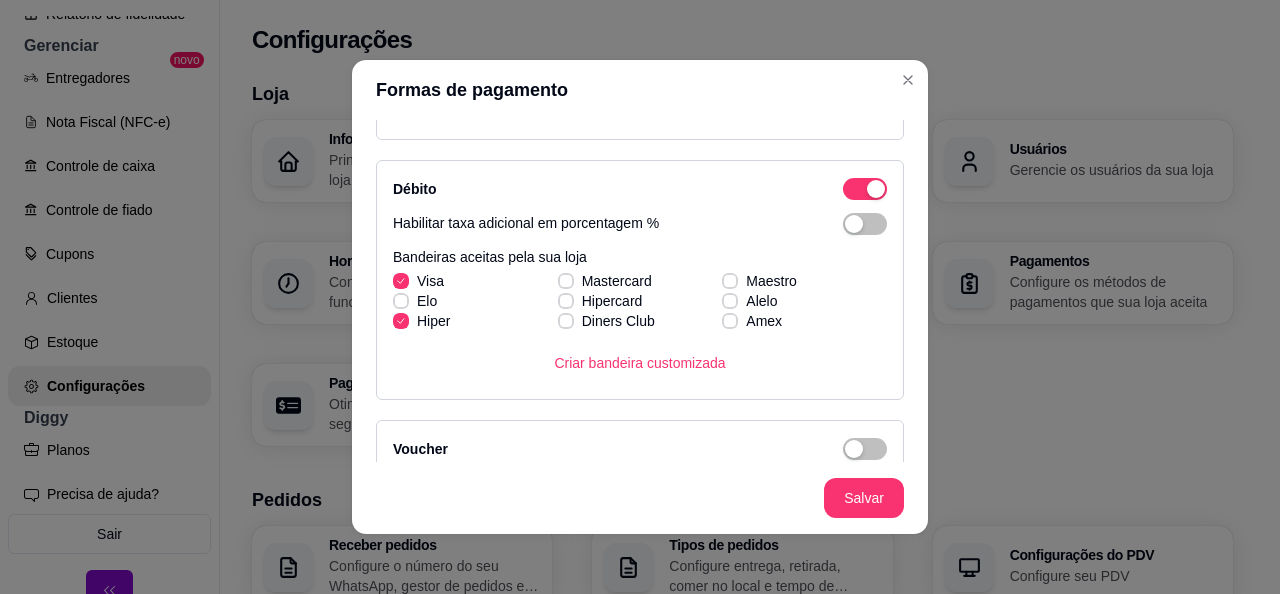 click 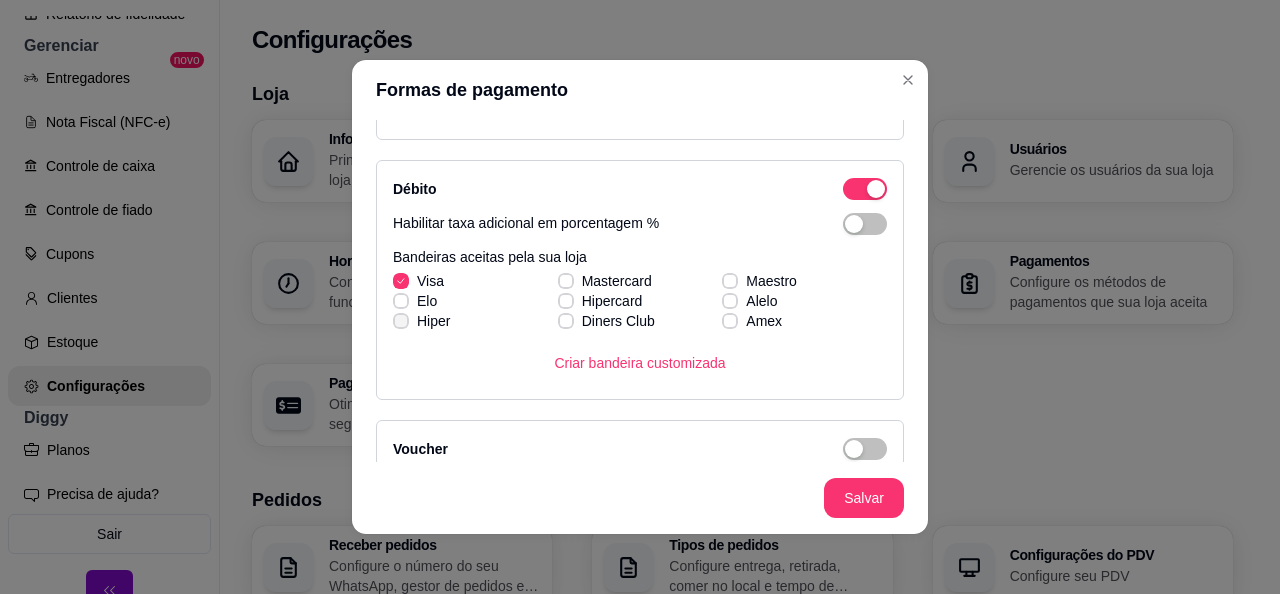 click on "Hiper" at bounding box center [421, 321] 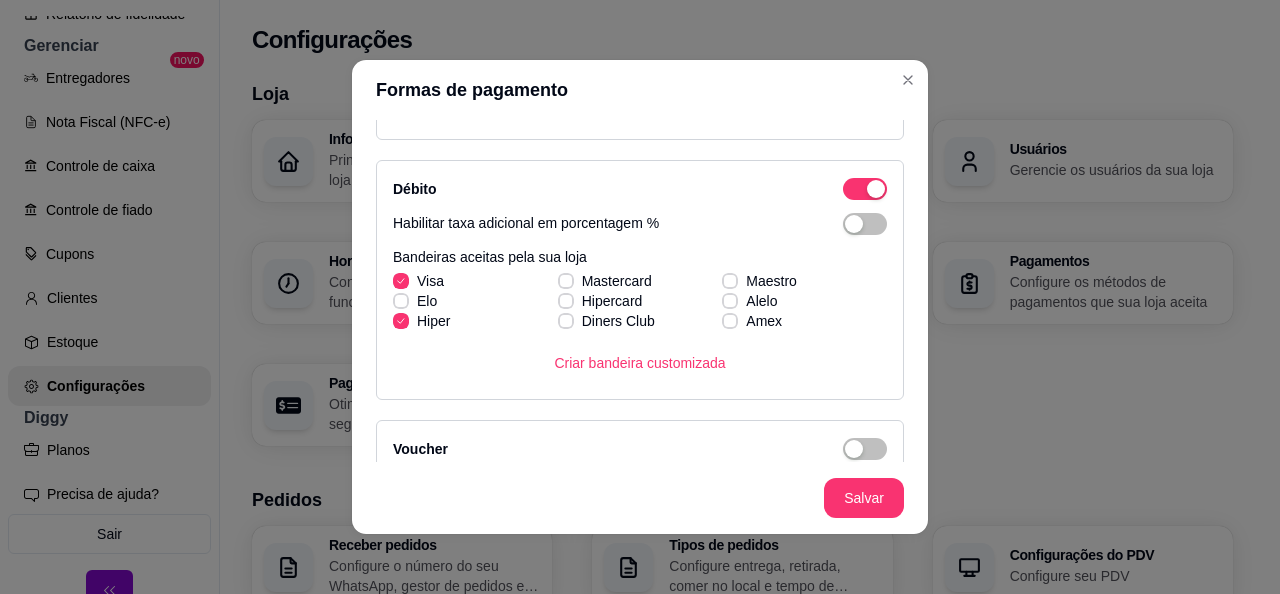 click on "Hiper" at bounding box center (421, 321) 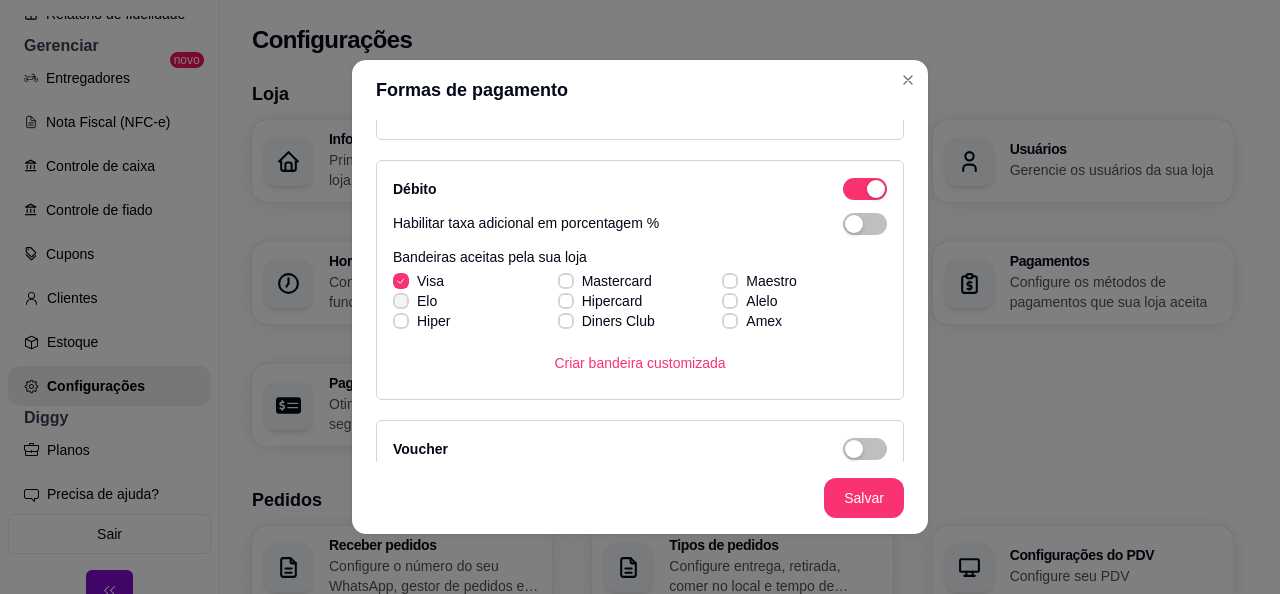 click 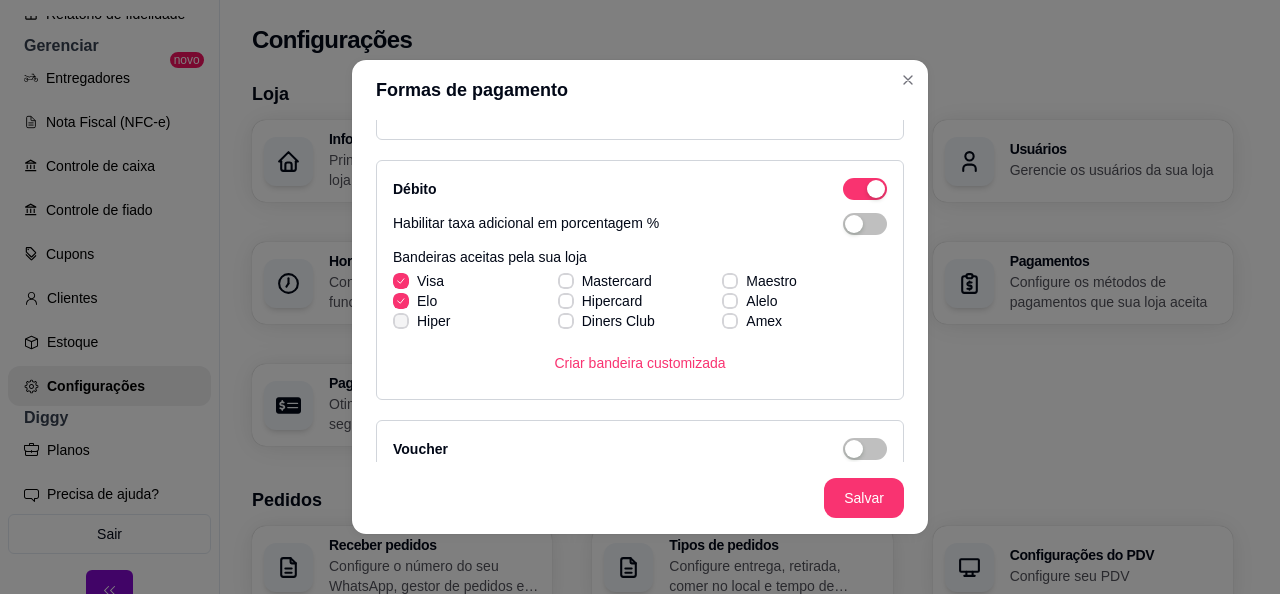 click on "Hiper" at bounding box center [421, 321] 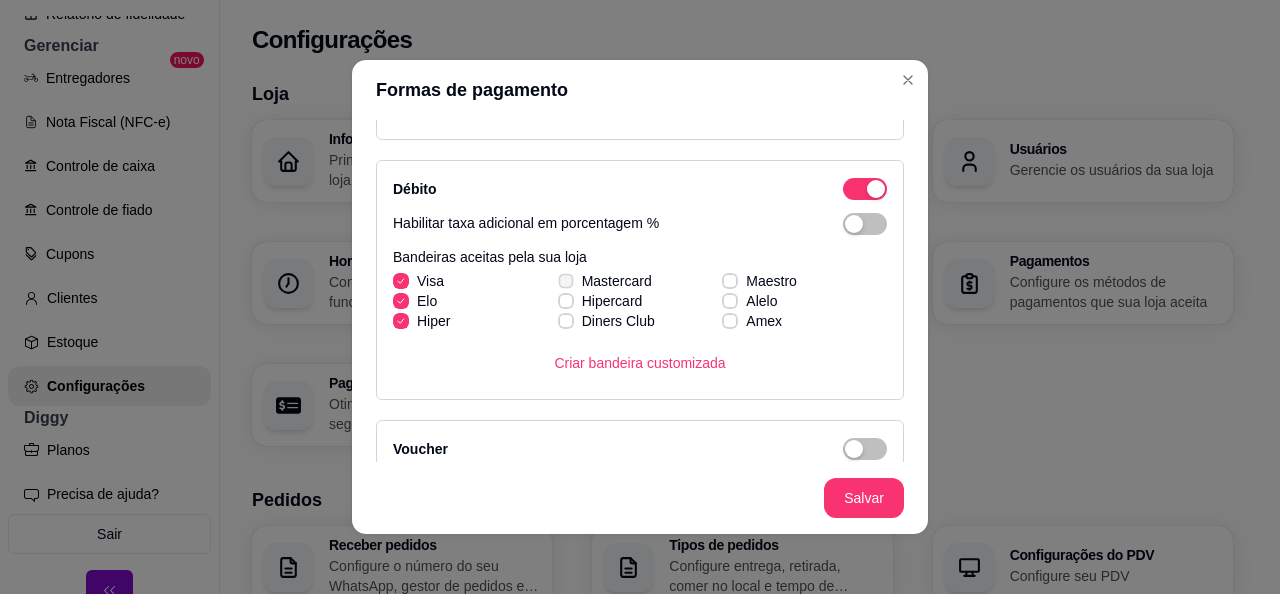 click at bounding box center [565, 280] 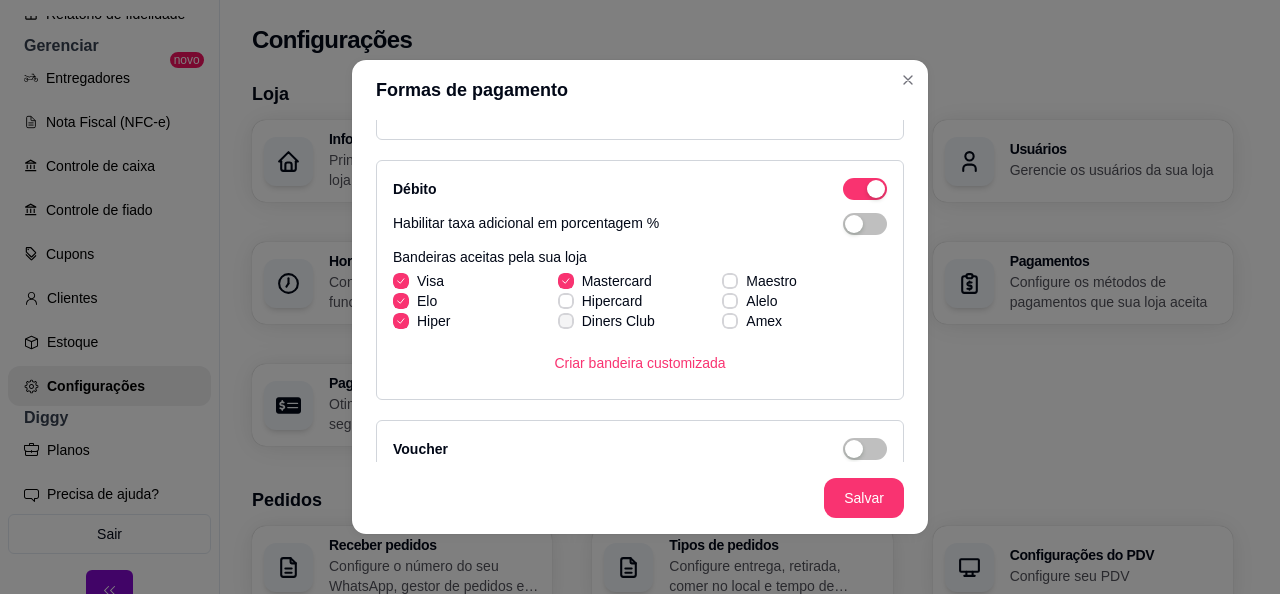 click on "Diners Club" at bounding box center [606, 321] 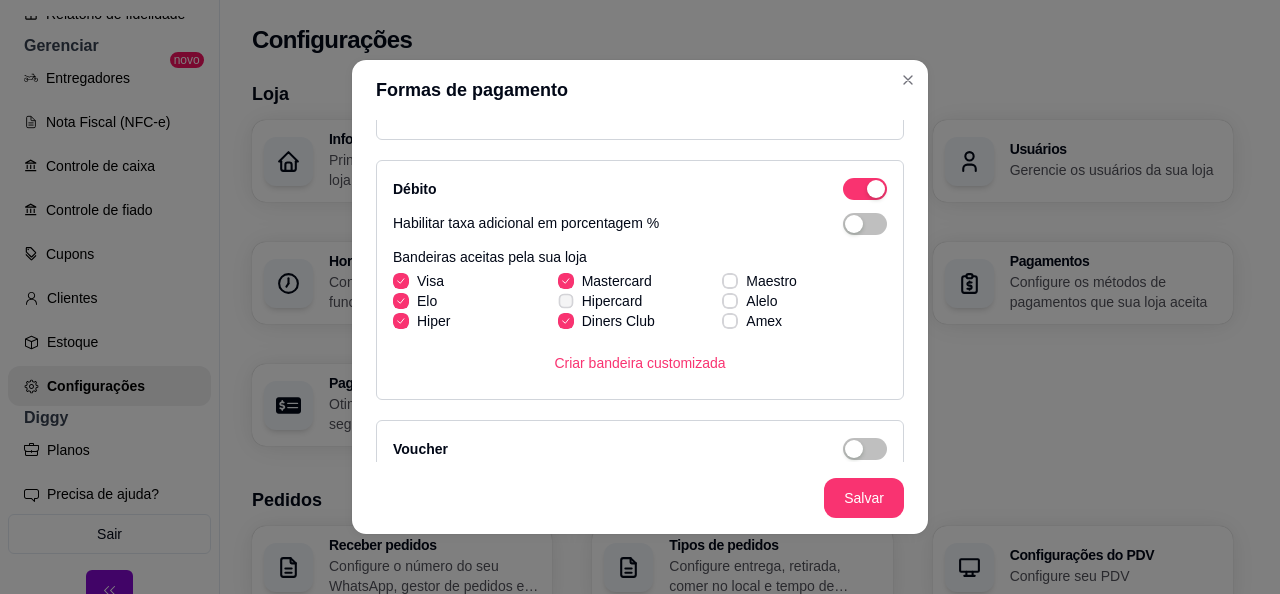 click 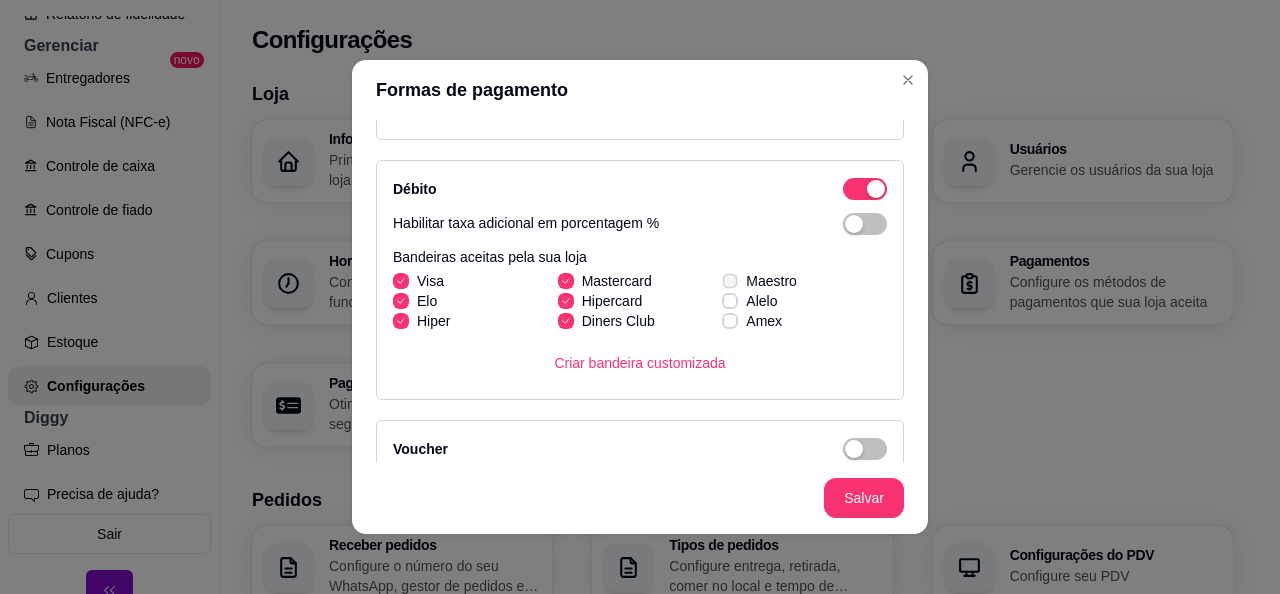 click on "Maestro" at bounding box center (759, 281) 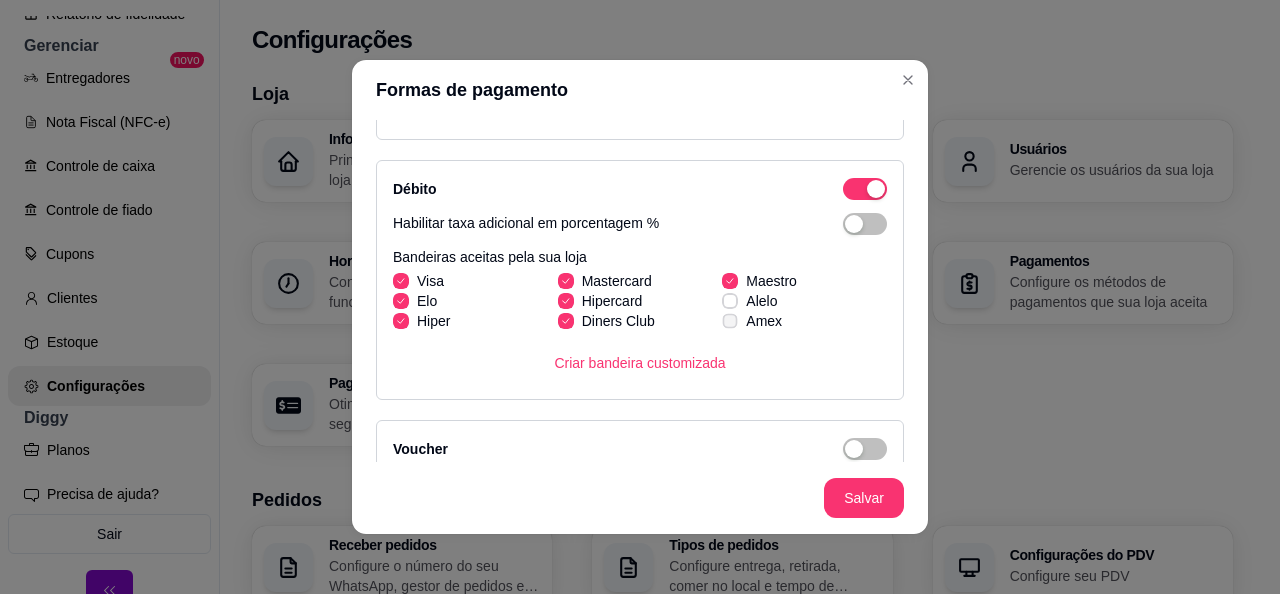 click on "Amex" at bounding box center (764, 321) 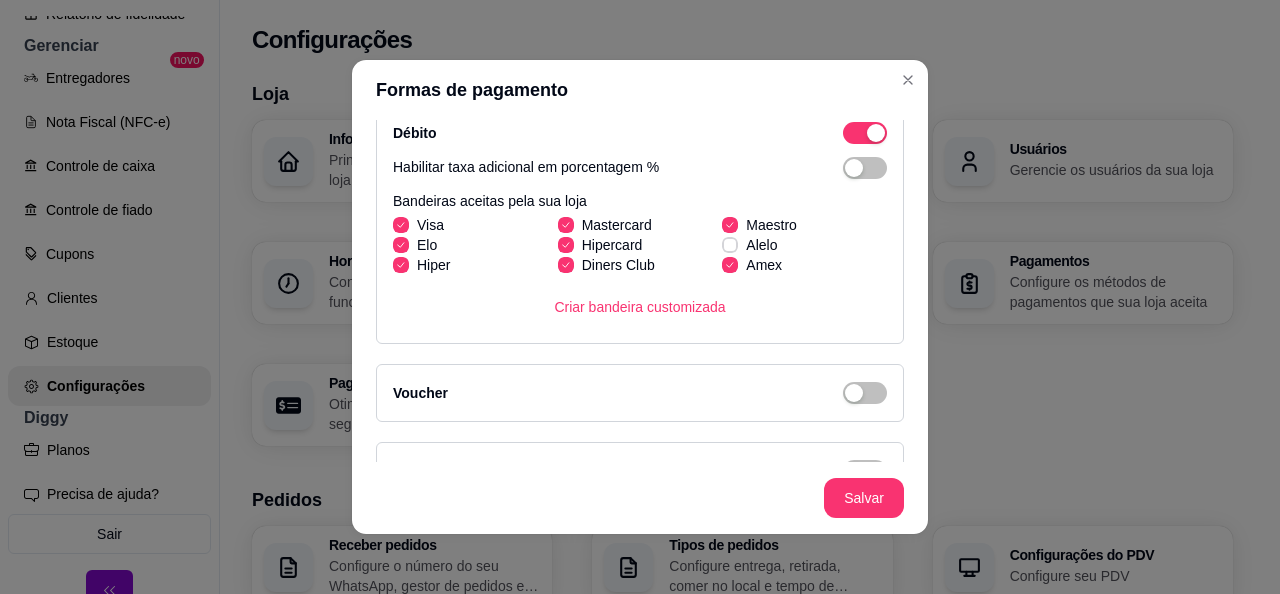 scroll, scrollTop: 684, scrollLeft: 0, axis: vertical 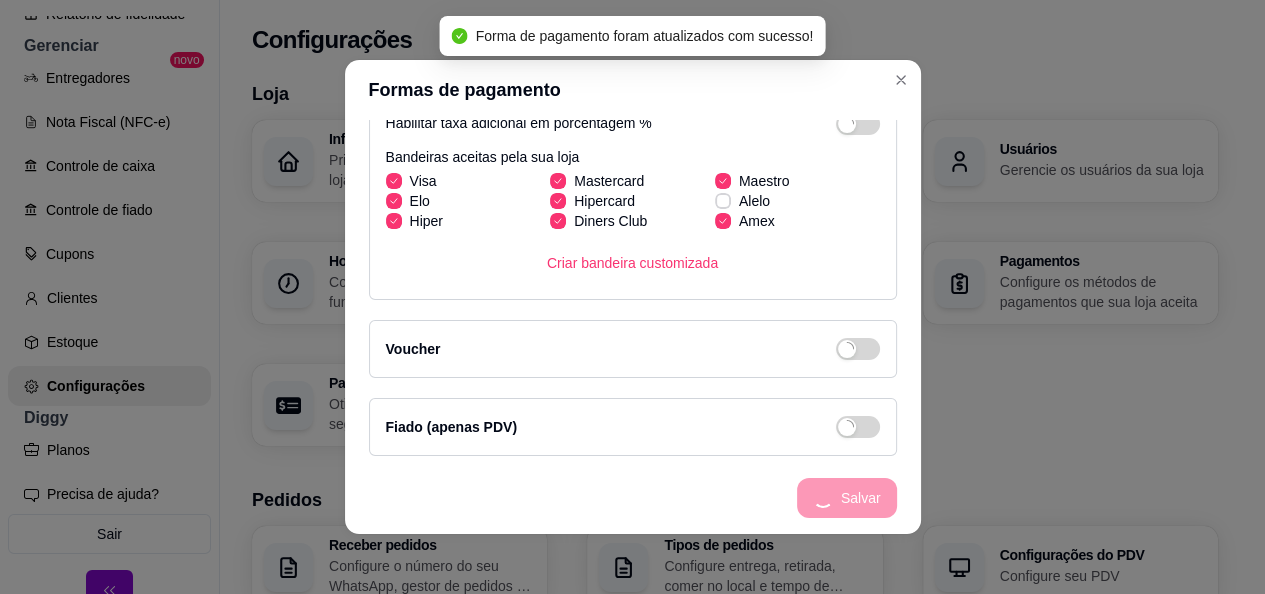 click on "Loja Informações da loja Principais informações da sua loja como endereço, nome e mais Customize o menu Altere as cores e interface do menu Usuários Gerencie os usuários da sua loja Horário de funcionamento Configure o cronograma de funcionamento da sua loja Pausa programada Configure uma pausa programada, para sua loja fechar em um período específico Pagamentos Configure os métodos de pagamentos que sua loja aceita Pagamento Online Otimize seu tempo, ganhe segurança e praticidade Cashback Configure uma porcentagem de cashback para incentivar seus clientes a comprarem em sua loja Pedidos Receber pedidos Configure o número do seu WhatsApp, gestor de pedidos e outros Tipos de pedidos Configure entrega, retirada, comer no local e tempo de entrega e de retirada Configurações do PDV Configure seu PDV Númeração sequencial de pedidos Habilite a númeração sequencial de pedidos Valor mínimo de pedido Defina um valor mínimo para pedidos na sua loja Pedidos agendados Avaliações de pedidos iFood" at bounding box center (735, 722) 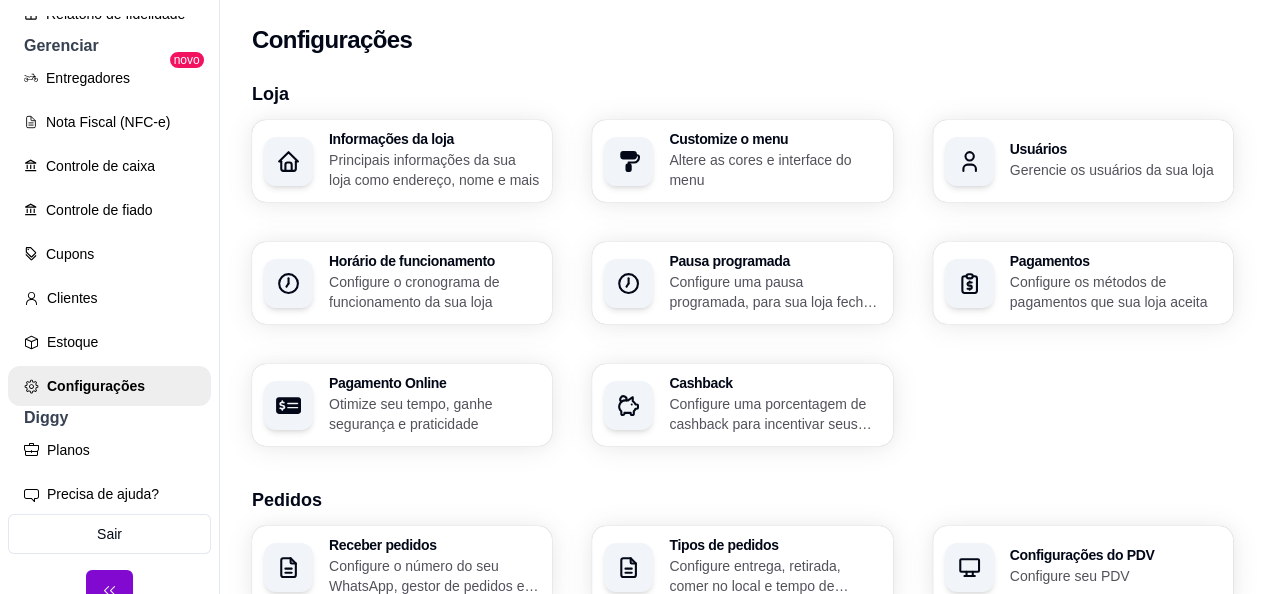 click on "Usuários" at bounding box center [1115, 149] 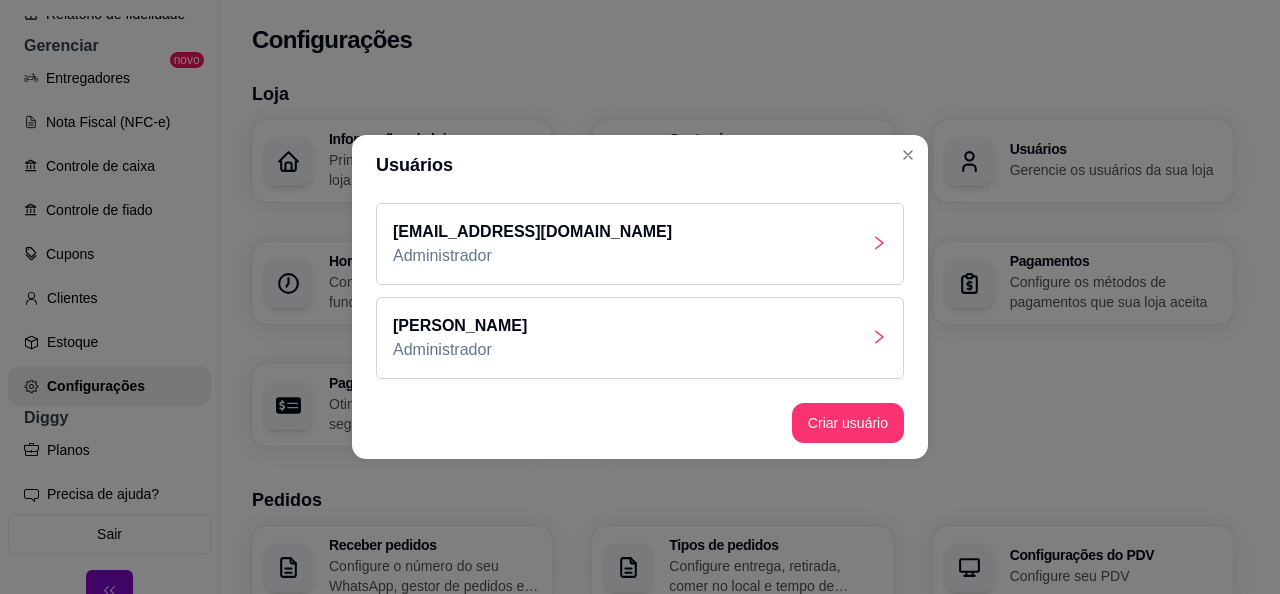 click on "Usuários" at bounding box center [640, 165] 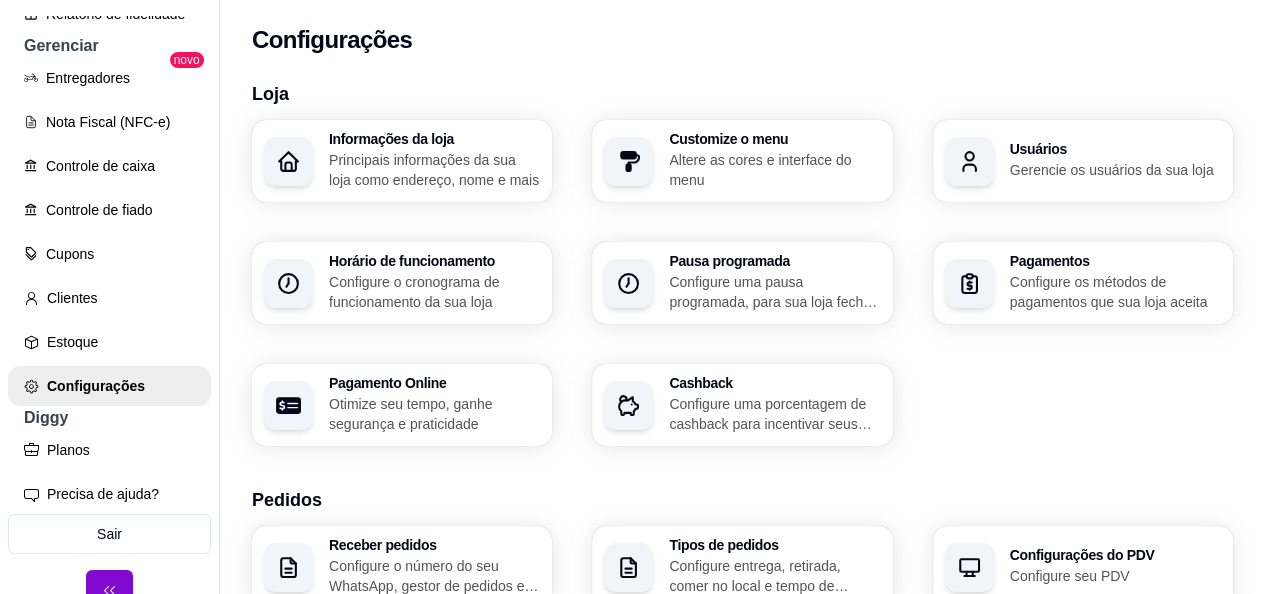 click on "Altere as cores e interface do menu" at bounding box center (774, 170) 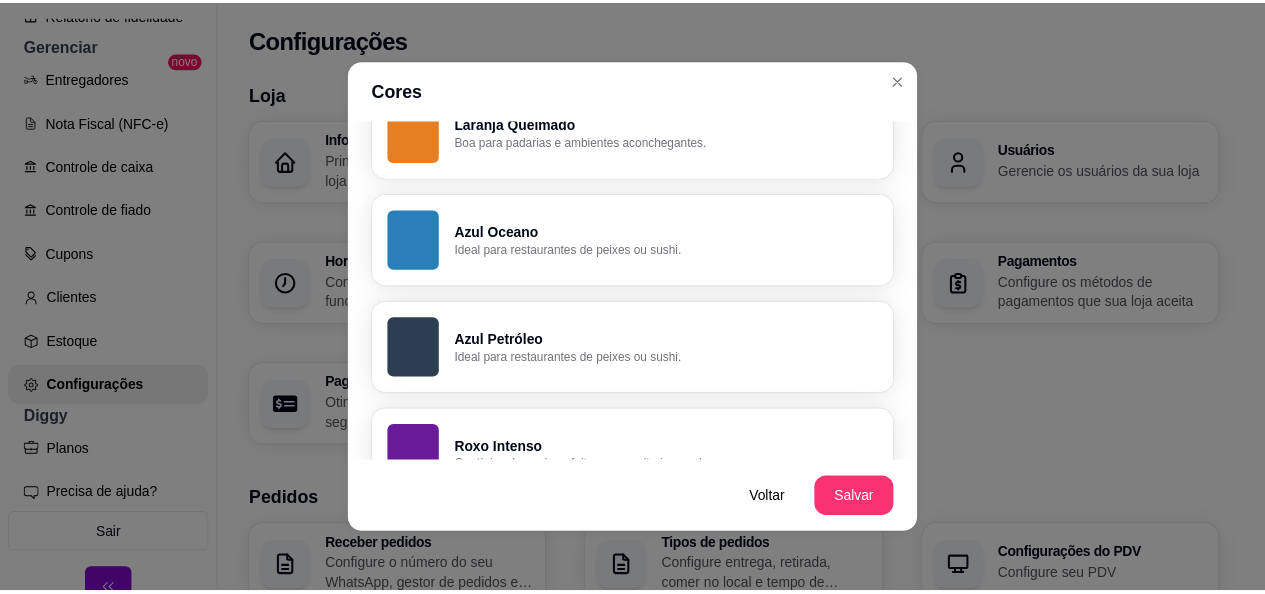 scroll, scrollTop: 600, scrollLeft: 0, axis: vertical 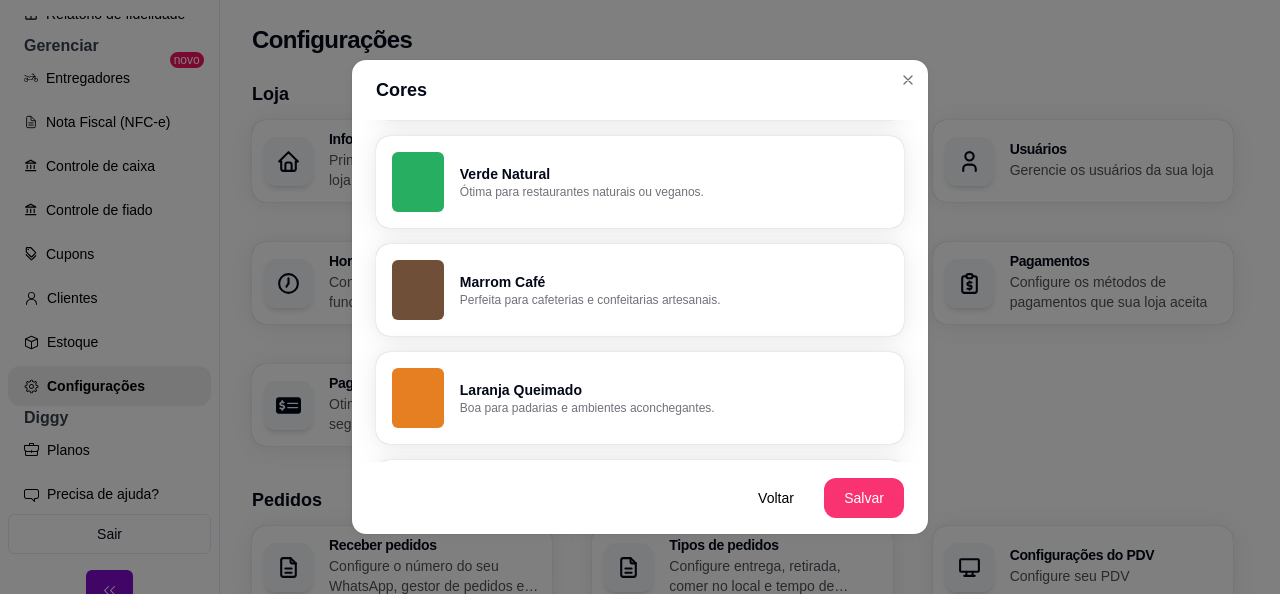 click on "Verde Natural Ótima para restaurantes naturais ou veganos." at bounding box center [640, 182] 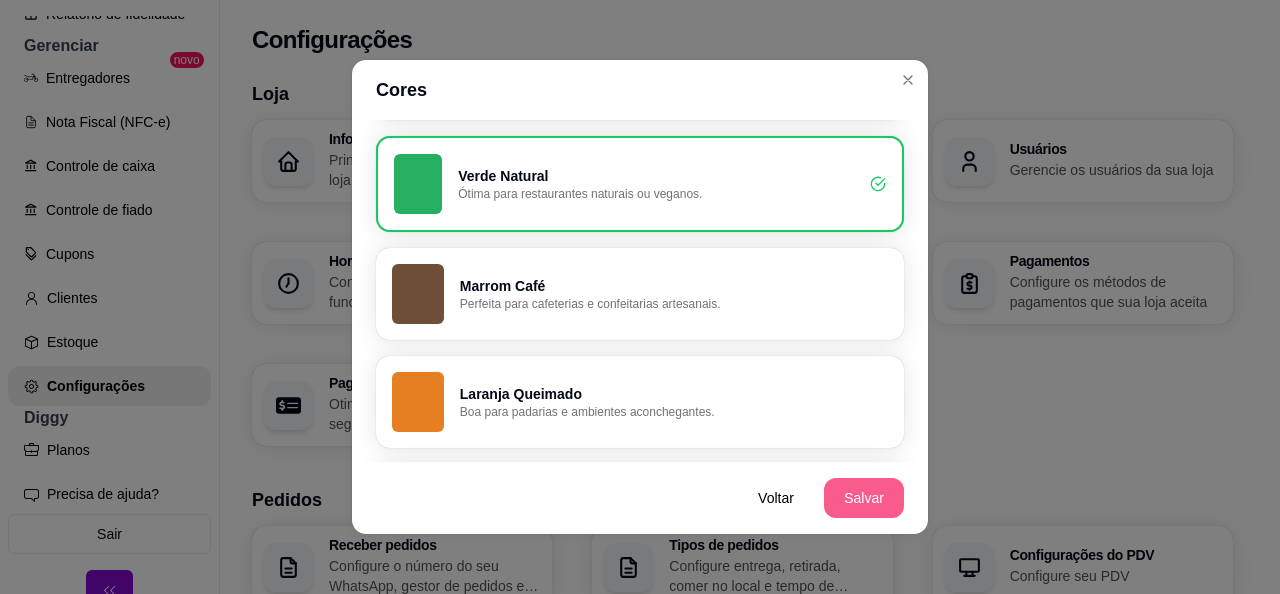 click on "Salvar" at bounding box center [864, 498] 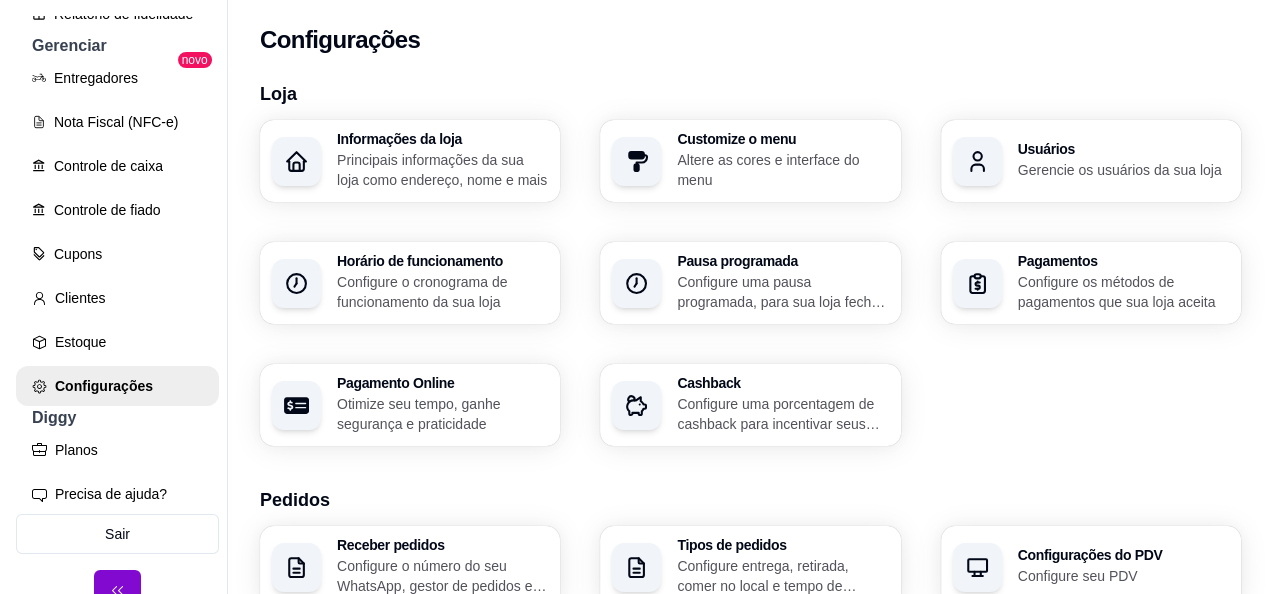 scroll, scrollTop: 200, scrollLeft: 0, axis: vertical 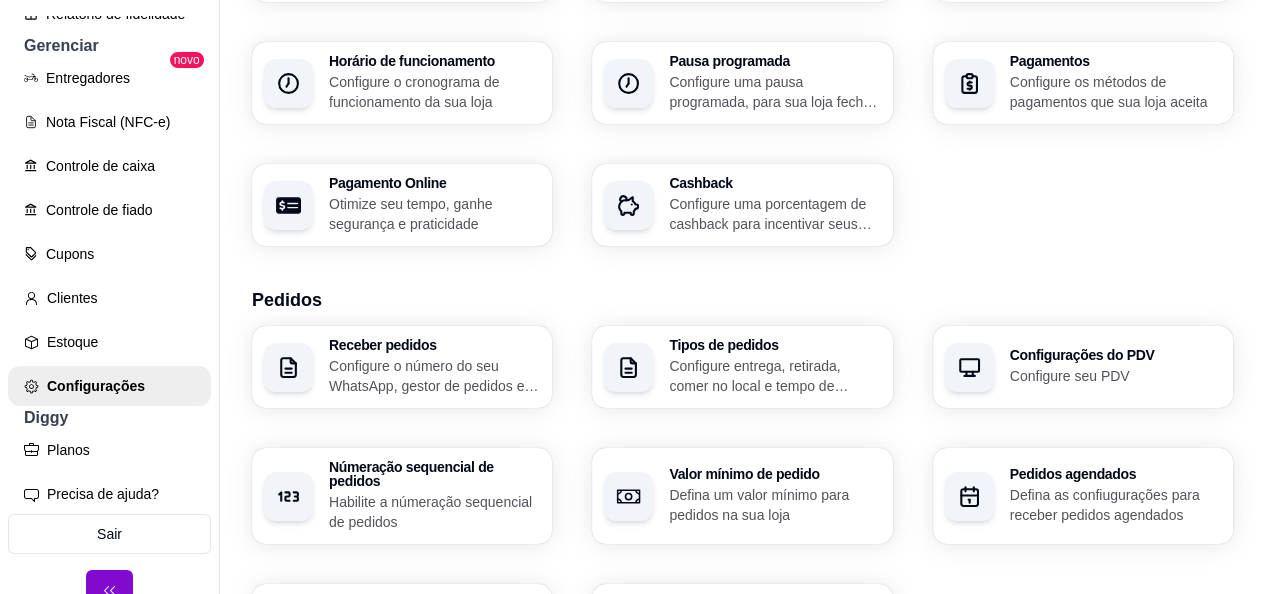 click on "Configure uma porcentagem de cashback para incentivar seus clientes a comprarem em sua loja" at bounding box center (774, 214) 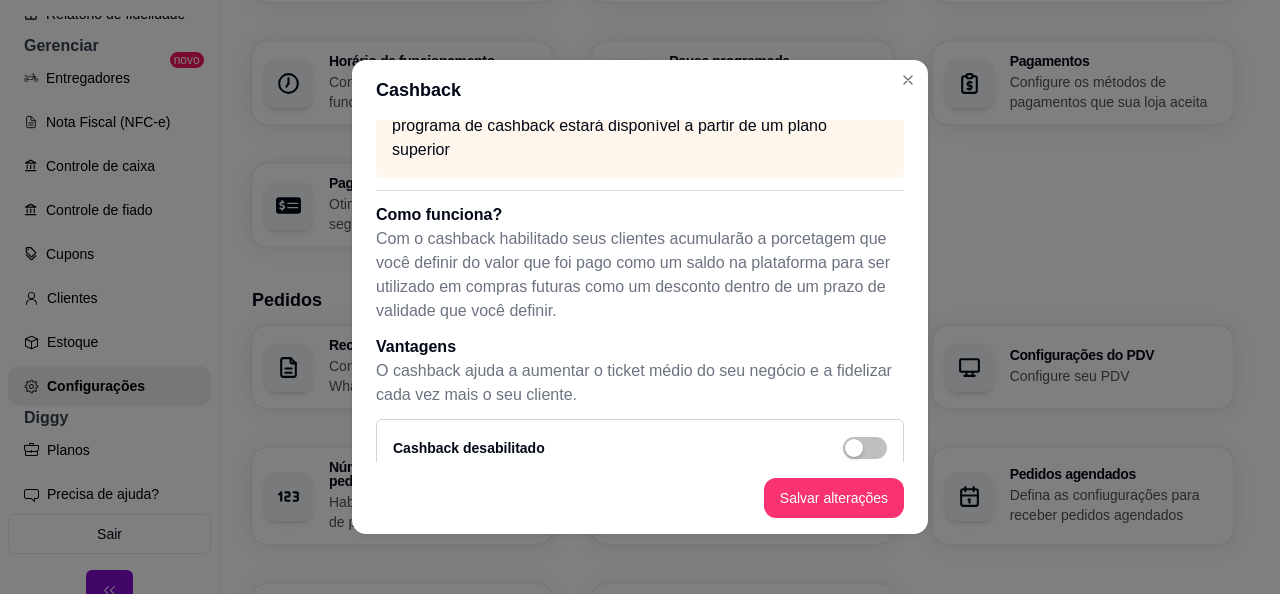 scroll, scrollTop: 84, scrollLeft: 0, axis: vertical 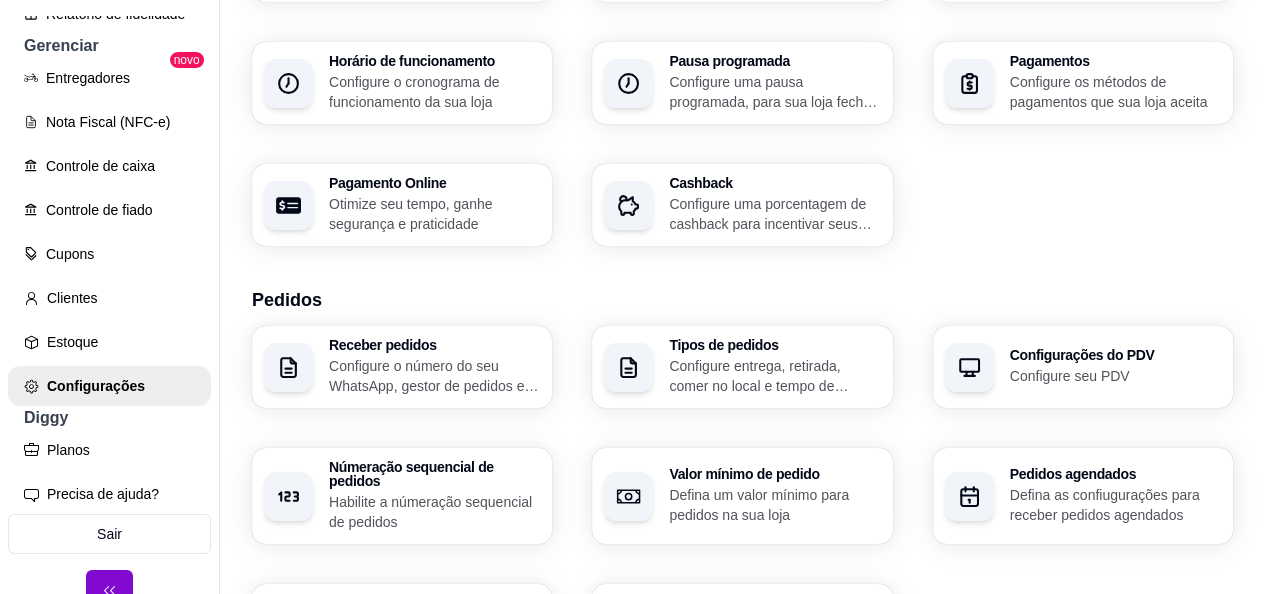 click on "Otimize seu tempo, ganhe segurança e praticidade" at bounding box center [434, 214] 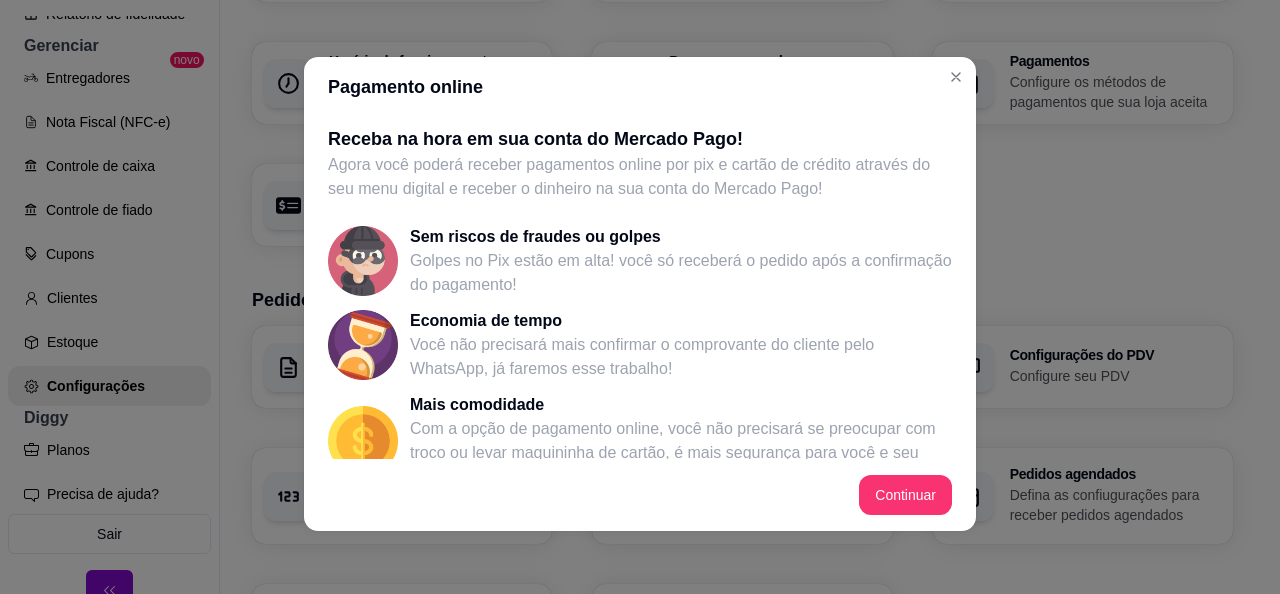scroll, scrollTop: 4, scrollLeft: 0, axis: vertical 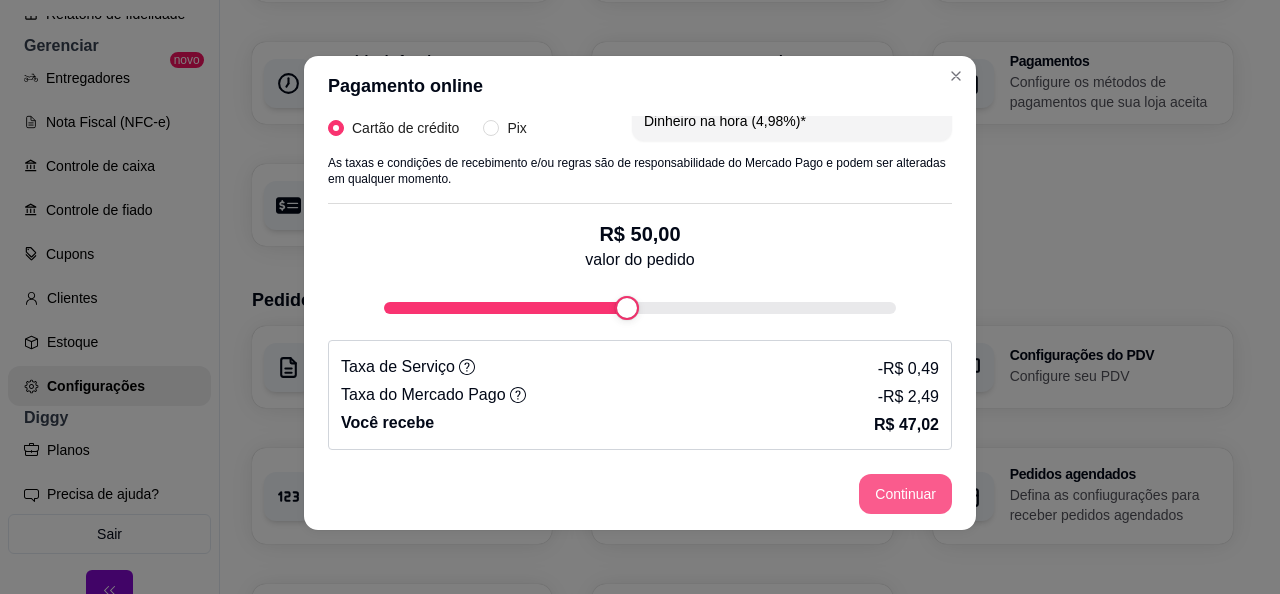 click on "Continuar" at bounding box center [905, 494] 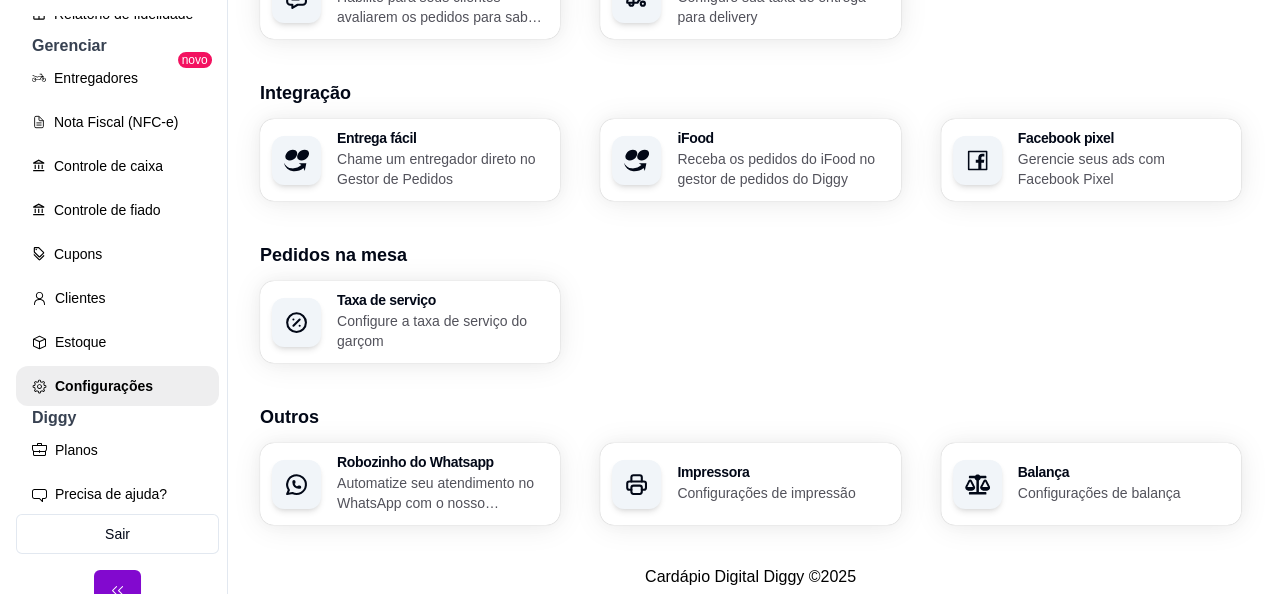 scroll, scrollTop: 853, scrollLeft: 0, axis: vertical 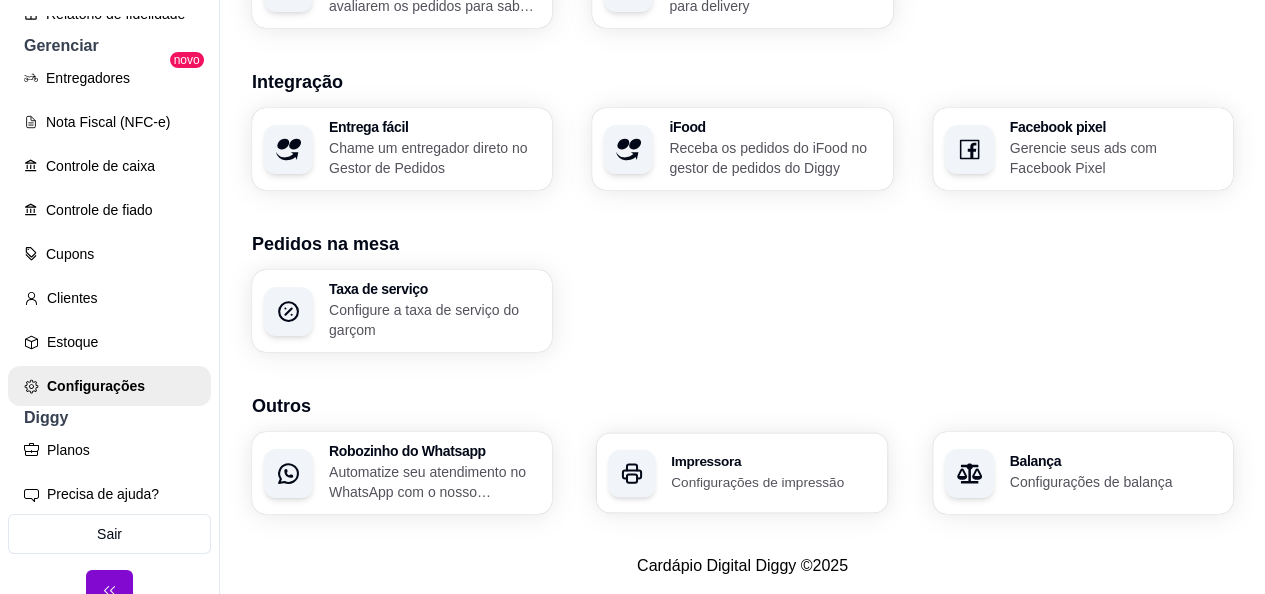 click on "Configurações de impressão" at bounding box center (774, 481) 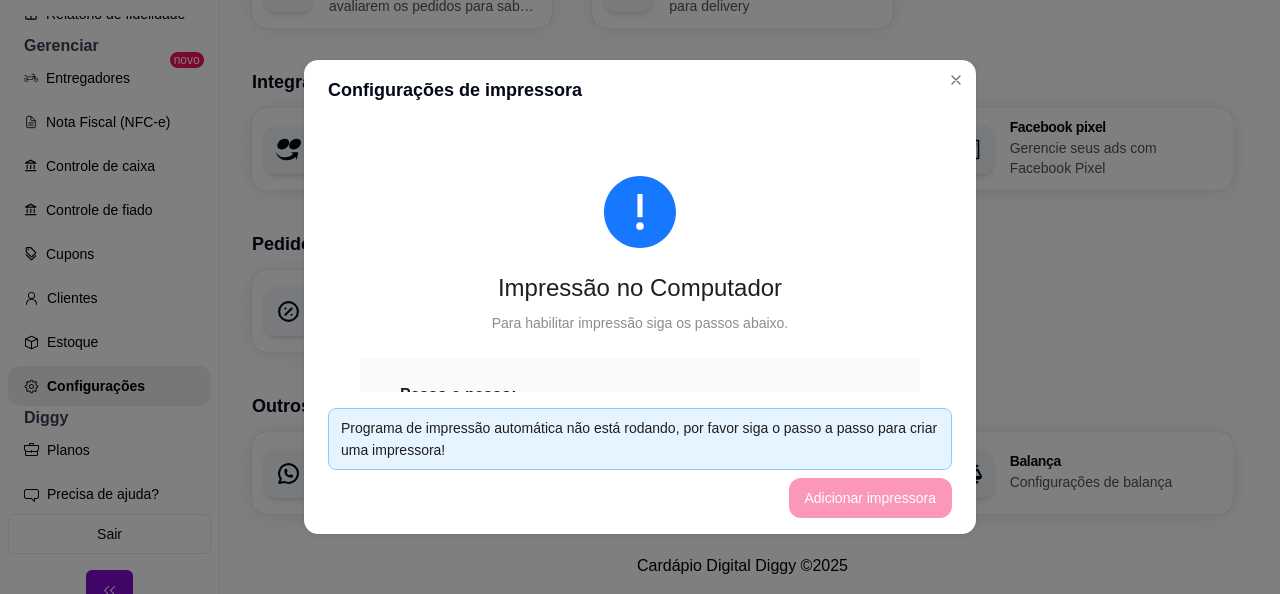 click on "Programa de impressão automática não está rodando, por favor siga o passo a passo para criar uma impressora!" at bounding box center [640, 439] 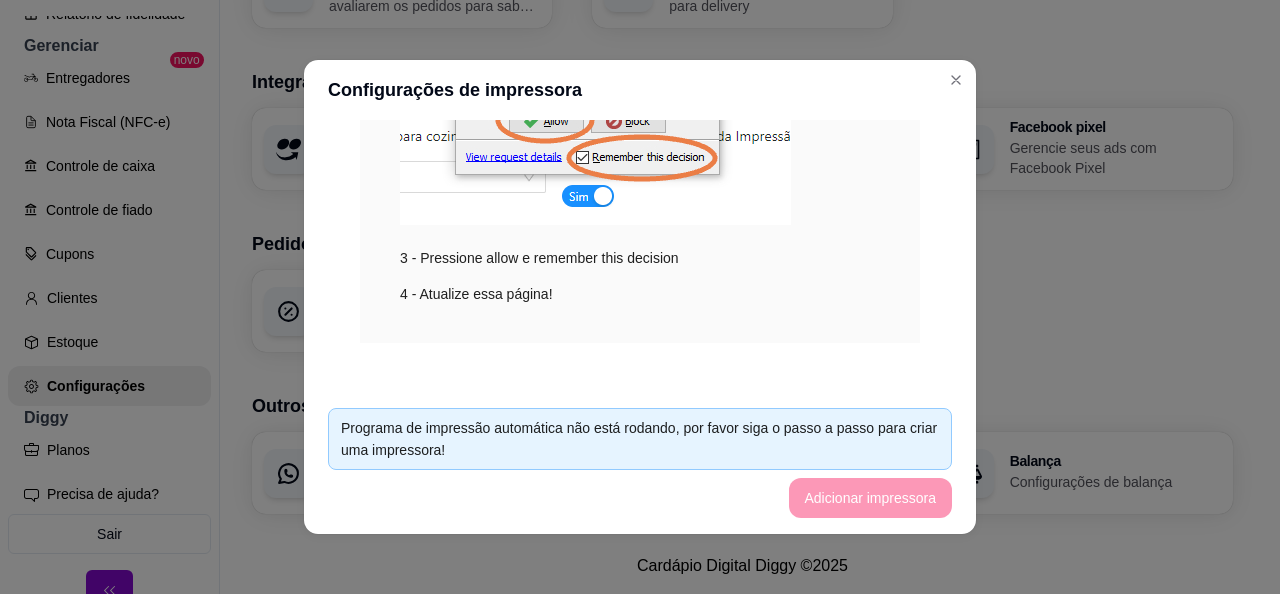 scroll, scrollTop: 538, scrollLeft: 0, axis: vertical 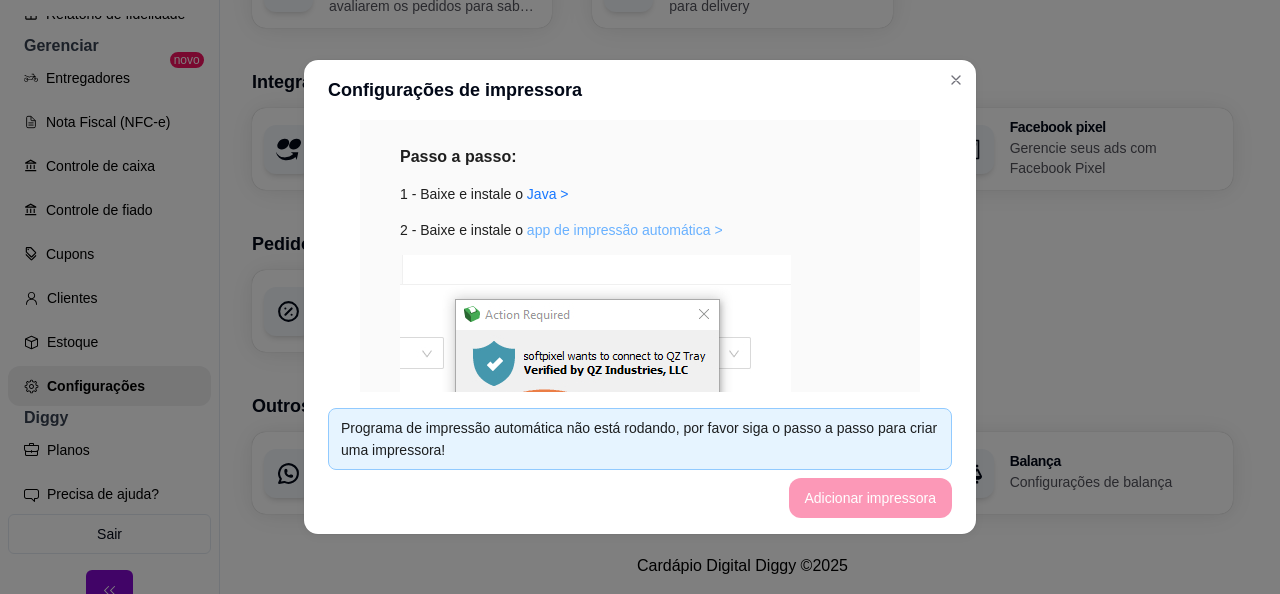 click on "app de impressão automática >" at bounding box center [625, 230] 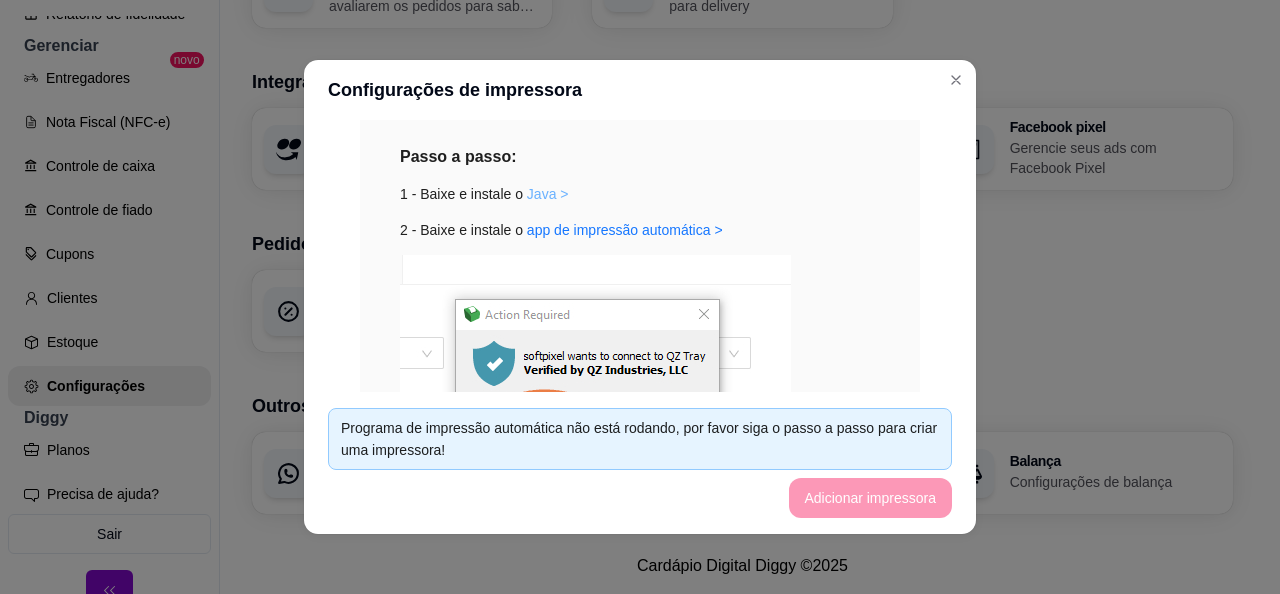 click on "Java >" at bounding box center (548, 194) 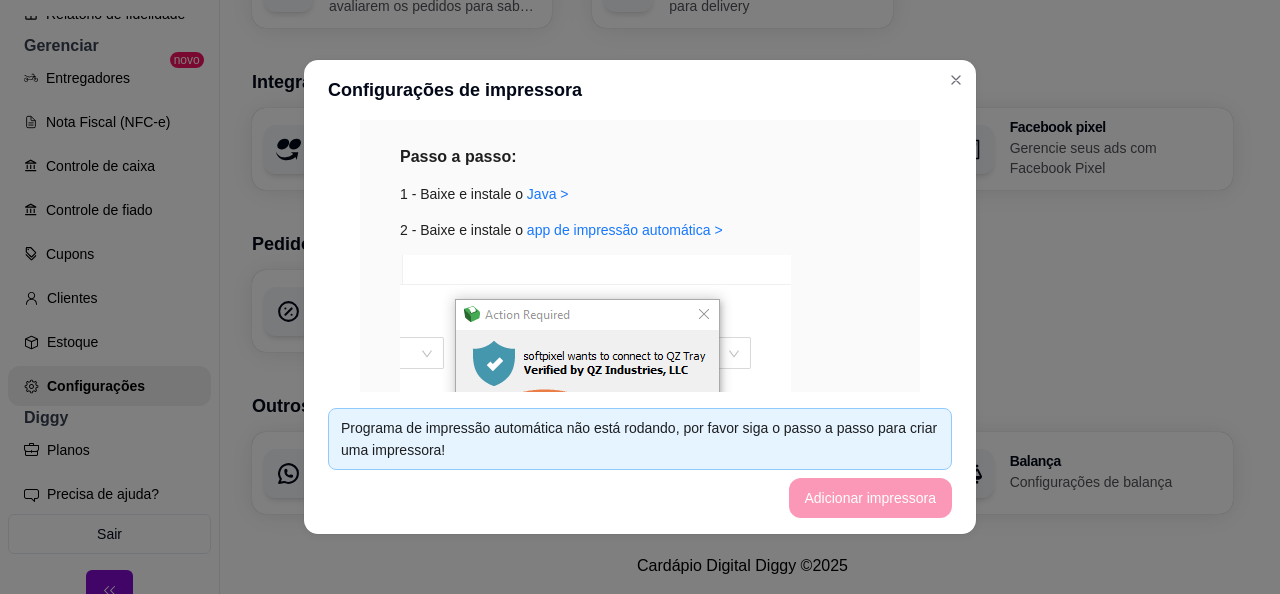 click on "Programa de impressão automática não está rodando, por favor siga o passo a passo para criar uma impressora!" at bounding box center [640, 439] 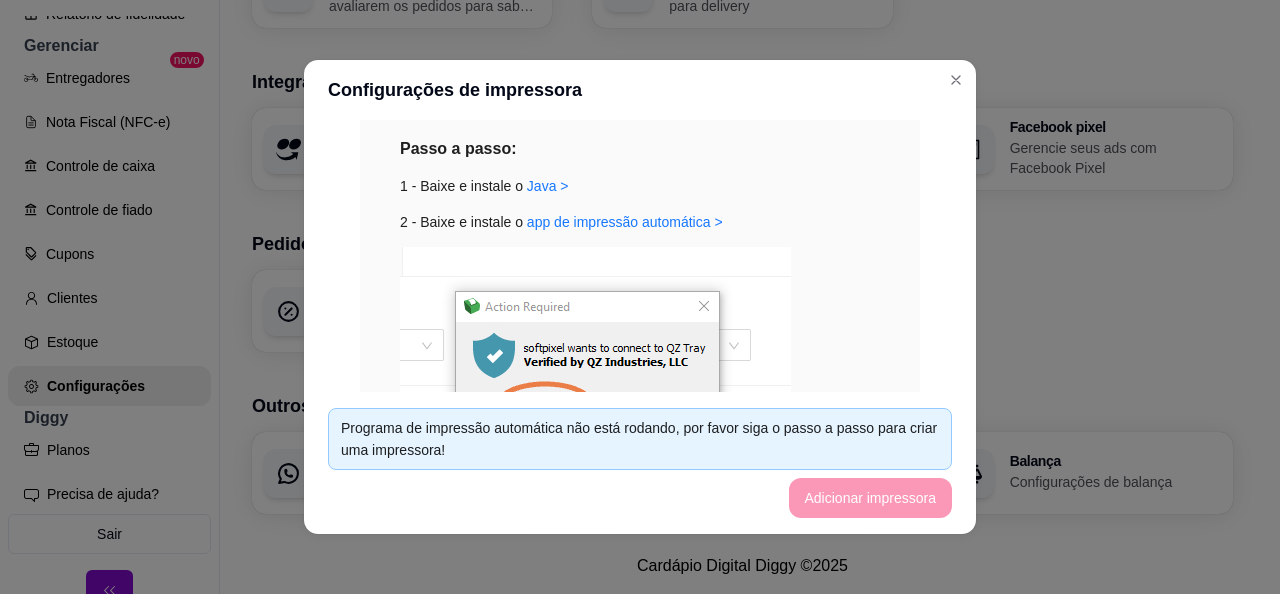 scroll, scrollTop: 300, scrollLeft: 0, axis: vertical 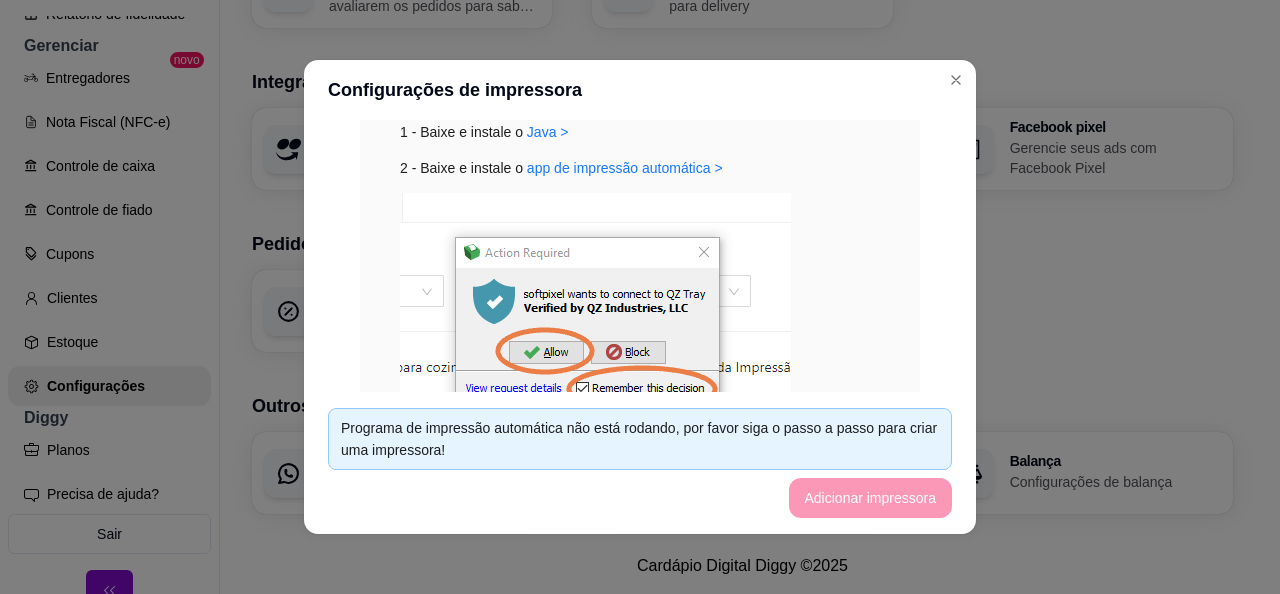 click on "1 - Baixe e instale o   [GEOGRAPHIC_DATA] >" at bounding box center (640, 132) 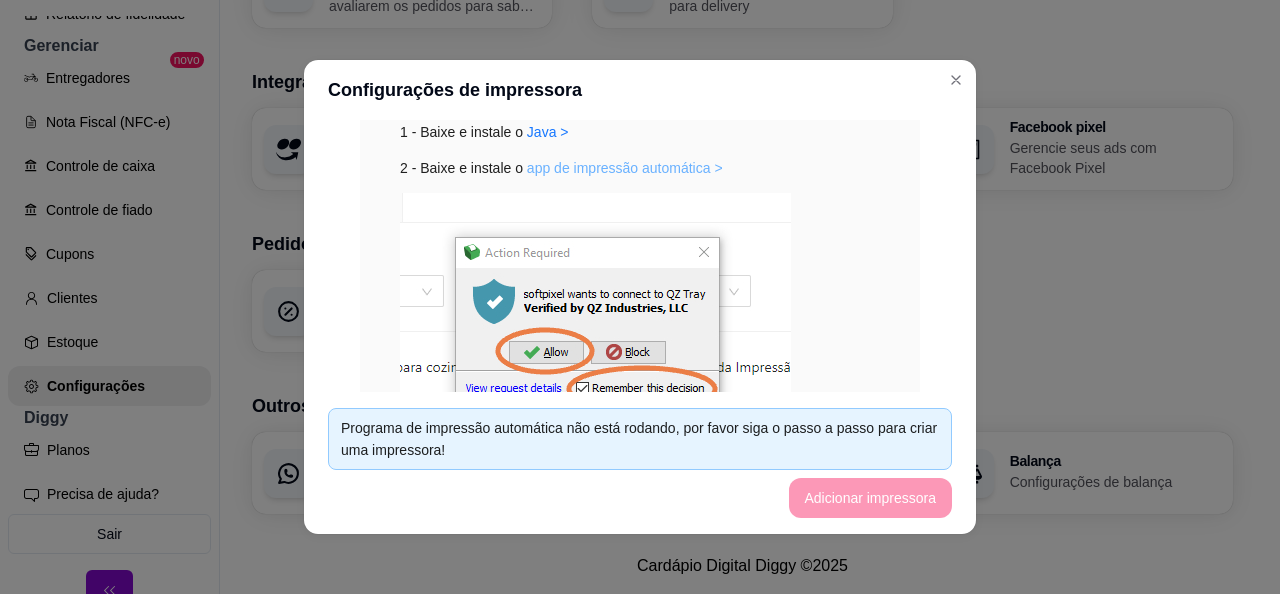 click on "app de impressão automática >" at bounding box center (625, 168) 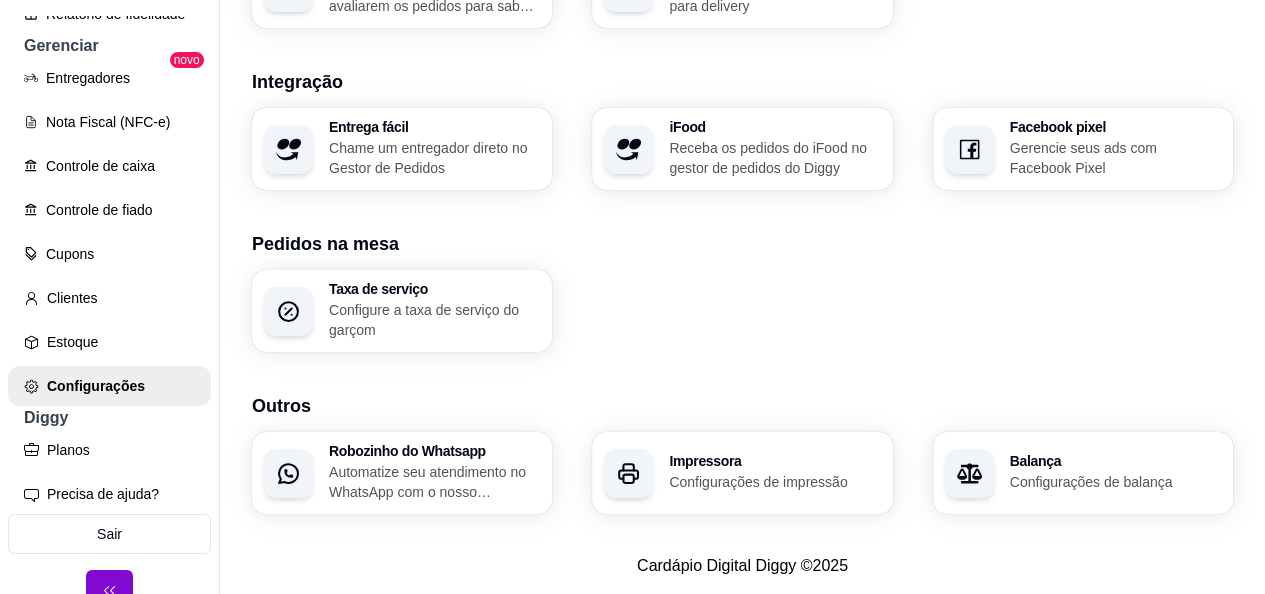 click on "Automatize seu atendimento no WhatsApp com o nosso robozinho" at bounding box center (434, 482) 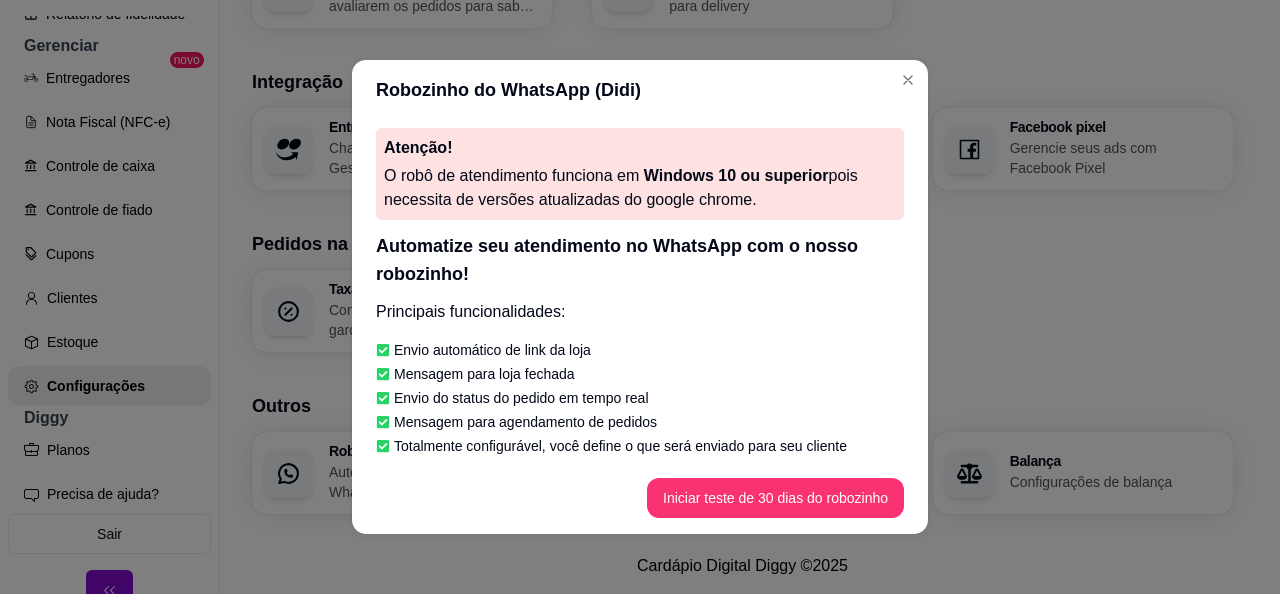 scroll, scrollTop: 2, scrollLeft: 0, axis: vertical 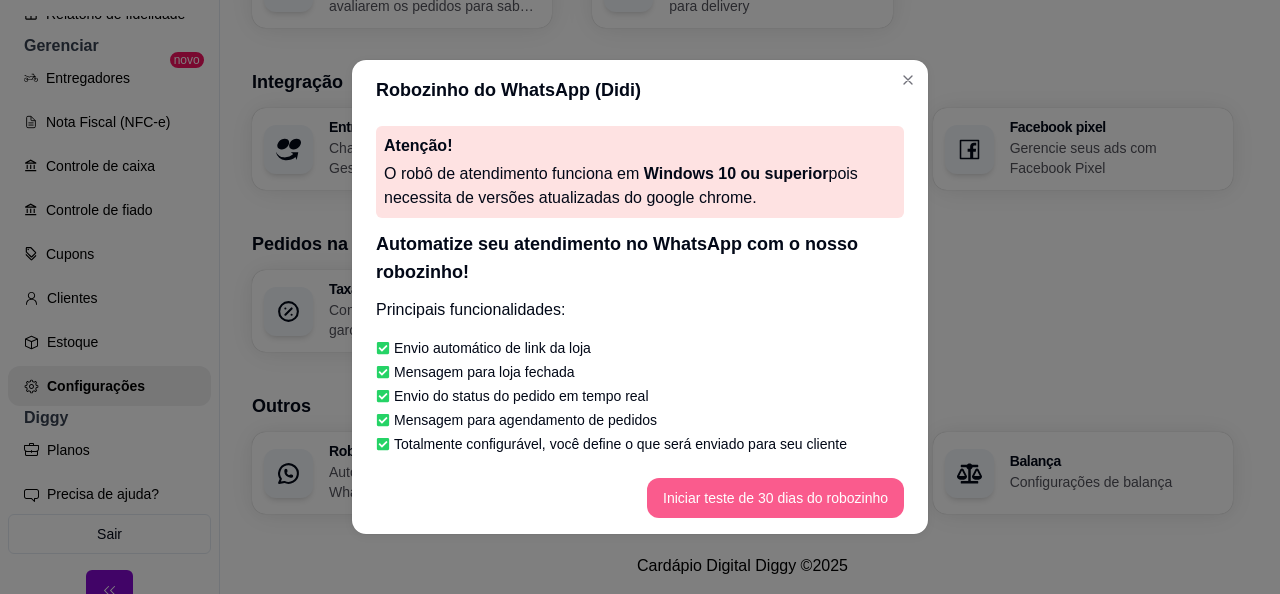 click on "Iniciar teste de 30 dias do robozinho" at bounding box center (775, 498) 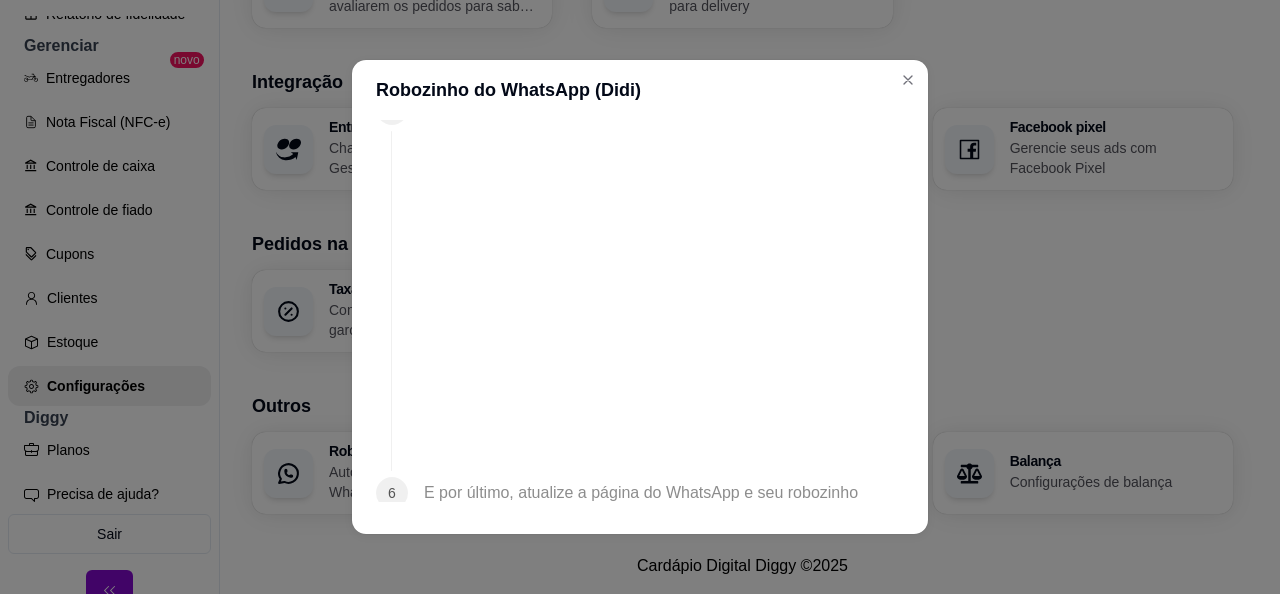 scroll, scrollTop: 2162, scrollLeft: 0, axis: vertical 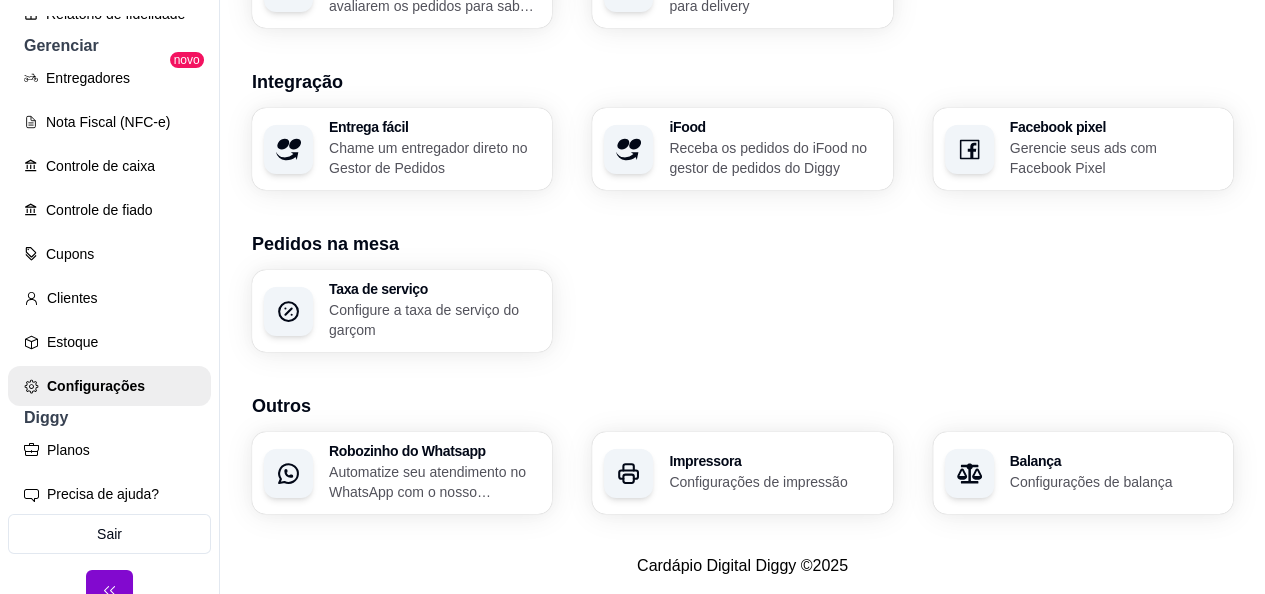click on "Balança Configurações de balança" at bounding box center (1083, 473) 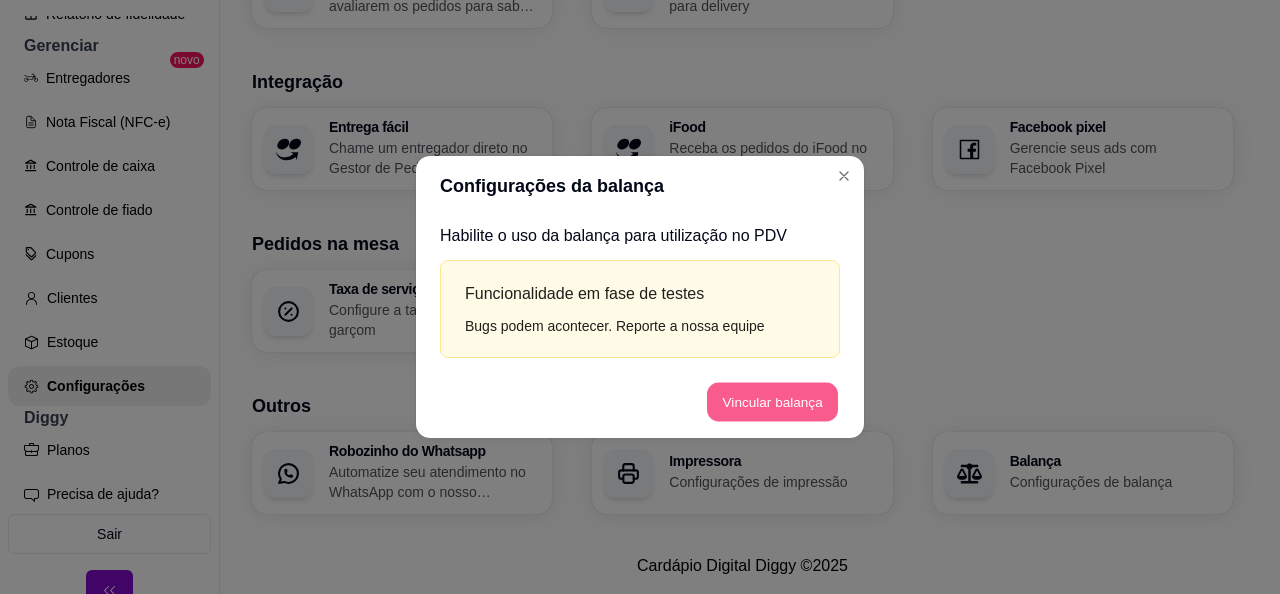 click on "Vincular balança" at bounding box center (772, 401) 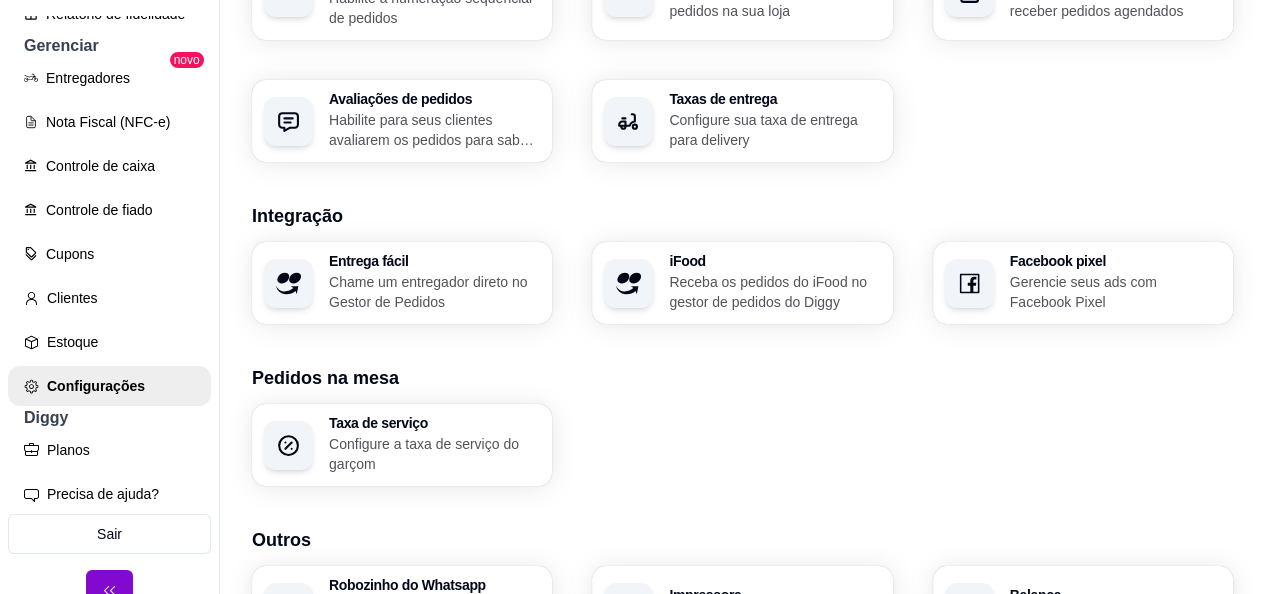 scroll, scrollTop: 653, scrollLeft: 0, axis: vertical 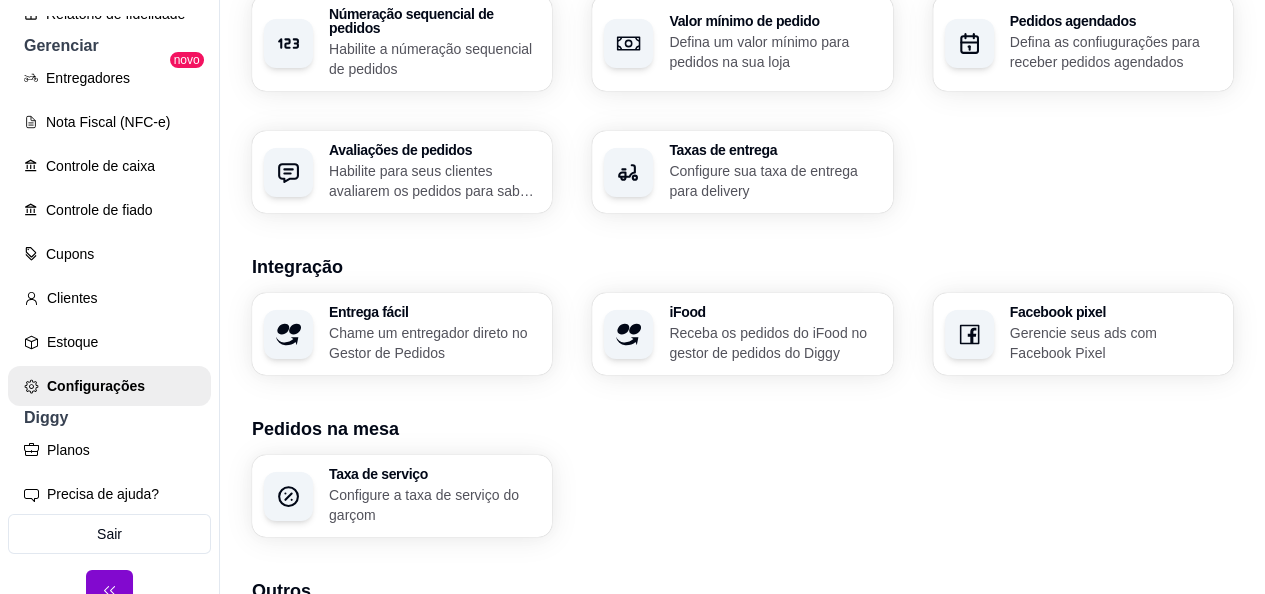 click on "Configure a taxa de serviço do garçom" at bounding box center (434, 505) 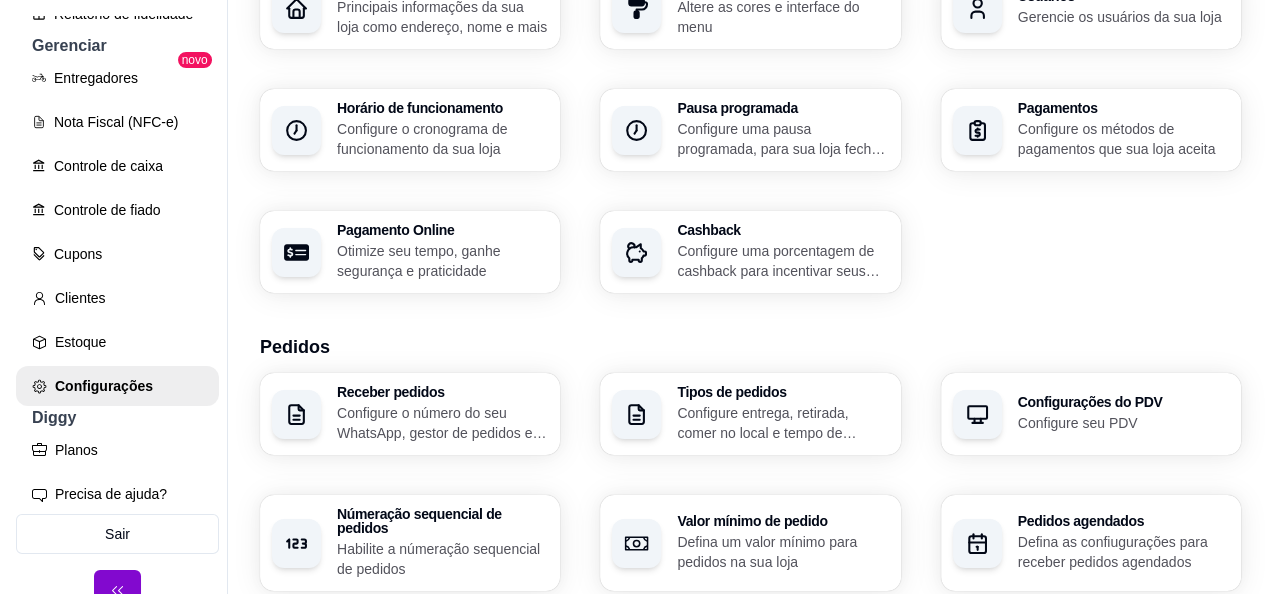 scroll, scrollTop: 0, scrollLeft: 0, axis: both 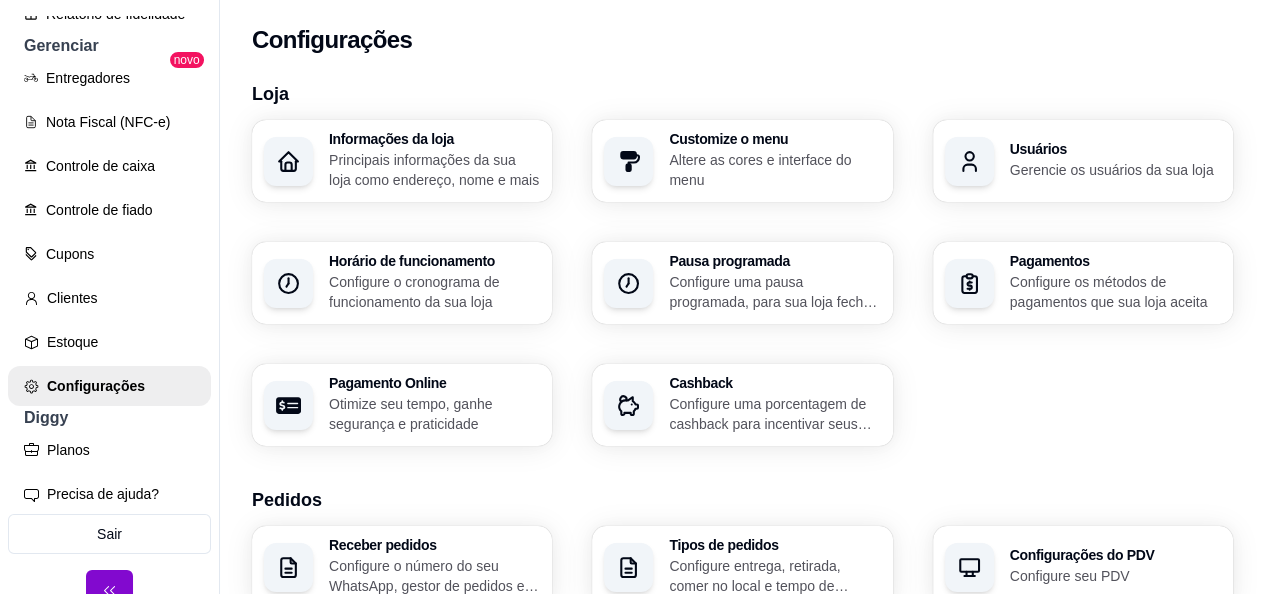 click on "Principais informações da sua loja como endereço, nome e mais" at bounding box center (434, 170) 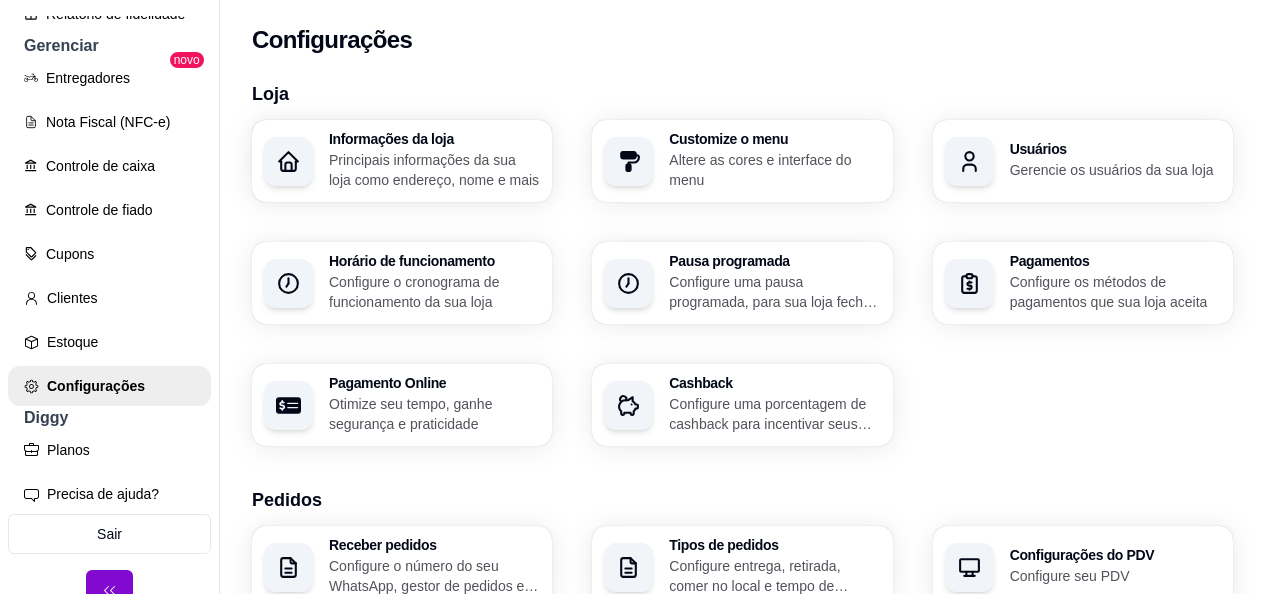 type on "[GEOGRAPHIC_DATA][PERSON_NAME]" 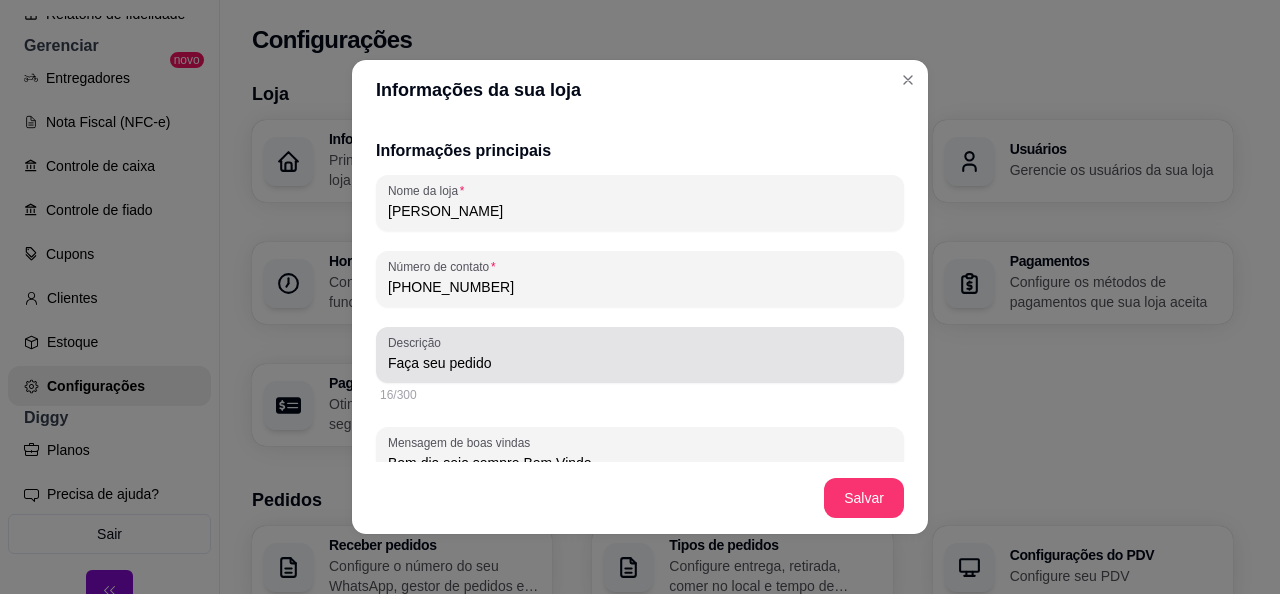 scroll, scrollTop: 400, scrollLeft: 0, axis: vertical 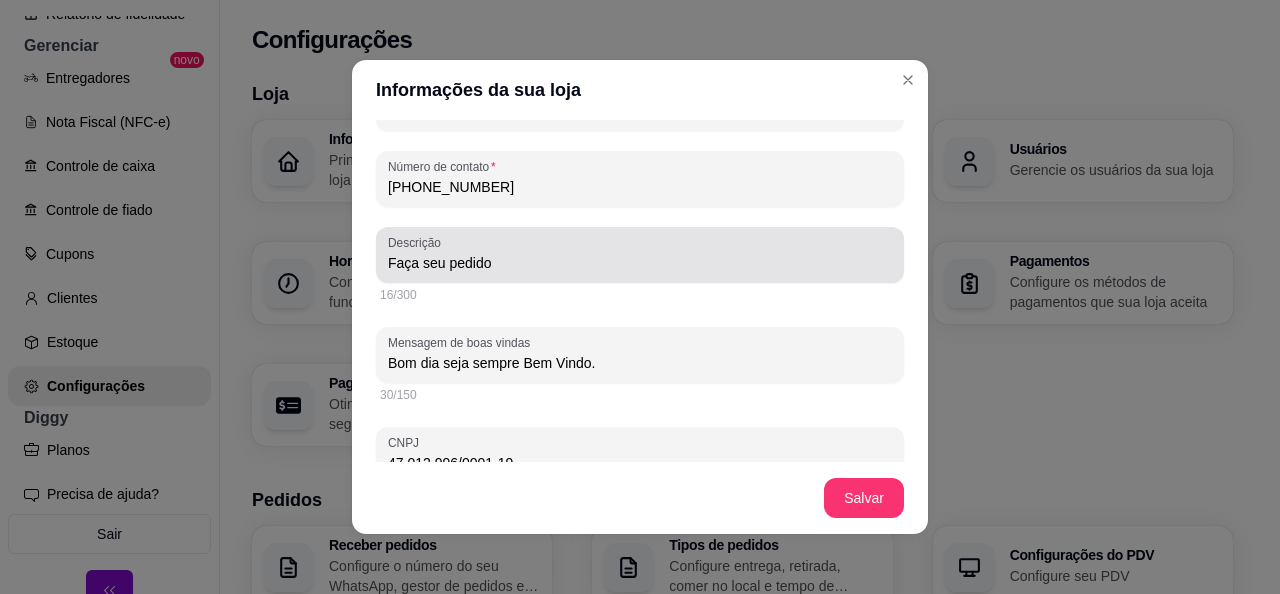 click on "Faça seu pedido" at bounding box center (640, 263) 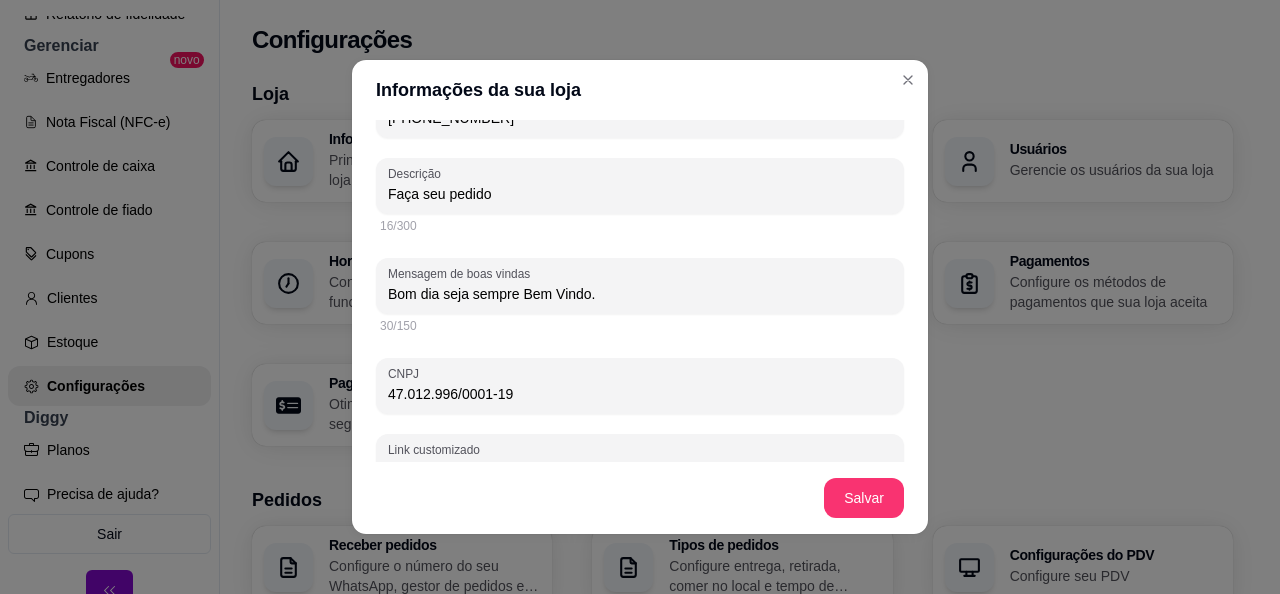 scroll, scrollTop: 600, scrollLeft: 0, axis: vertical 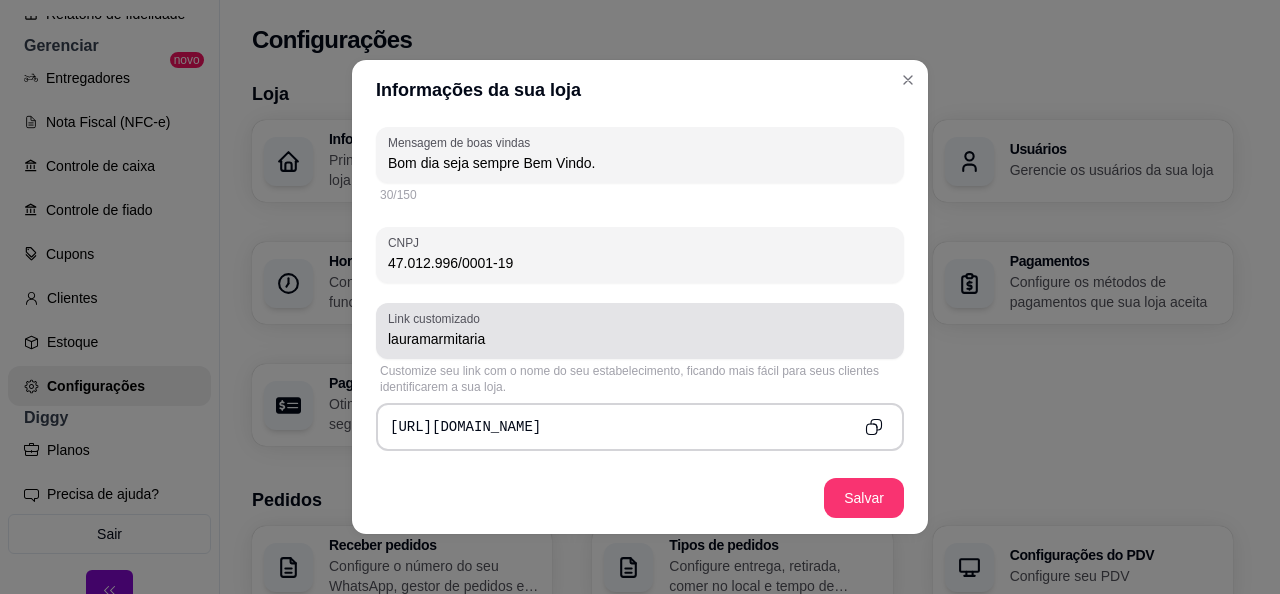 click on "lauramarmitaria" at bounding box center (640, 331) 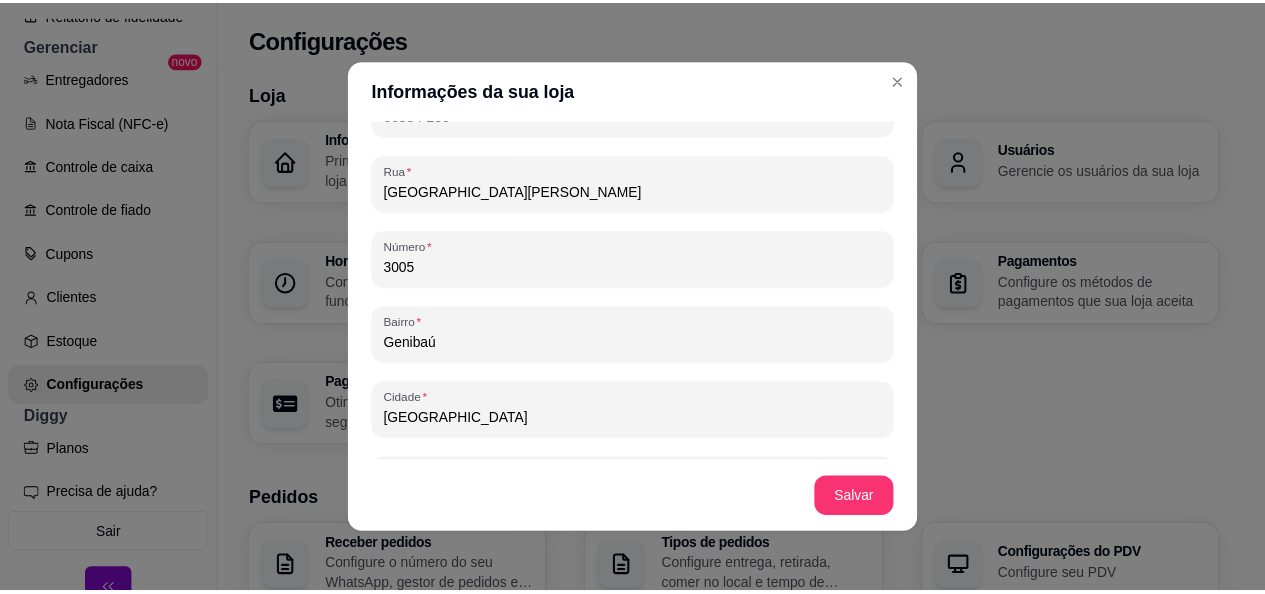 scroll, scrollTop: 1335, scrollLeft: 0, axis: vertical 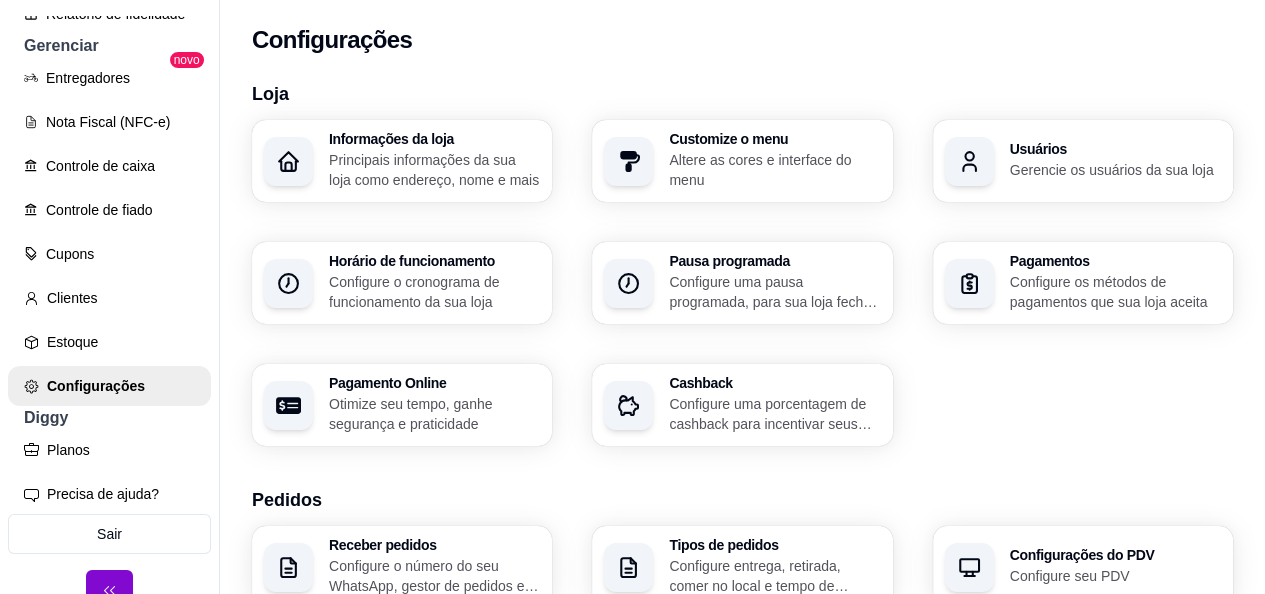 click on "Otimize seu tempo, ganhe segurança e praticidade" at bounding box center [434, 414] 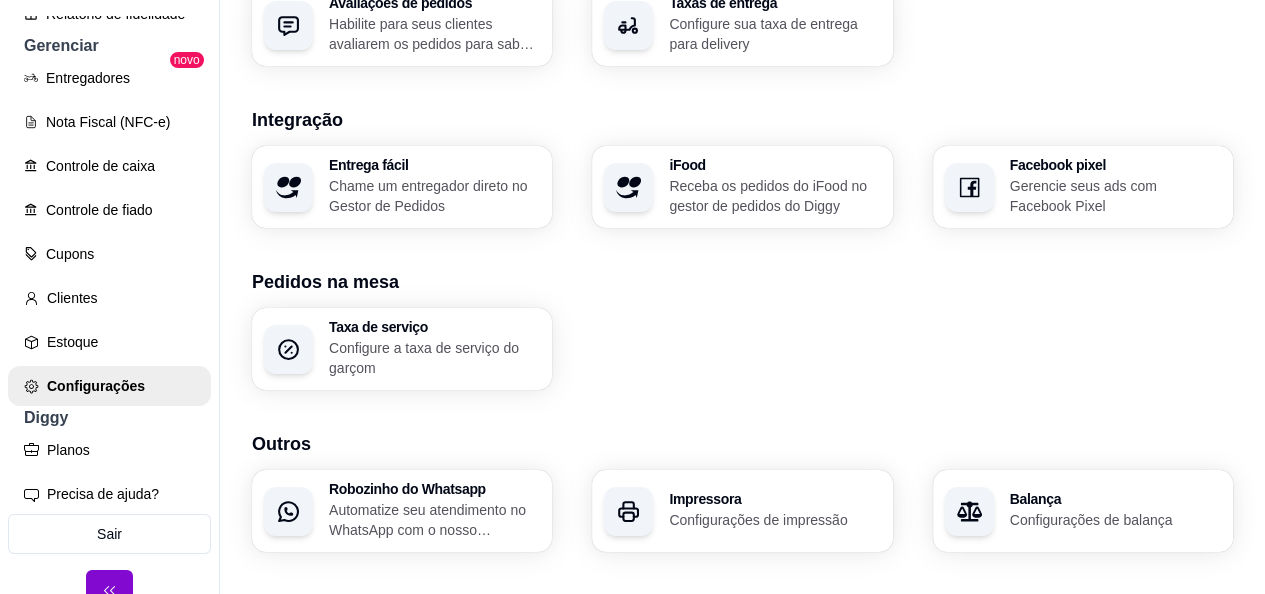 scroll, scrollTop: 753, scrollLeft: 0, axis: vertical 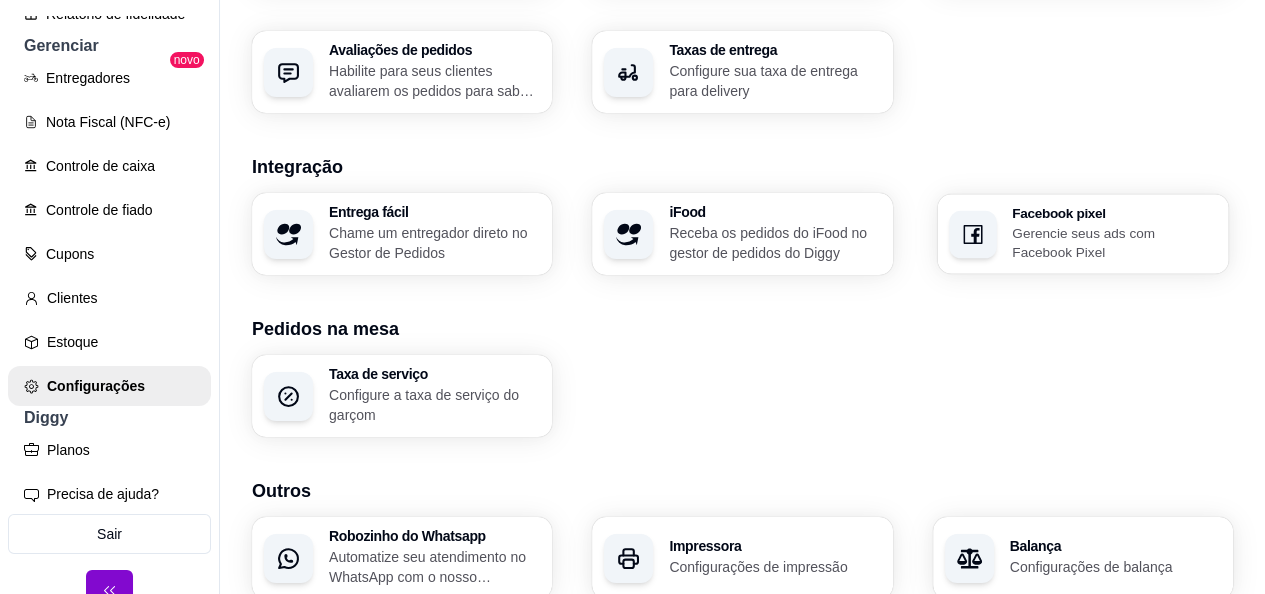 click on "Gerencie seus ads com Facebook Pixel" at bounding box center [1114, 242] 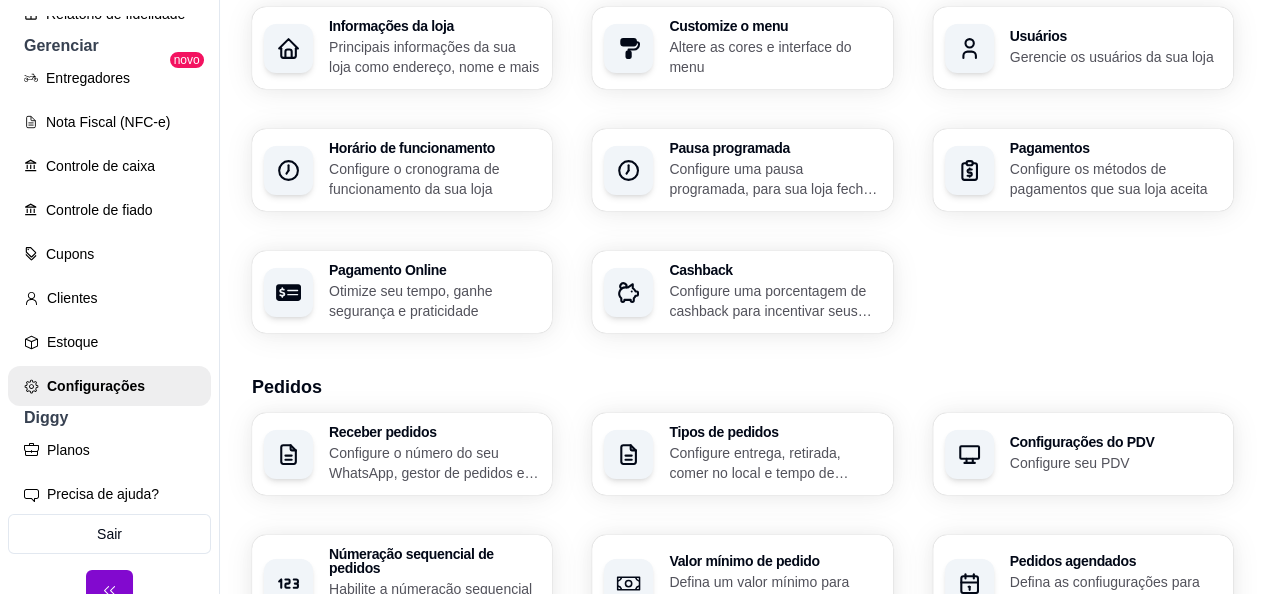scroll, scrollTop: 0, scrollLeft: 0, axis: both 